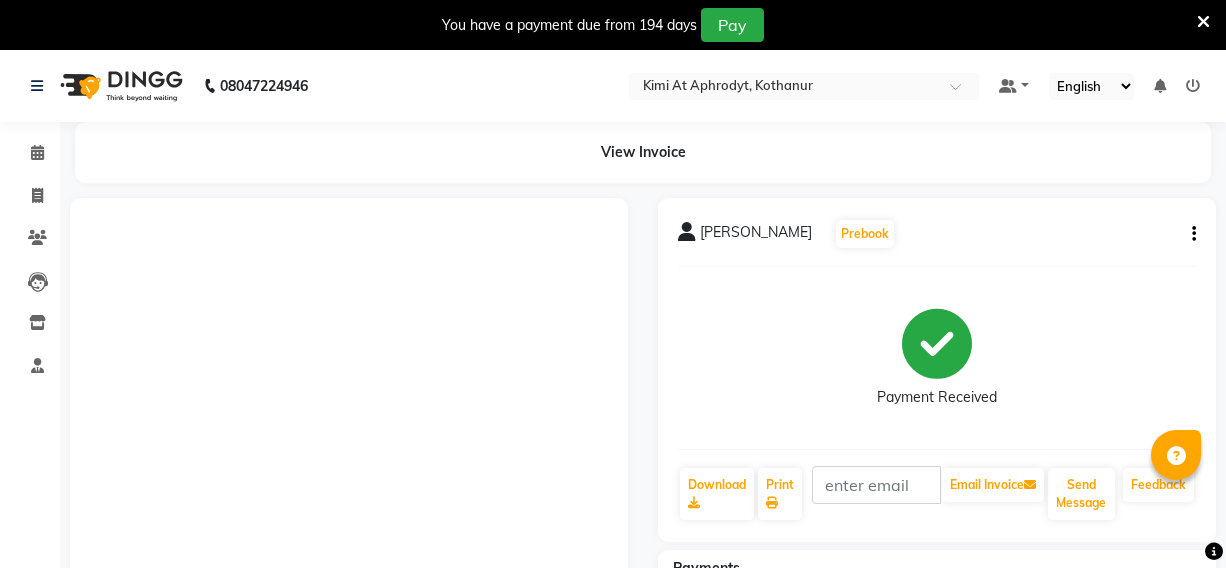 scroll, scrollTop: 39, scrollLeft: 0, axis: vertical 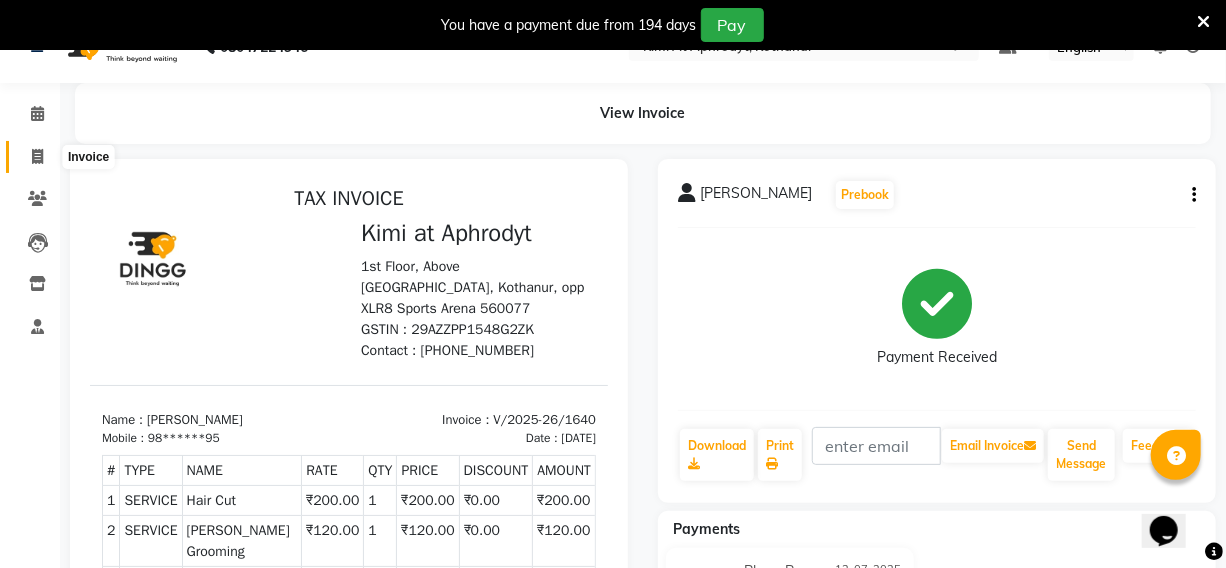 click 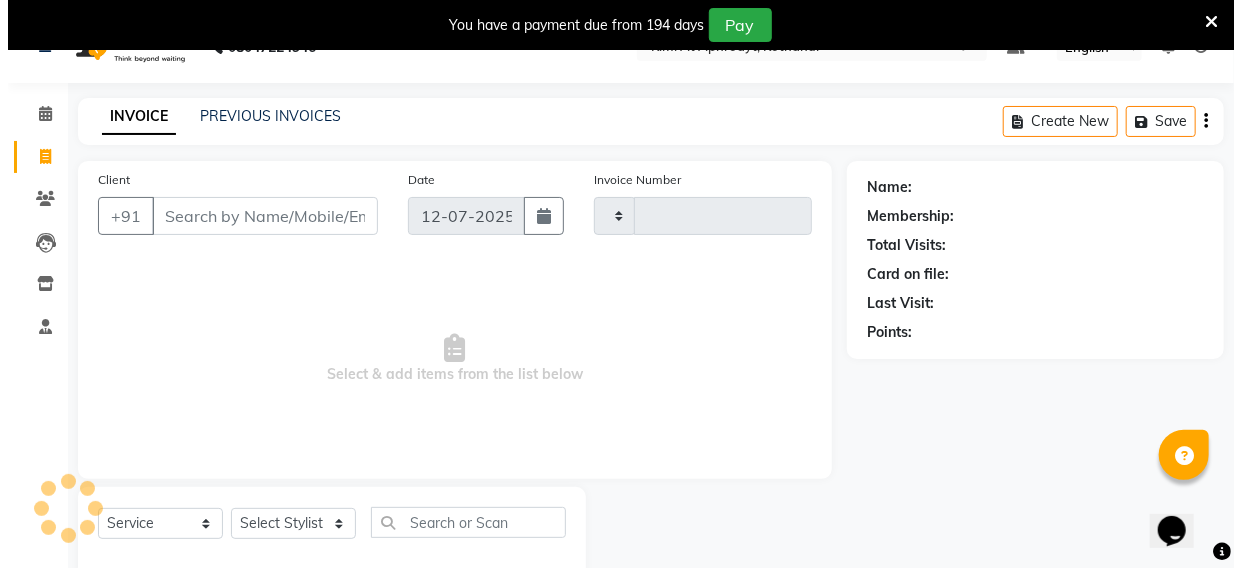 scroll, scrollTop: 83, scrollLeft: 0, axis: vertical 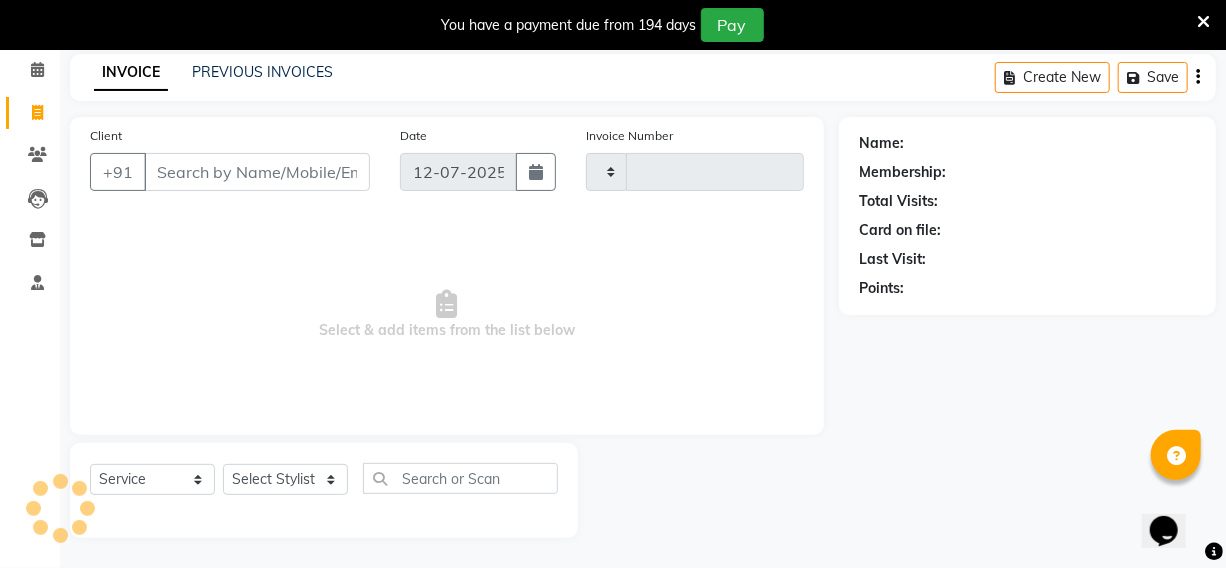 click on "Client" at bounding box center [257, 172] 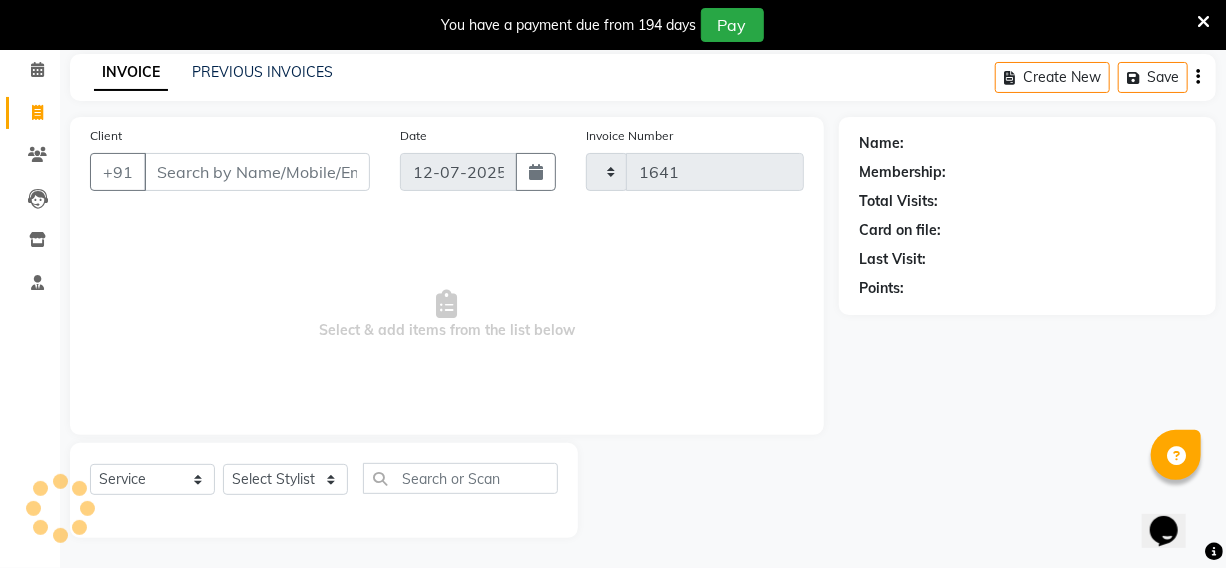 select on "7401" 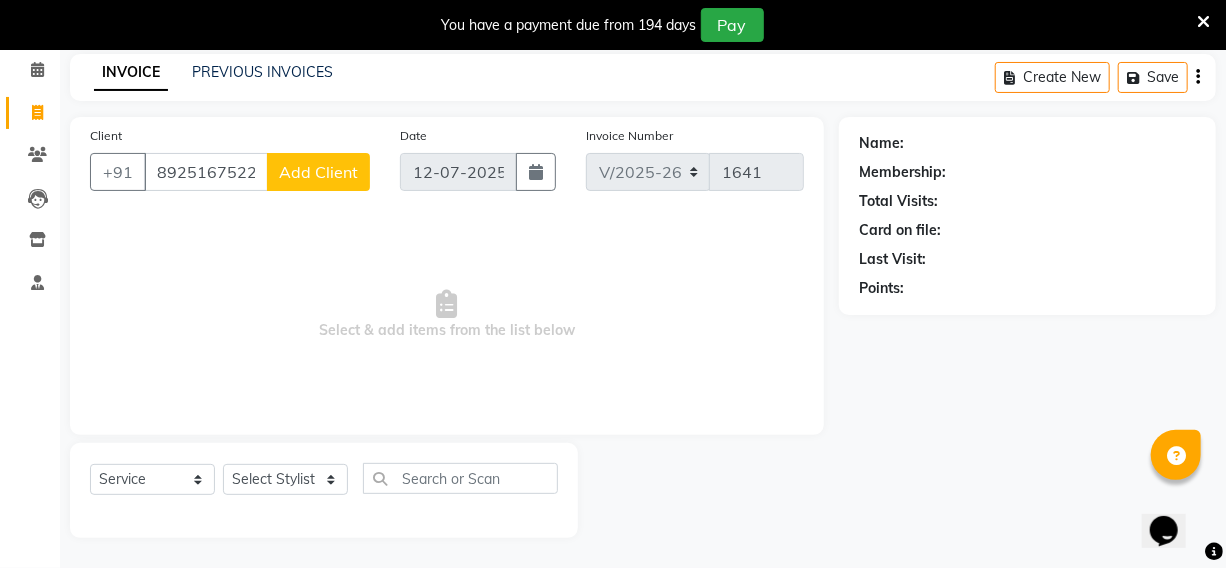 type on "8925167522" 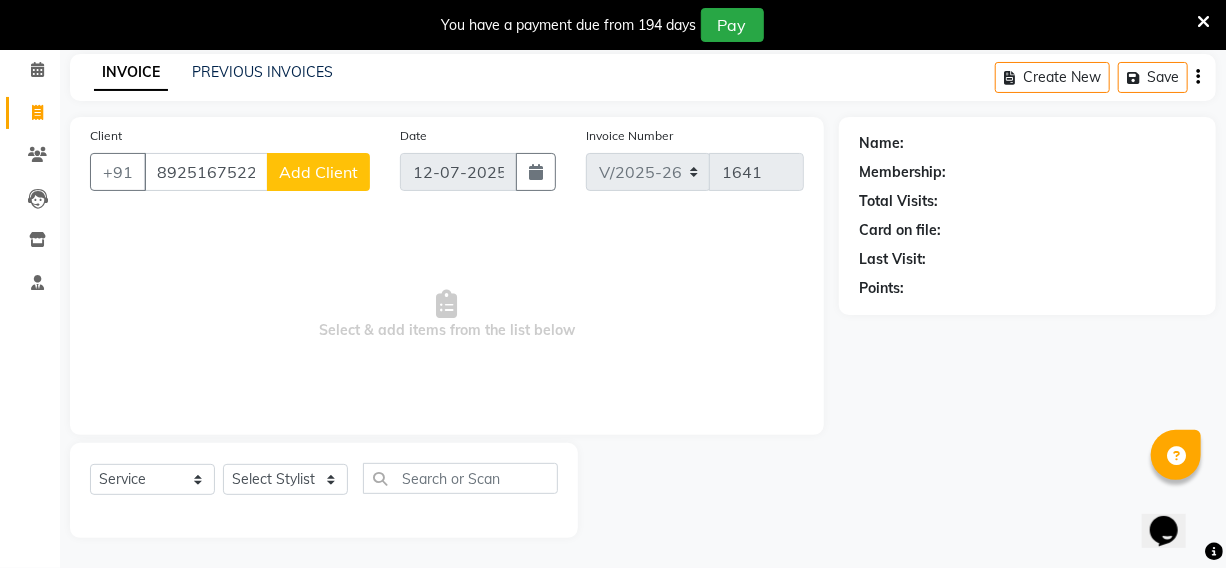 click on "Add Client" 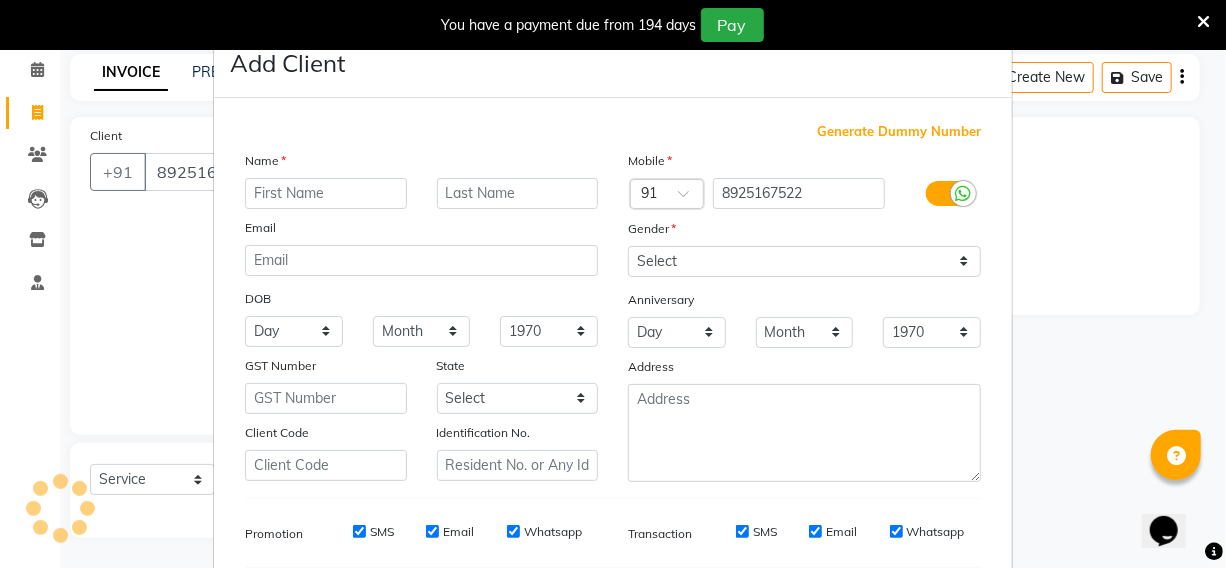 click on "Name Email DOB Day 01 02 03 04 05 06 07 08 09 10 11 12 13 14 15 16 17 18 19 20 21 22 23 24 25 26 27 28 29 30 31 Month January February March April May June July August September October November [DATE] 1941 1942 1943 1944 1945 1946 1947 1948 1949 1950 1951 1952 1953 1954 1955 1956 1957 1958 1959 1960 1961 1962 1963 1964 1965 1966 1967 1968 1969 1970 1971 1972 1973 1974 1975 1976 1977 1978 1979 1980 1981 1982 1983 1984 1985 1986 1987 1988 1989 1990 1991 1992 1993 1994 1995 1996 1997 1998 1999 2000 2001 2002 2003 2004 2005 2006 2007 2008 2009 2010 2011 2012 2013 2014 2015 2016 2017 2018 2019 2020 2021 2022 2023 2024 GST Number State Select Client Code Identification No." at bounding box center [421, 316] 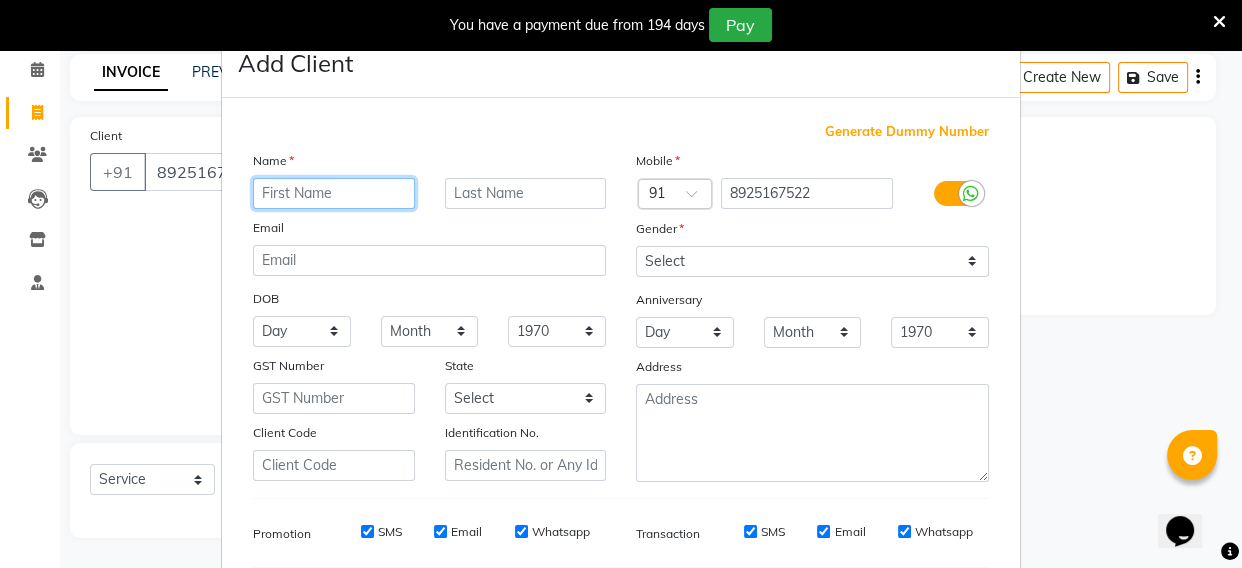 click at bounding box center (334, 193) 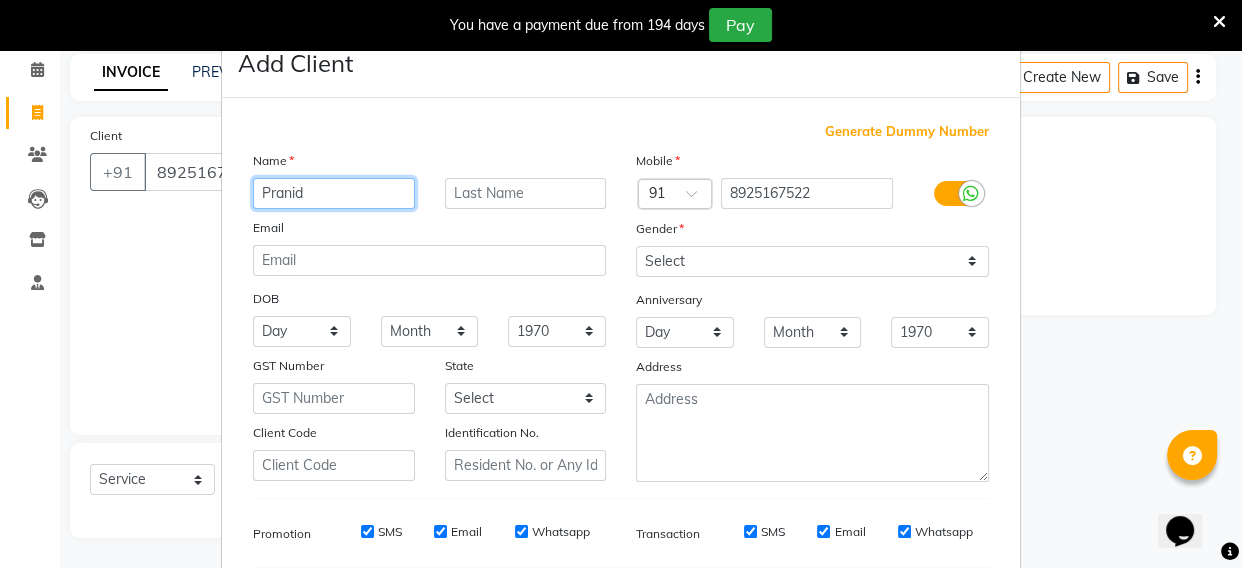 type on "Pranid" 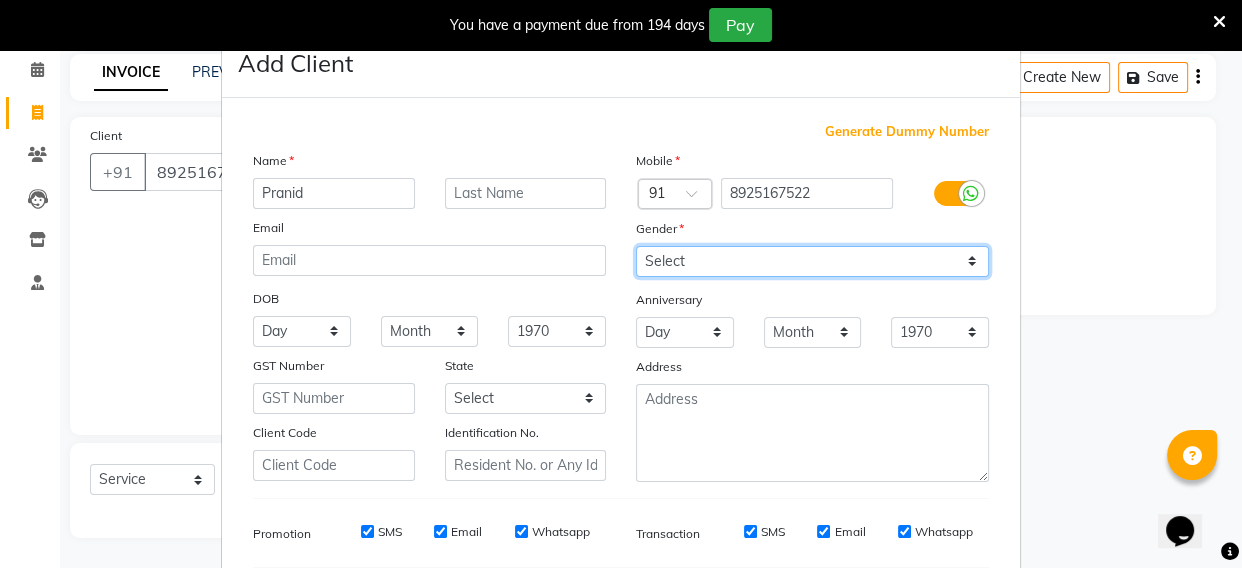 click on "Select [DEMOGRAPHIC_DATA] [DEMOGRAPHIC_DATA] Other Prefer Not To Say" at bounding box center [812, 261] 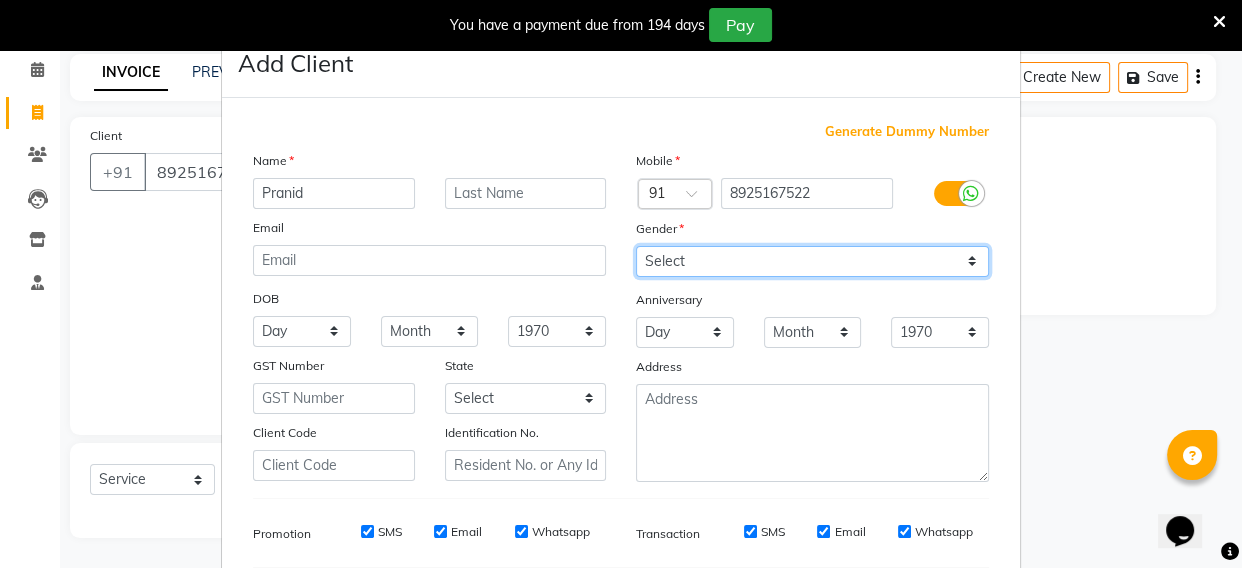 select on "[DEMOGRAPHIC_DATA]" 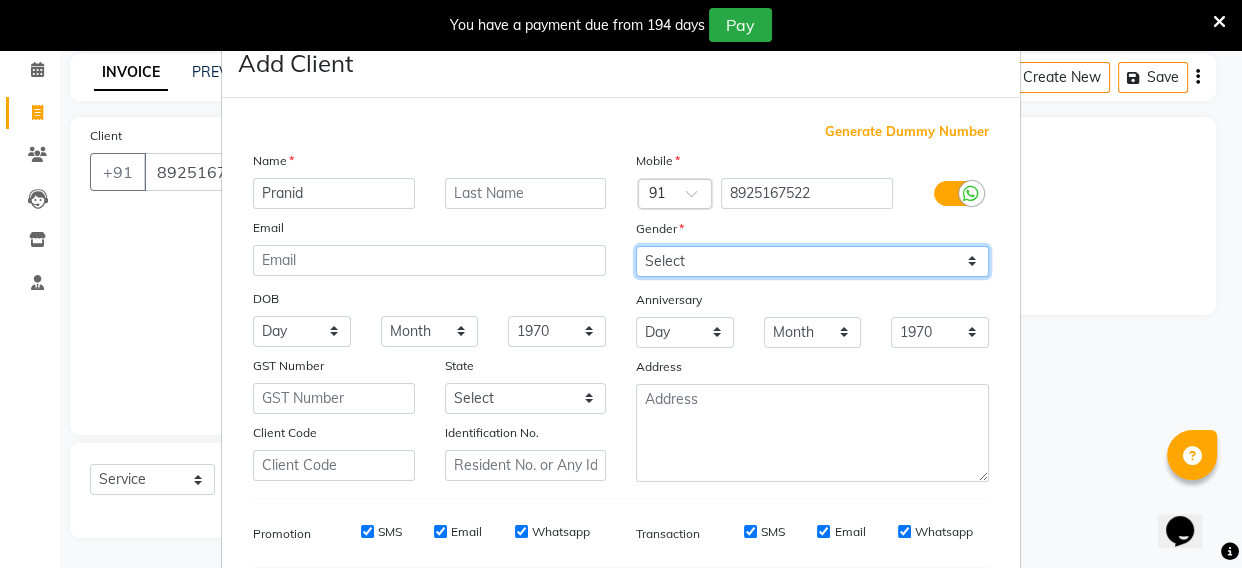 click on "Select [DEMOGRAPHIC_DATA] [DEMOGRAPHIC_DATA] Other Prefer Not To Say" at bounding box center [812, 261] 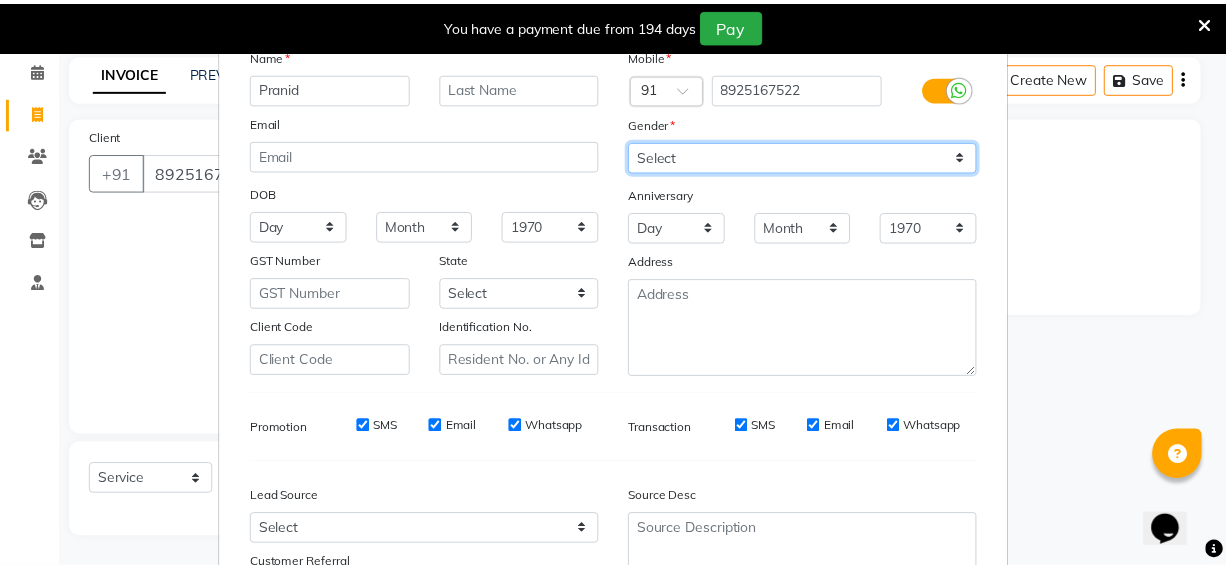 scroll, scrollTop: 272, scrollLeft: 0, axis: vertical 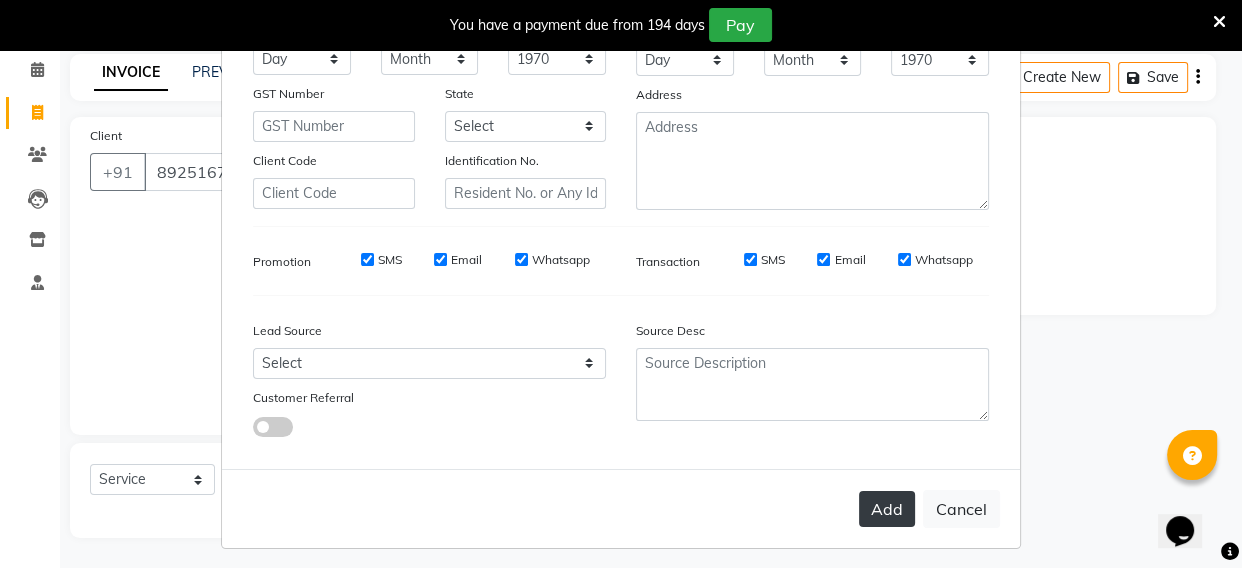 click on "Add" at bounding box center (887, 509) 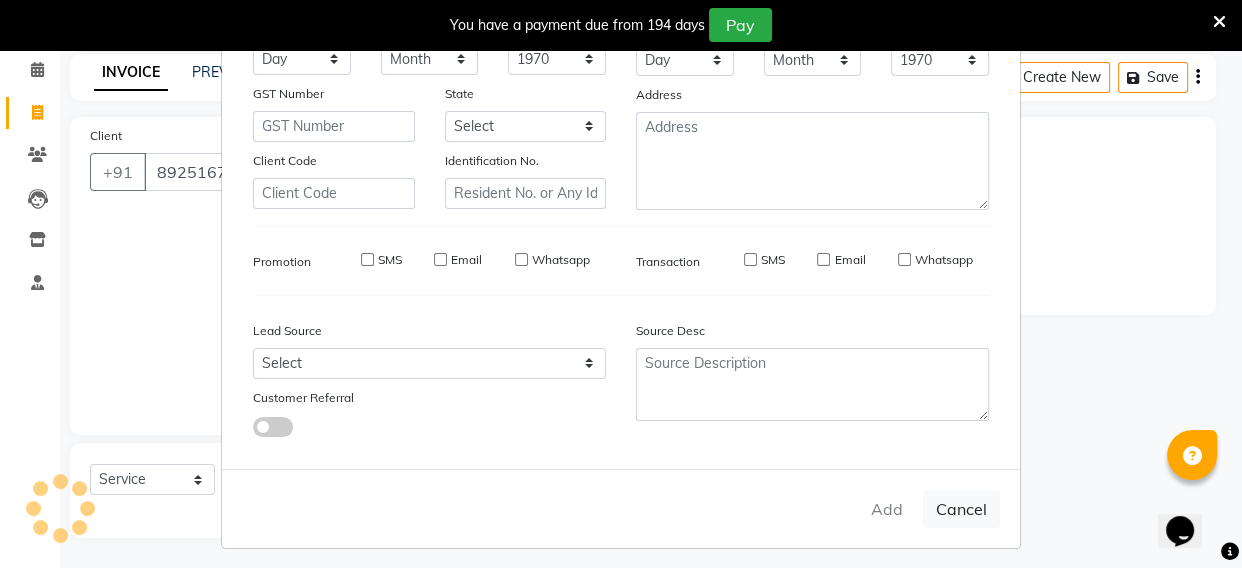 type on "89******22" 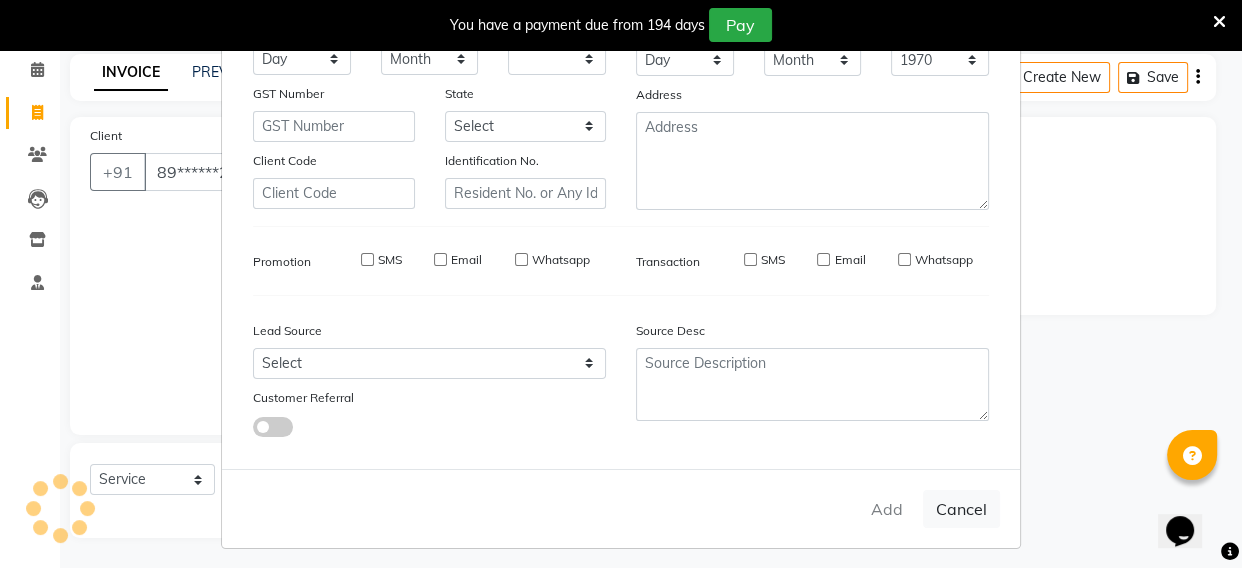 select 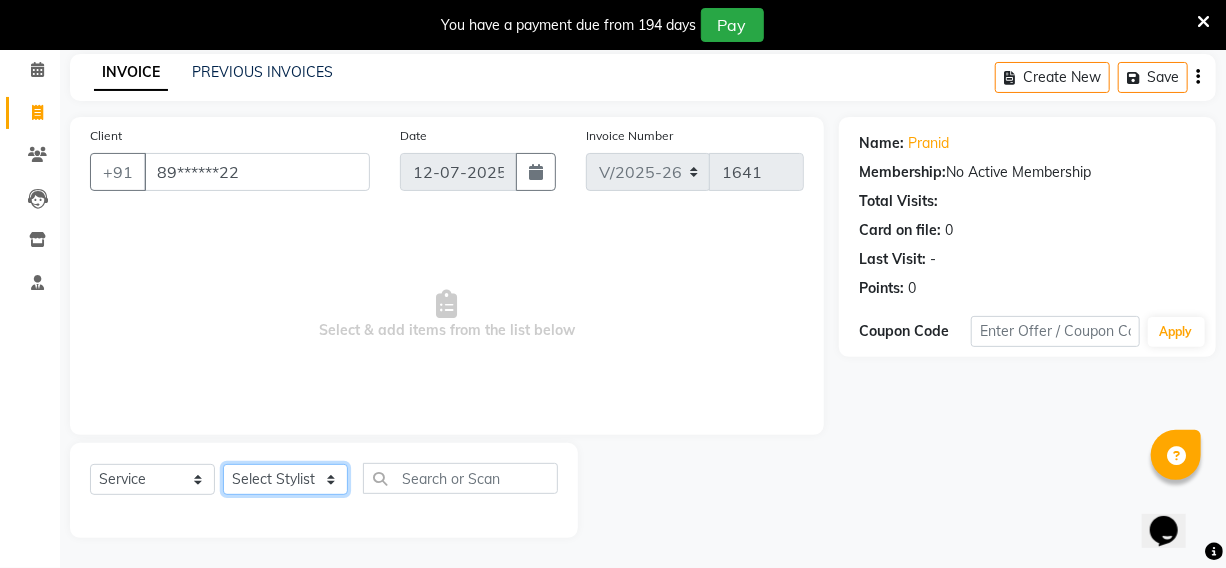 click on "Select Stylist [PERSON_NAME] Hriatpuii [PERSON_NAME] Kimi manager id [PERSON_NAME] NCY [PERSON_NAME]" 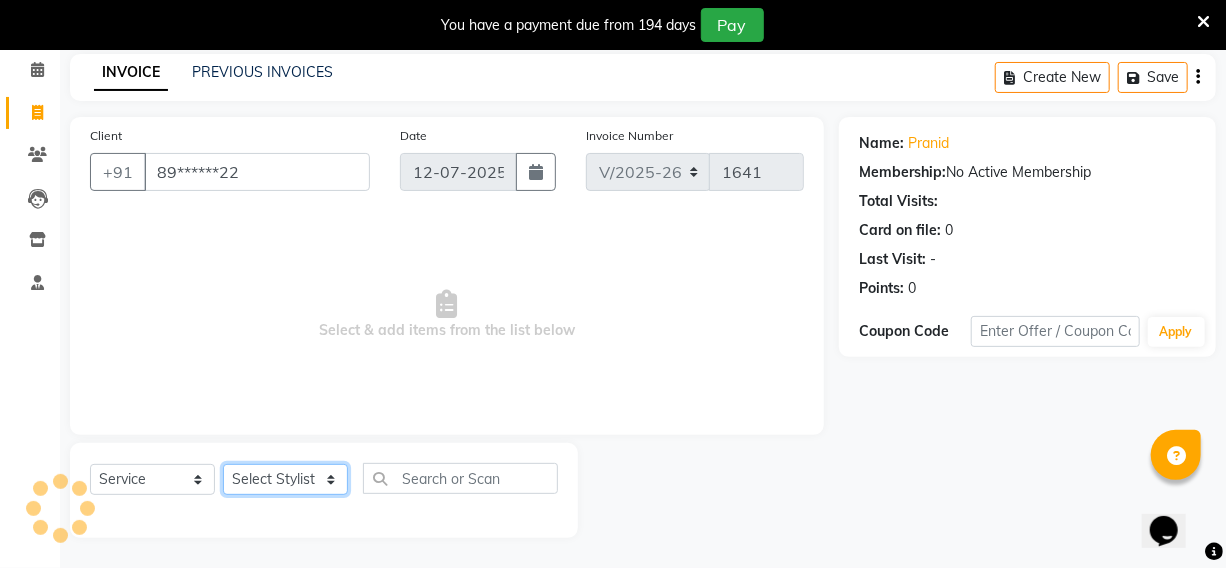 select on "69729" 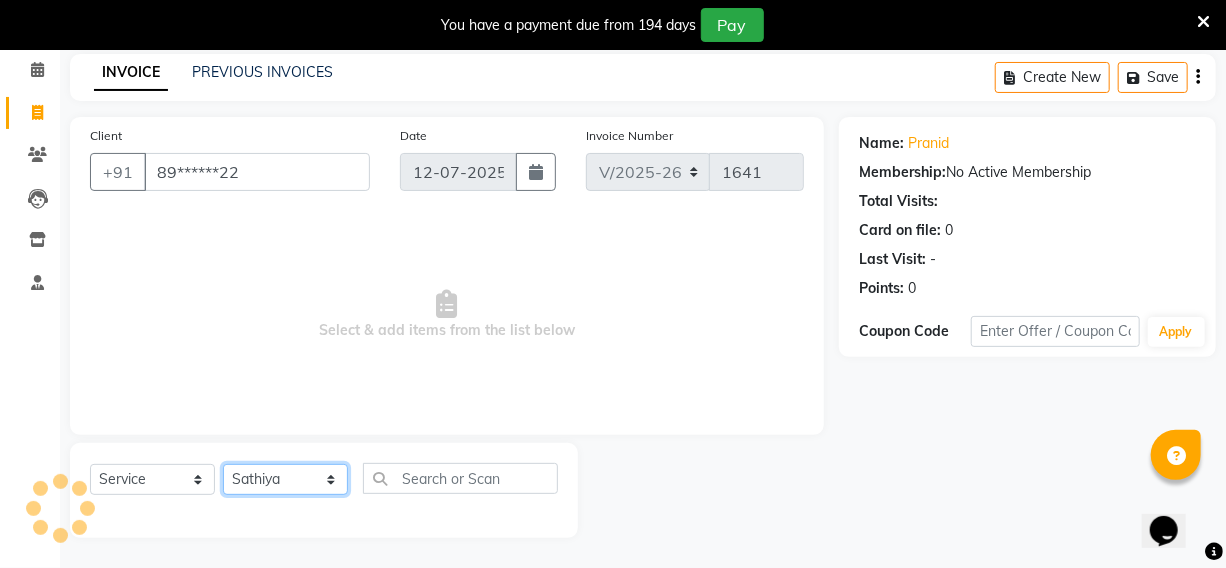 click on "Select Stylist [PERSON_NAME] Hriatpuii [PERSON_NAME] Kimi manager id [PERSON_NAME] NCY [PERSON_NAME]" 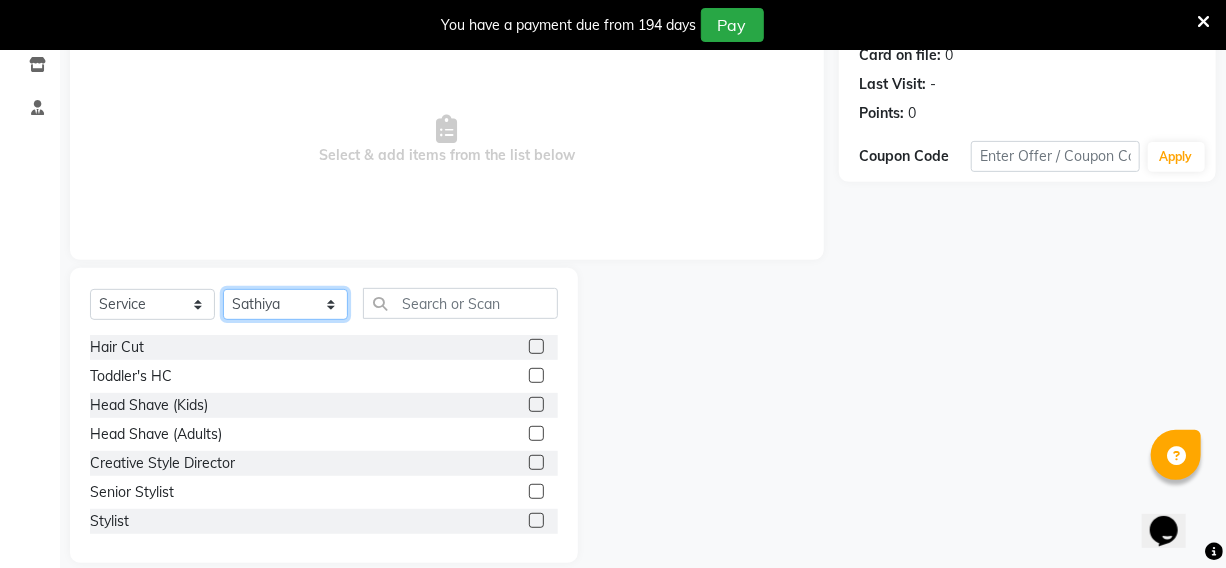 scroll, scrollTop: 265, scrollLeft: 0, axis: vertical 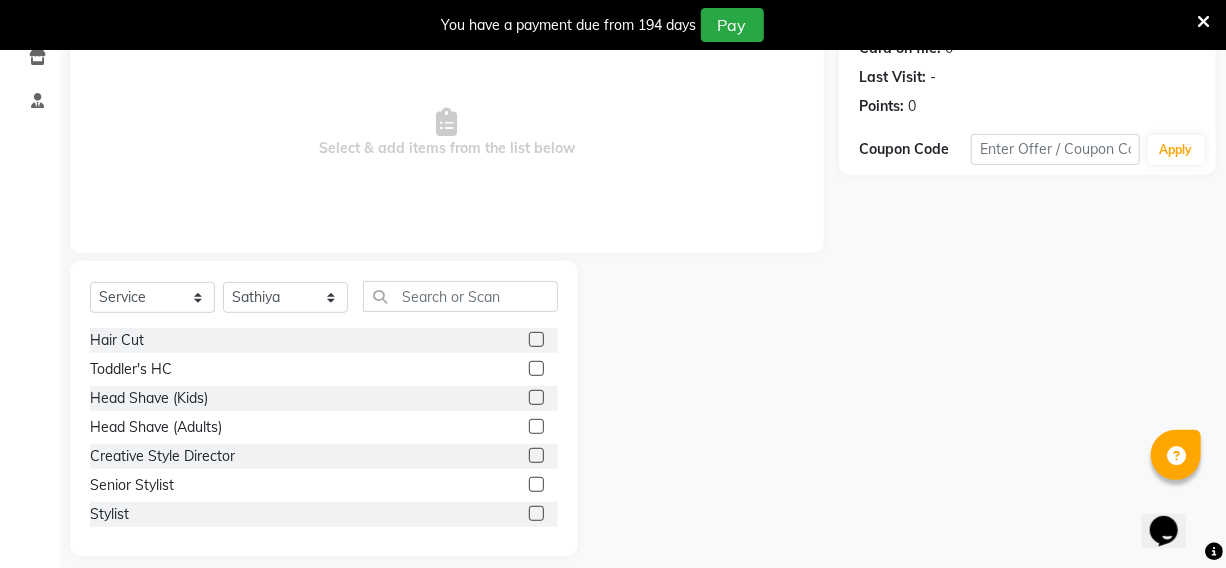 click 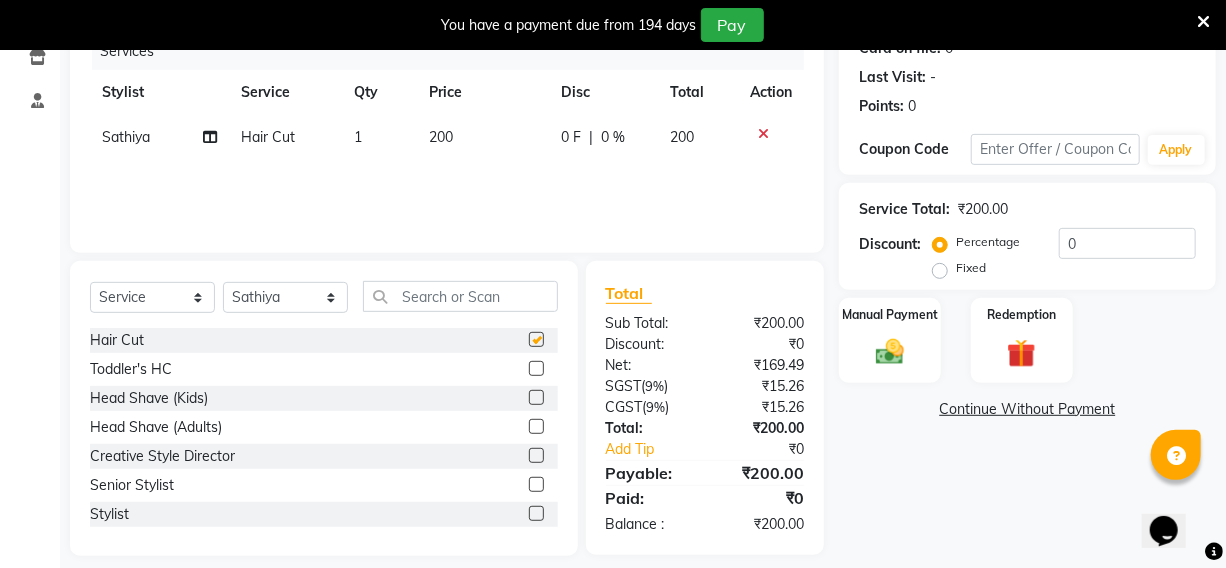 checkbox on "false" 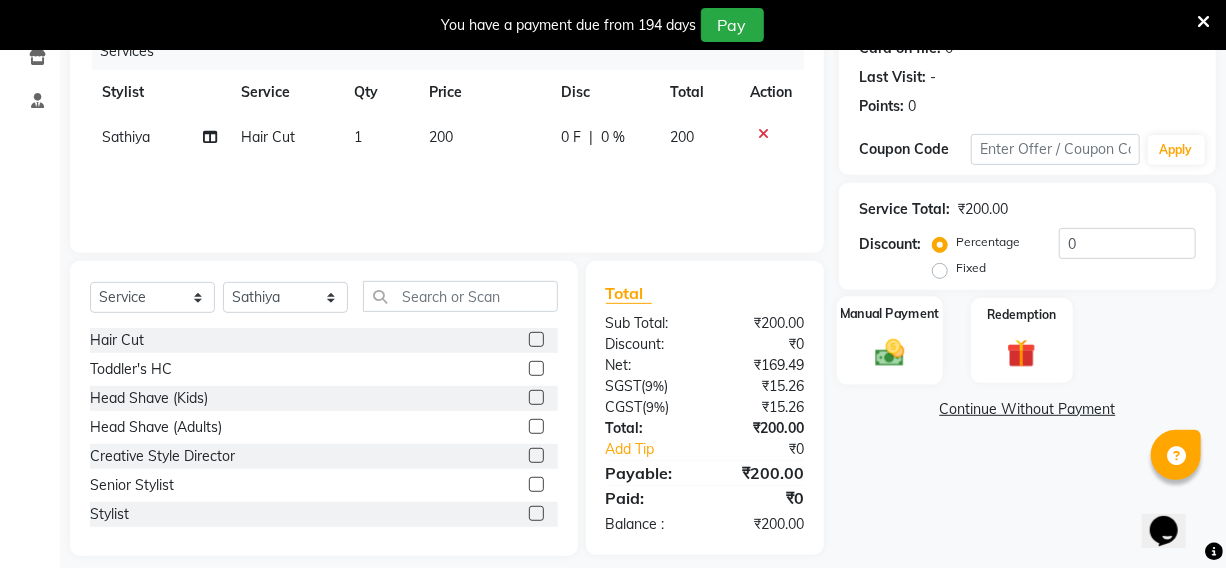 click 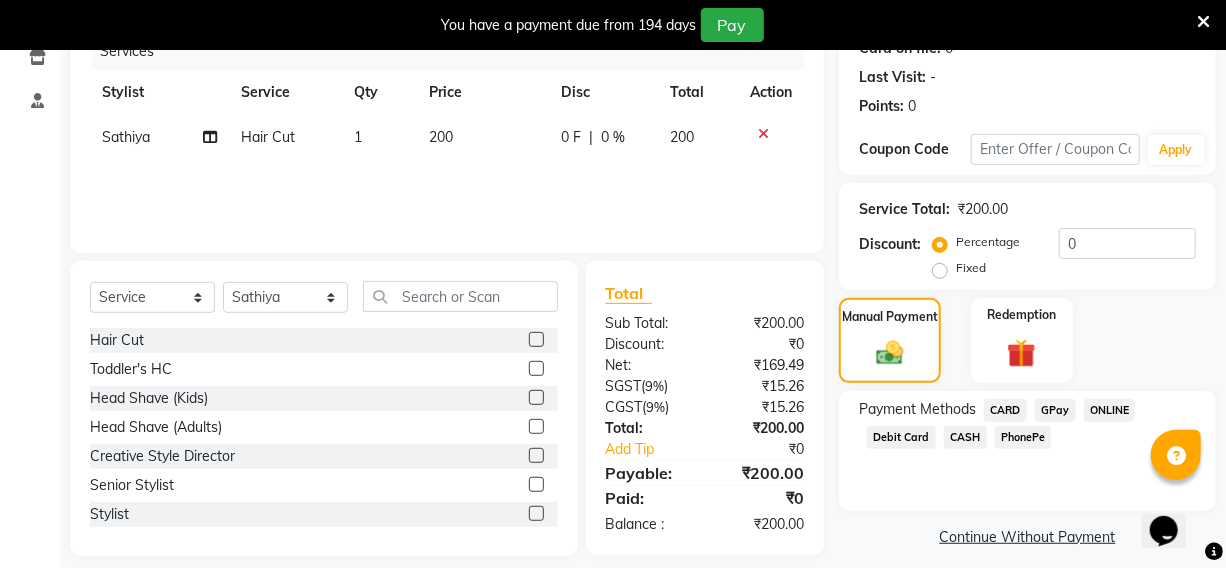 click on "CASH" 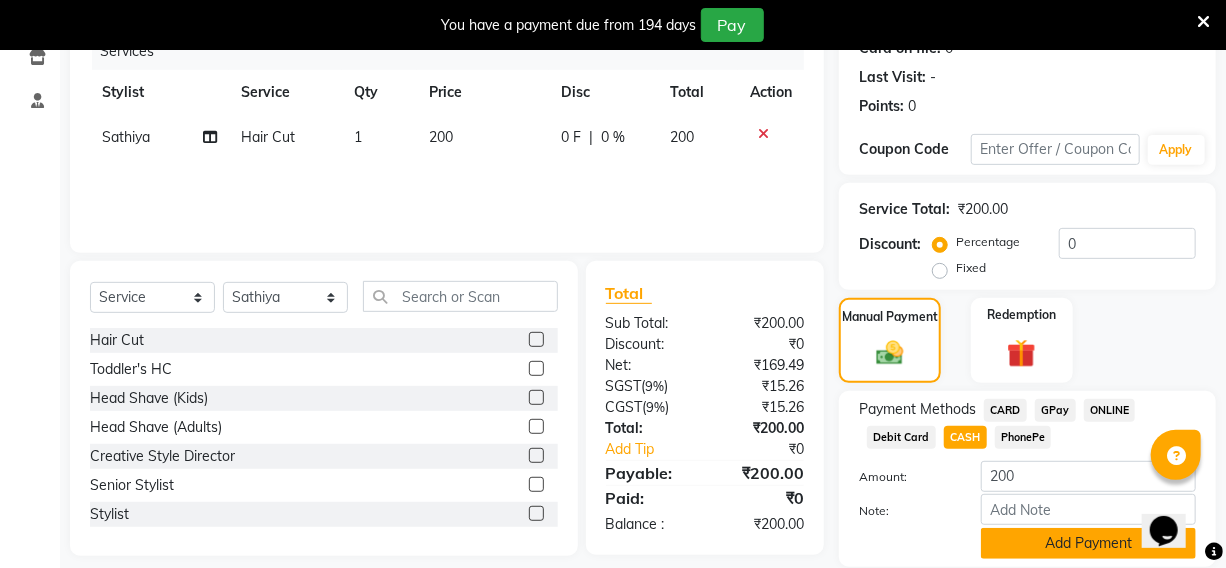 scroll, scrollTop: 334, scrollLeft: 0, axis: vertical 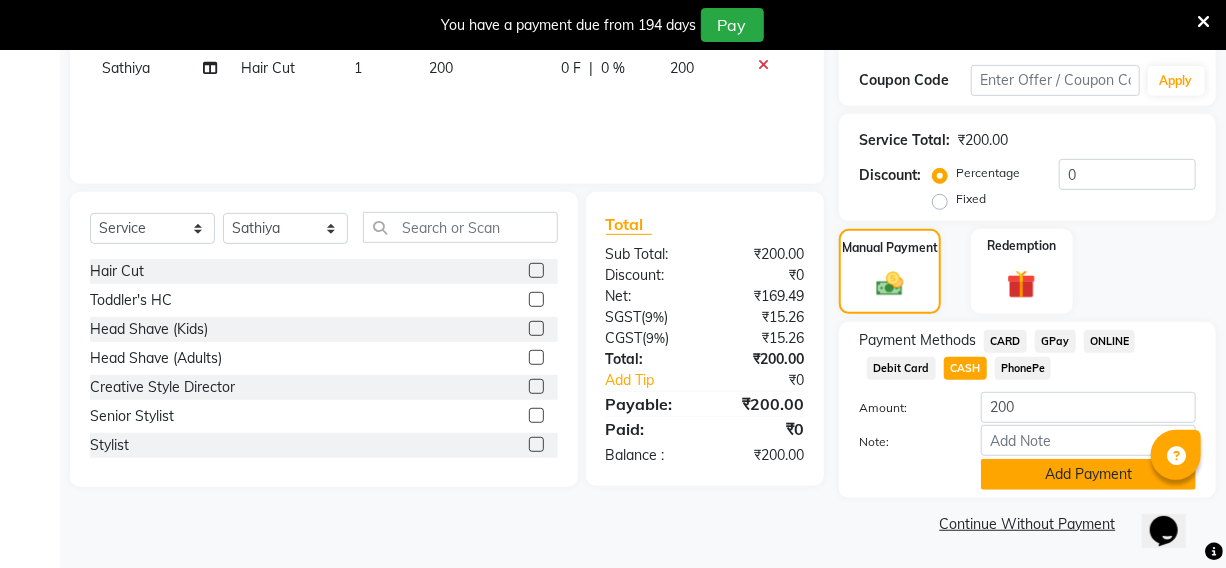 click on "Add Payment" 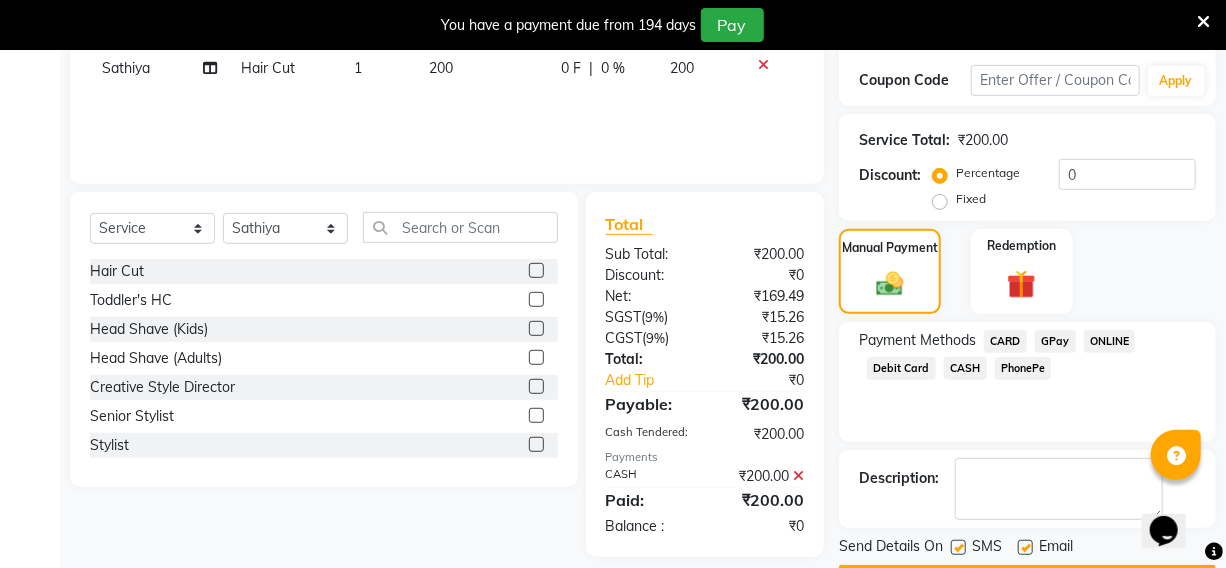 scroll, scrollTop: 390, scrollLeft: 0, axis: vertical 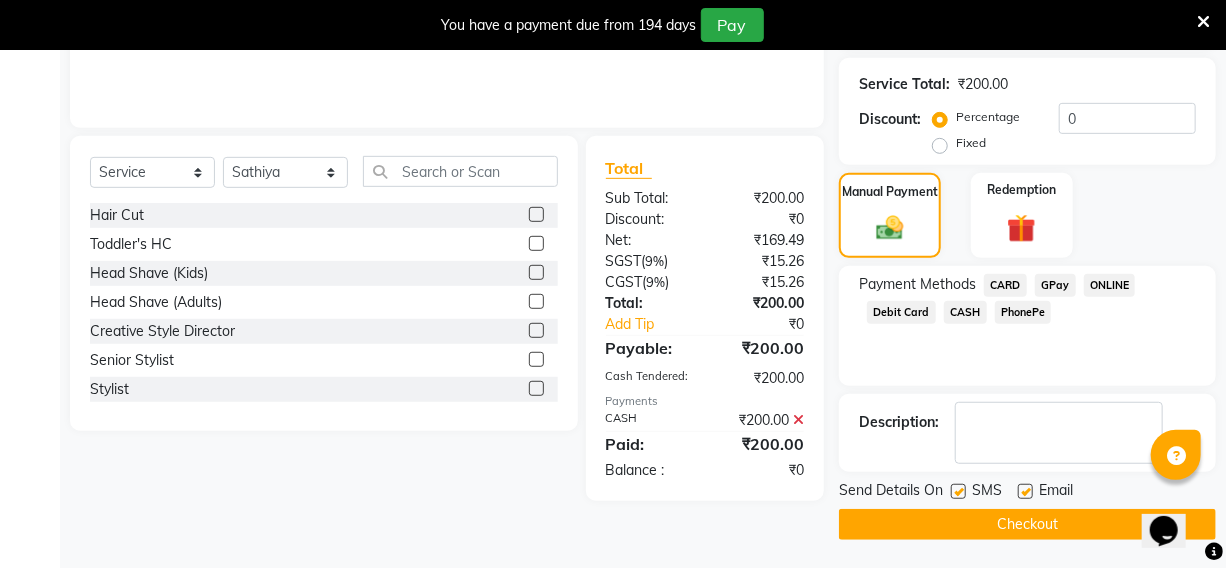 click 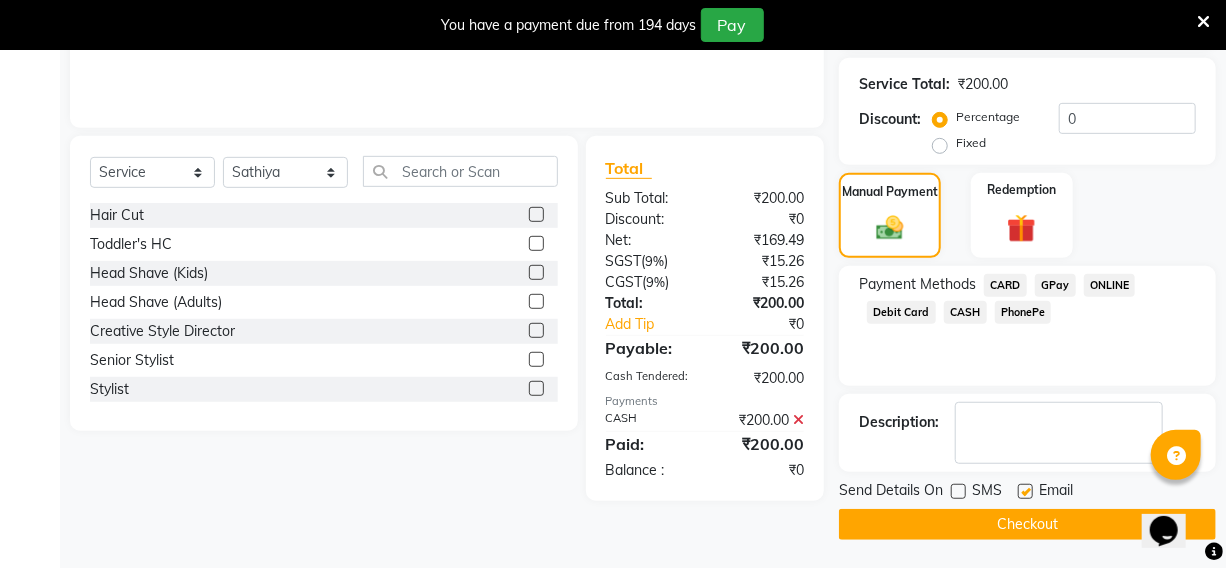 click 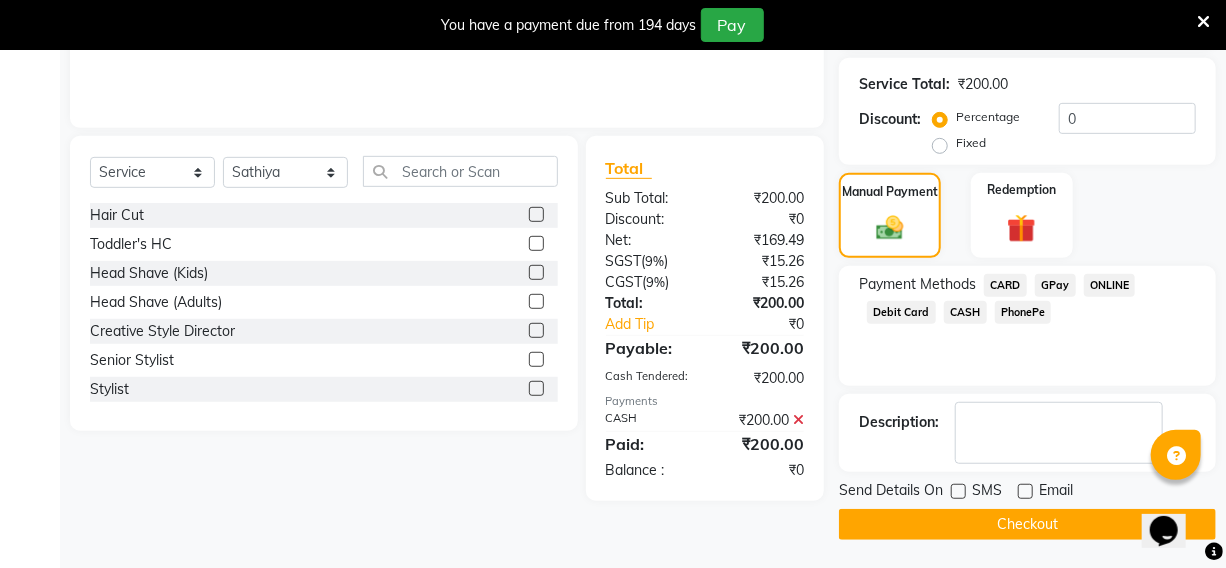 click on "Checkout" 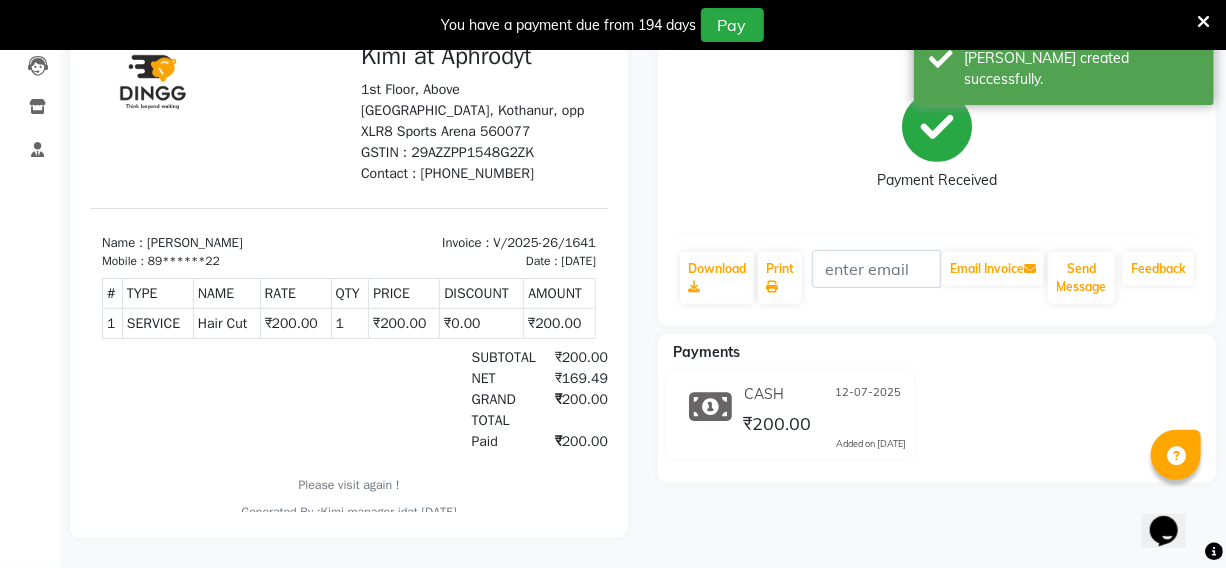 scroll, scrollTop: 0, scrollLeft: 0, axis: both 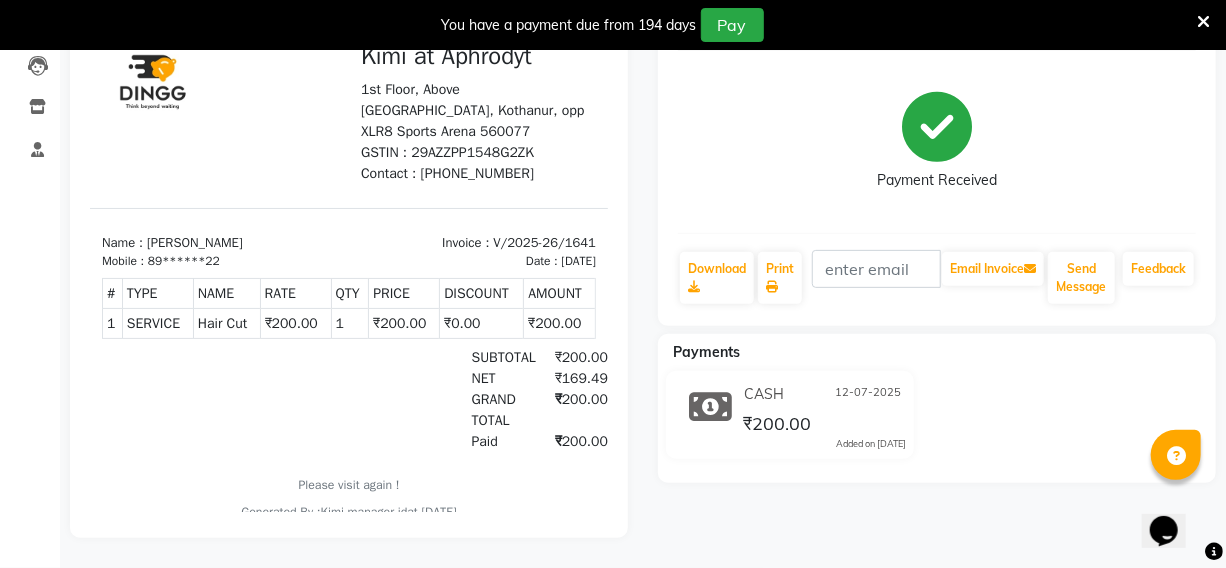 click on "Invoice : V/2025-26/1641" at bounding box center [477, 243] 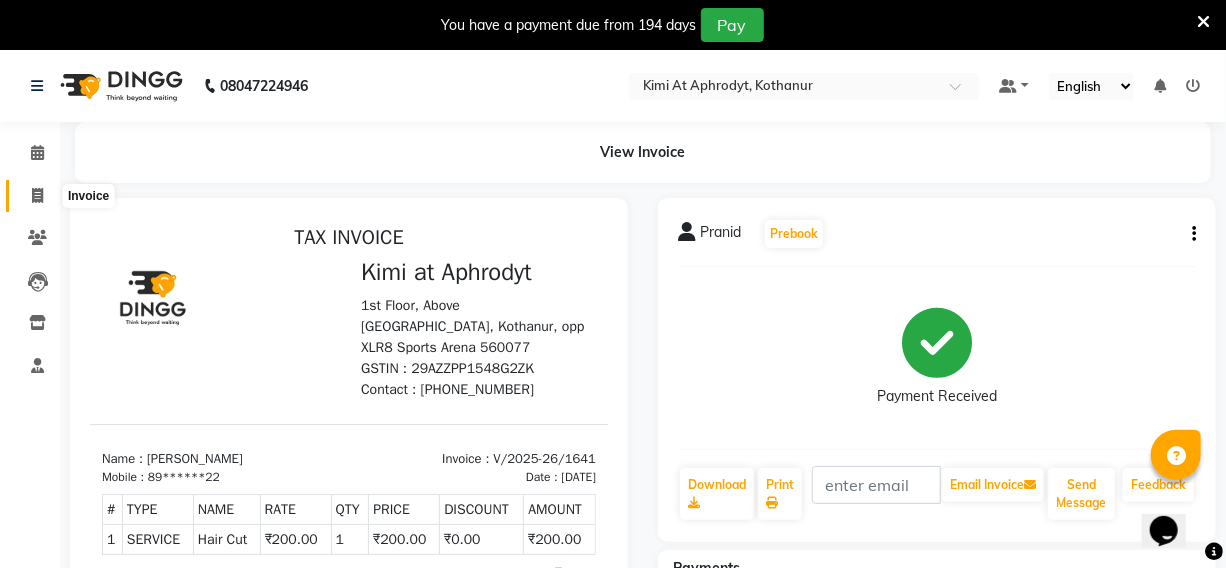 click 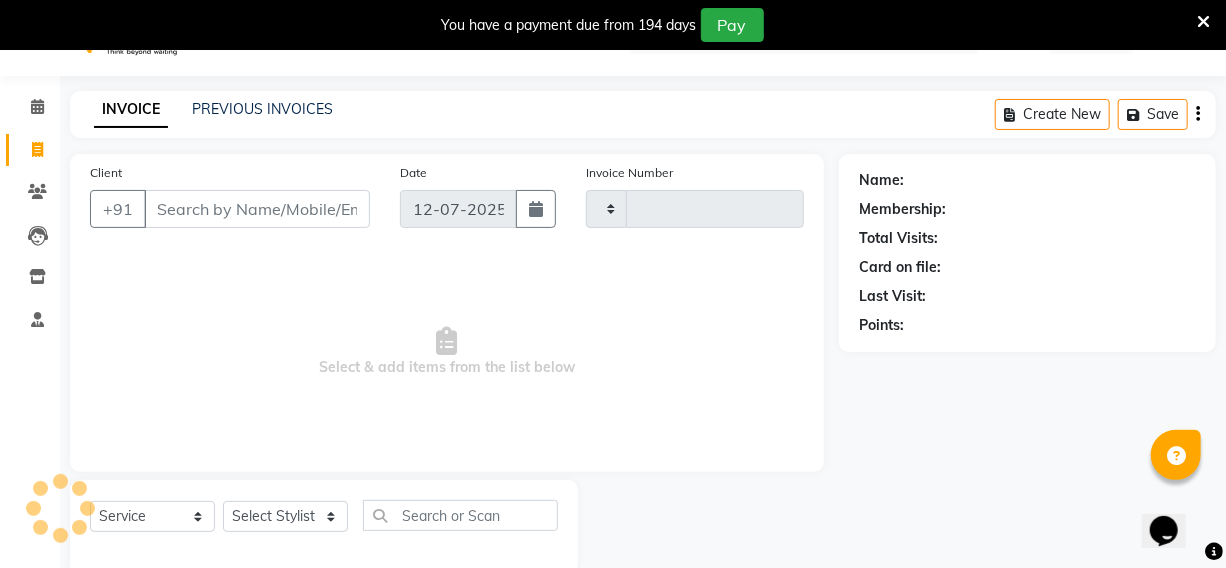 type on "1642" 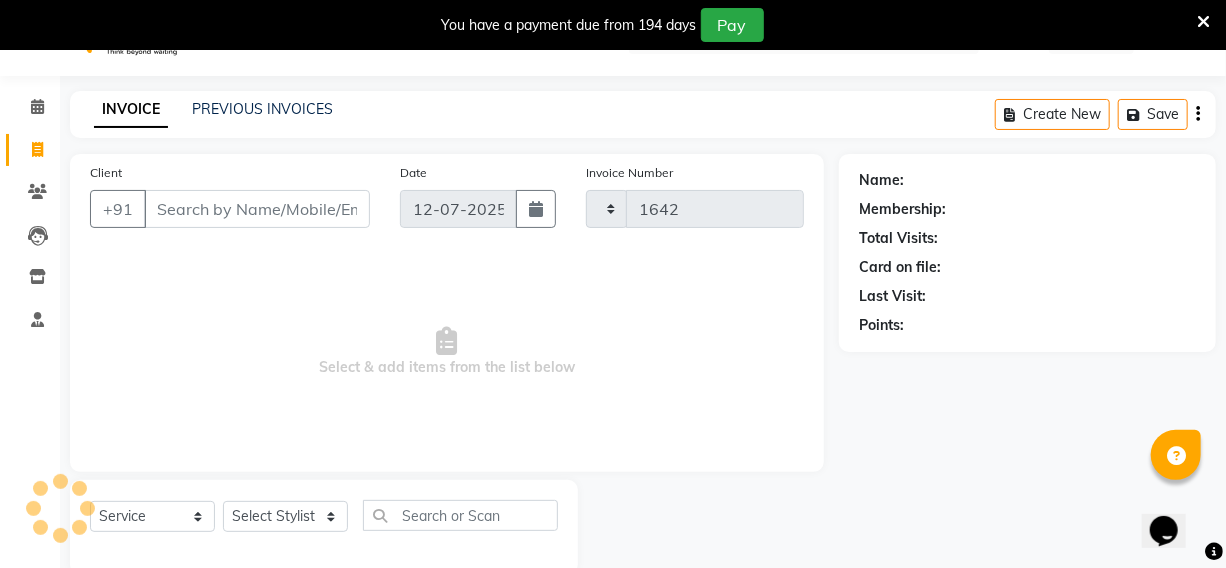 select on "7401" 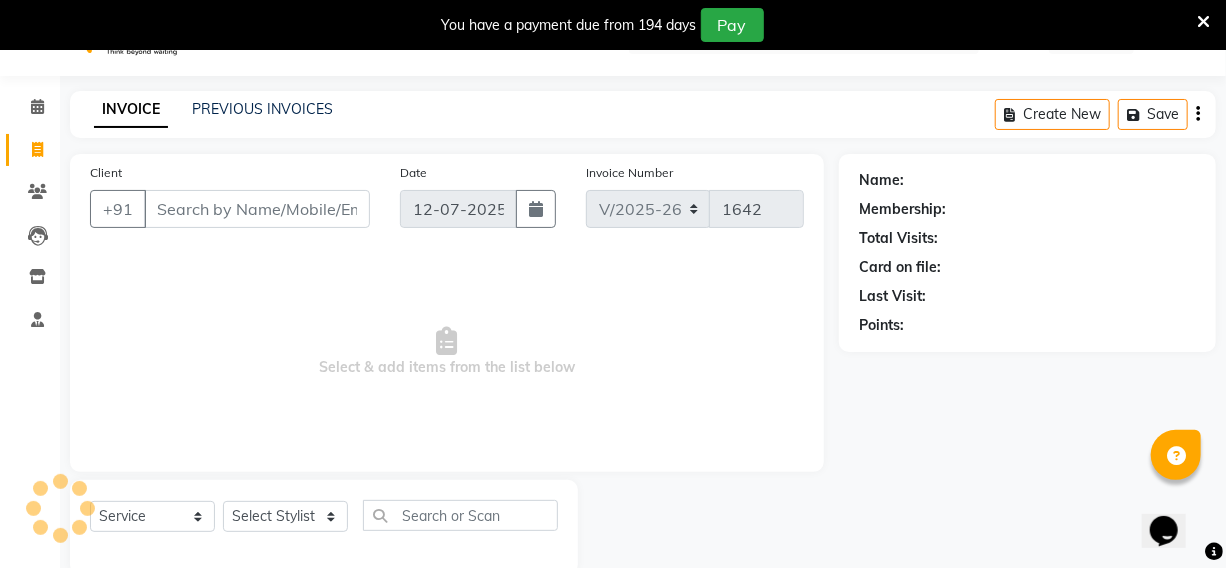 scroll, scrollTop: 83, scrollLeft: 0, axis: vertical 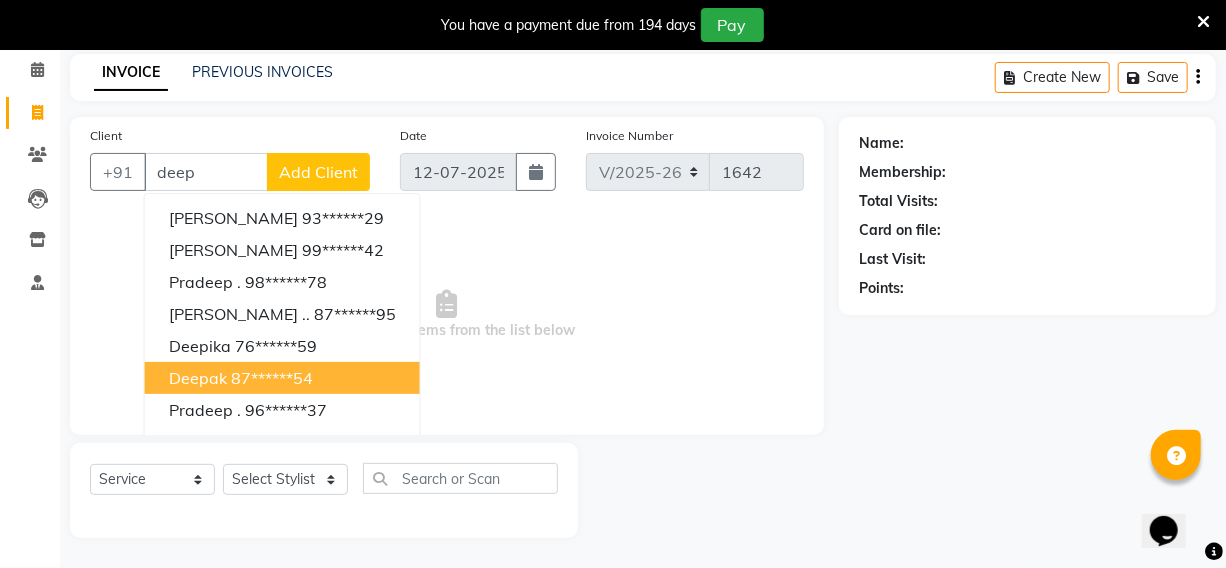 click on "Deepak" at bounding box center (198, 378) 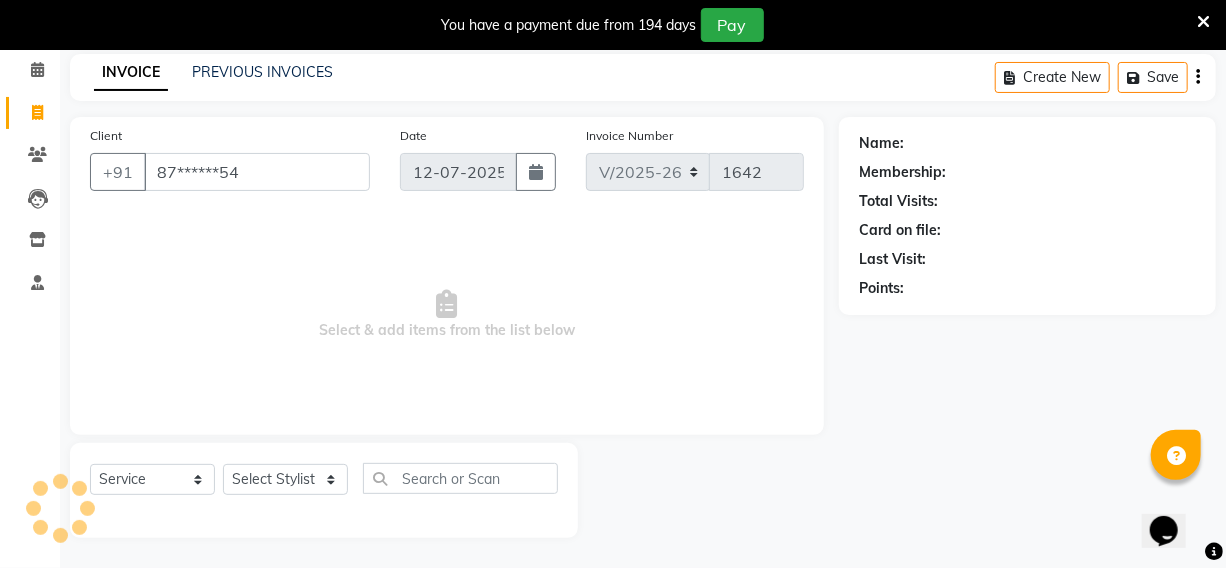 type on "87******54" 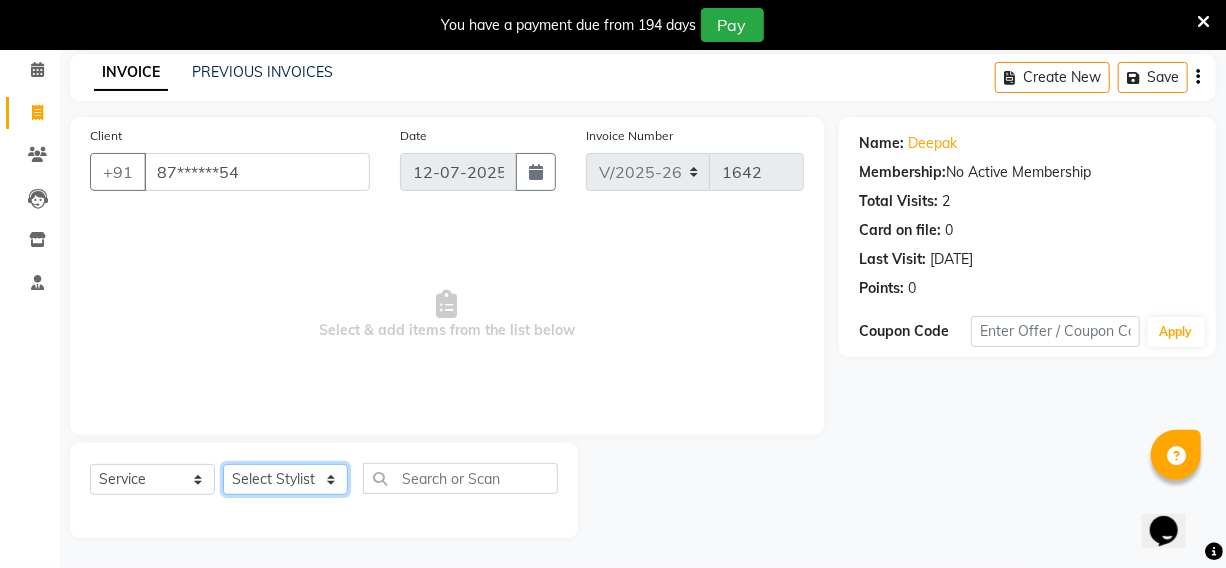 click on "Select Stylist [PERSON_NAME] Hriatpuii [PERSON_NAME] Kimi manager id [PERSON_NAME] NCY [PERSON_NAME]" 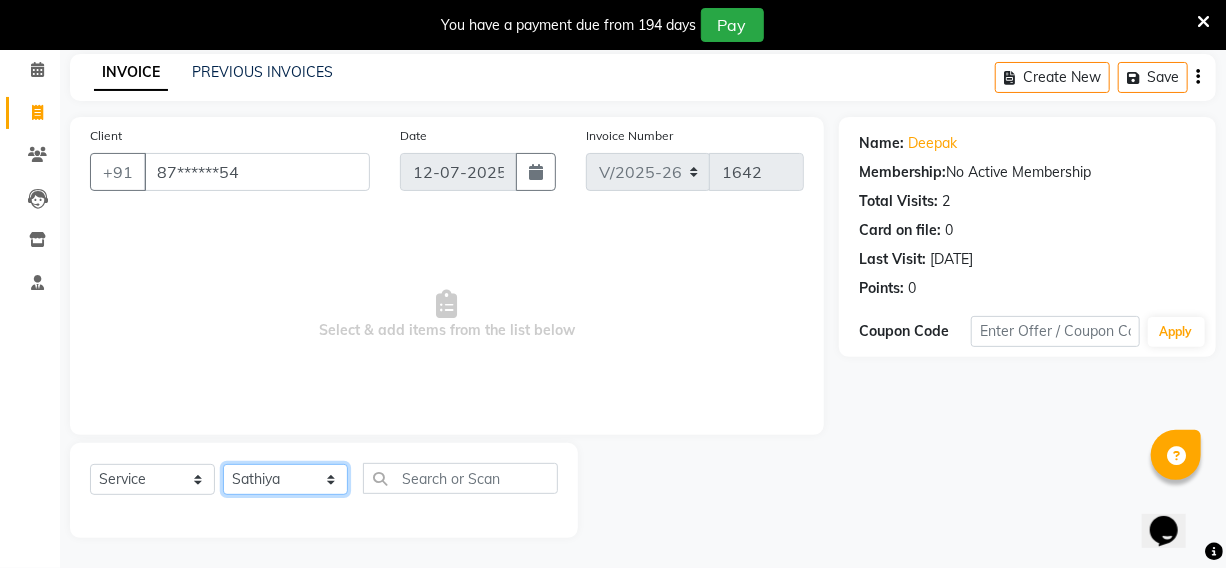 click on "Select Stylist [PERSON_NAME] Hriatpuii [PERSON_NAME] Kimi manager id [PERSON_NAME] NCY [PERSON_NAME]" 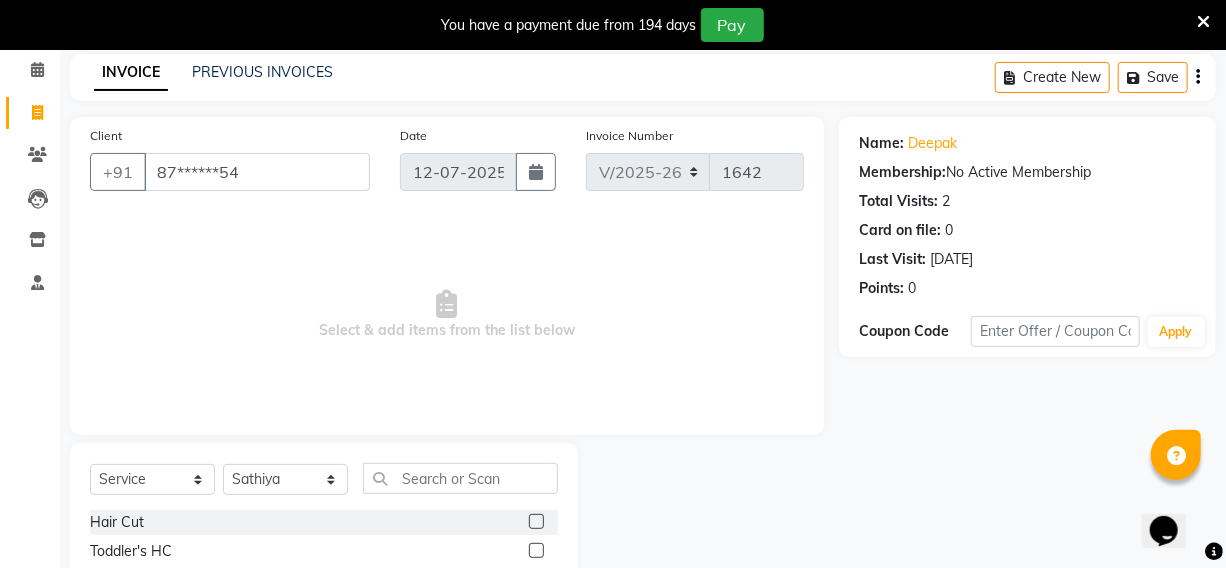 click 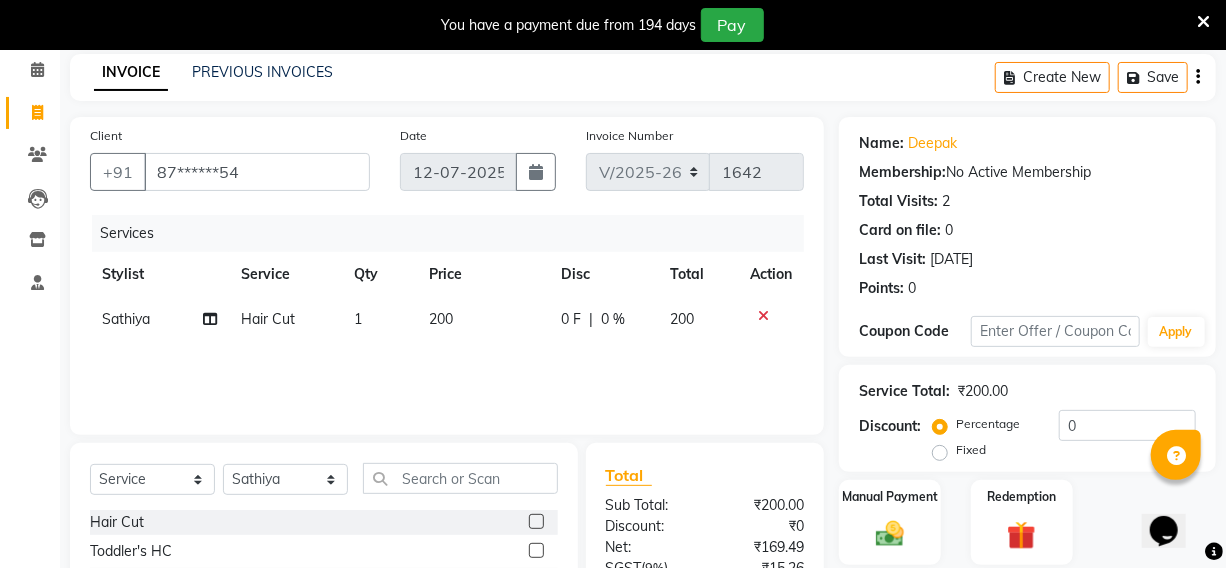 click 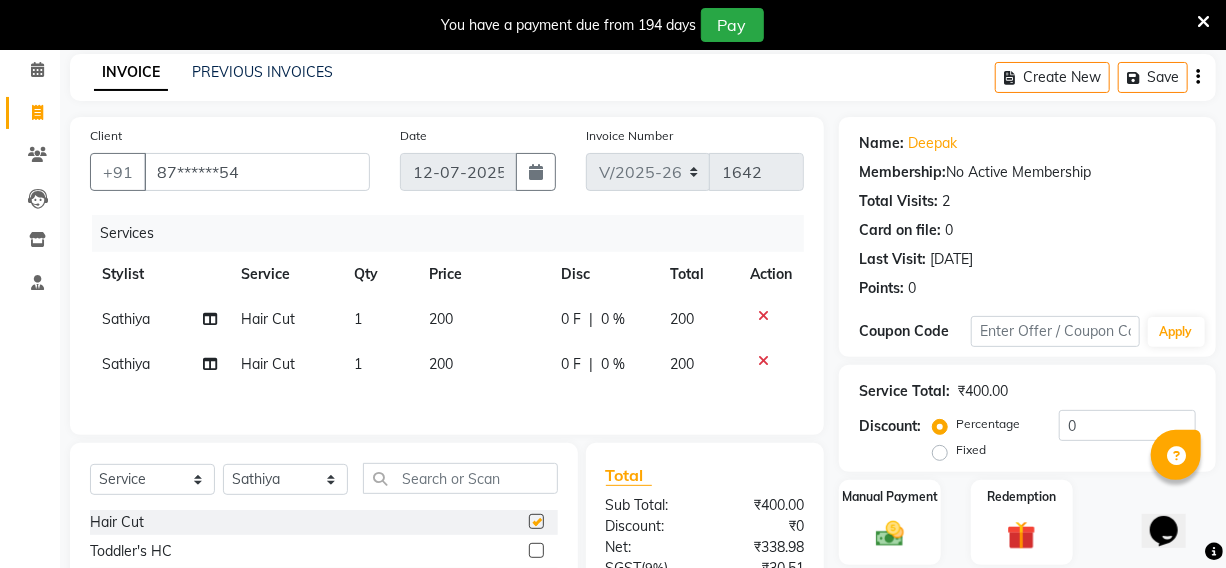 checkbox on "false" 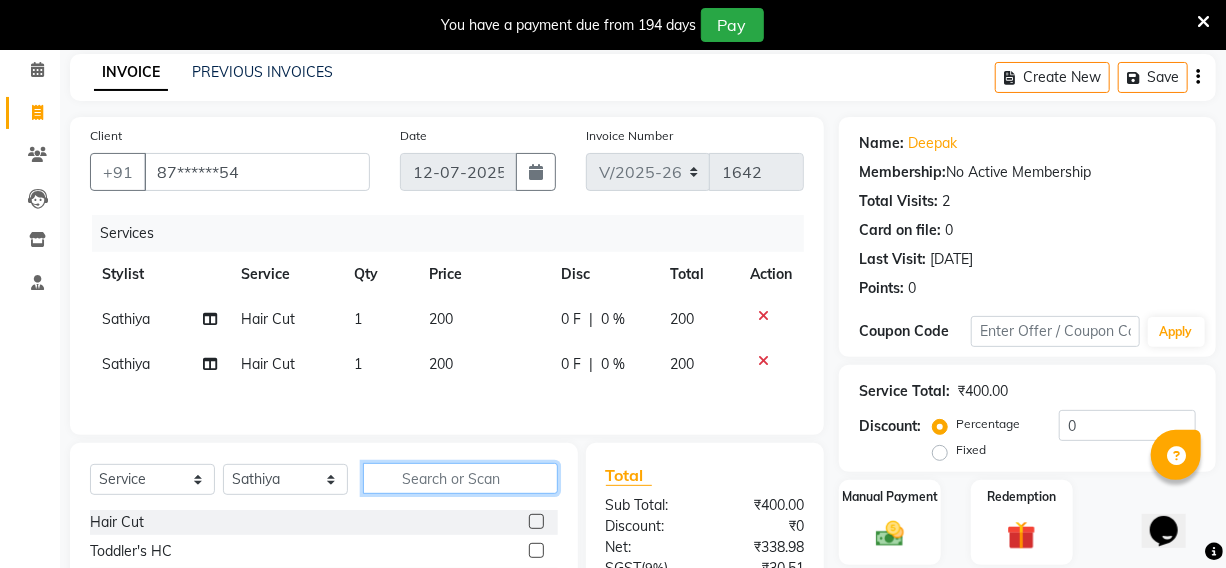 drag, startPoint x: 443, startPoint y: 483, endPoint x: 395, endPoint y: 485, distance: 48.04165 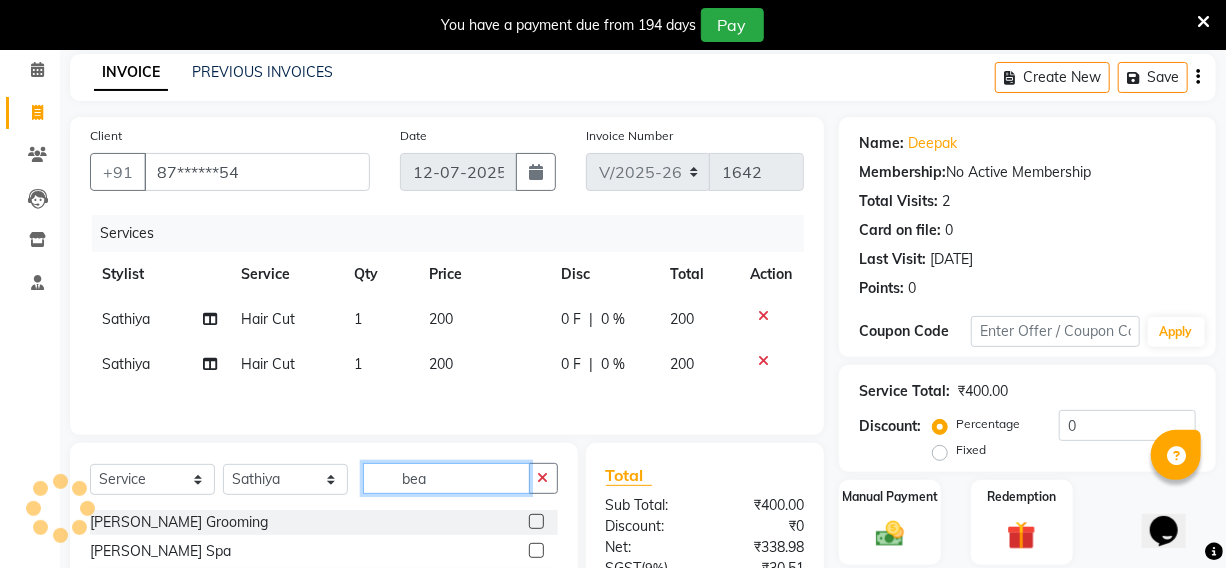 type on "bea" 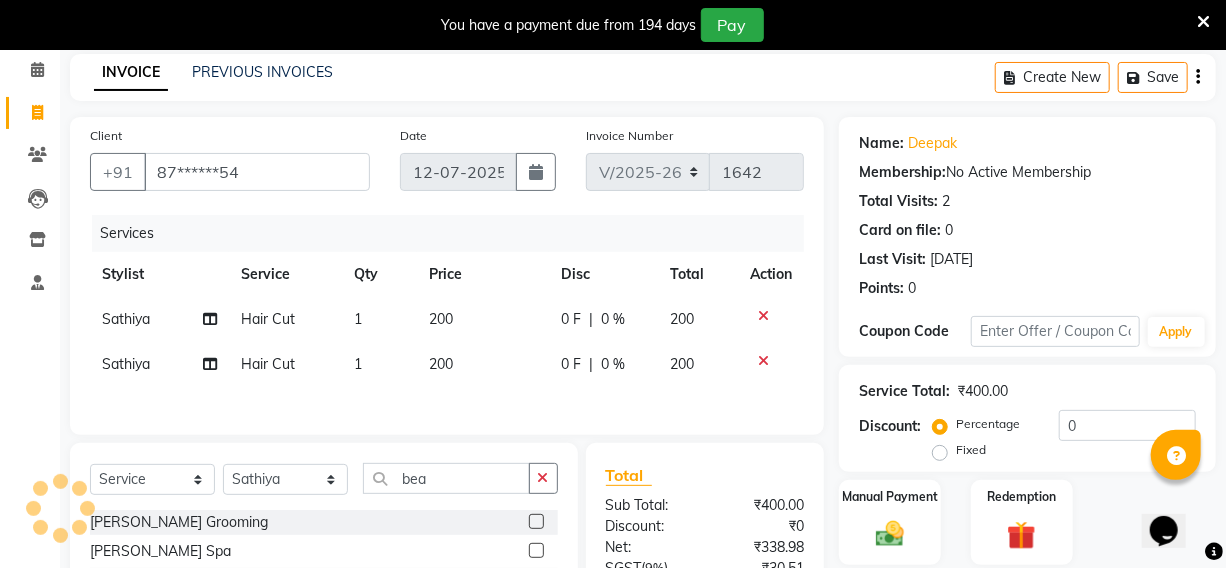 click 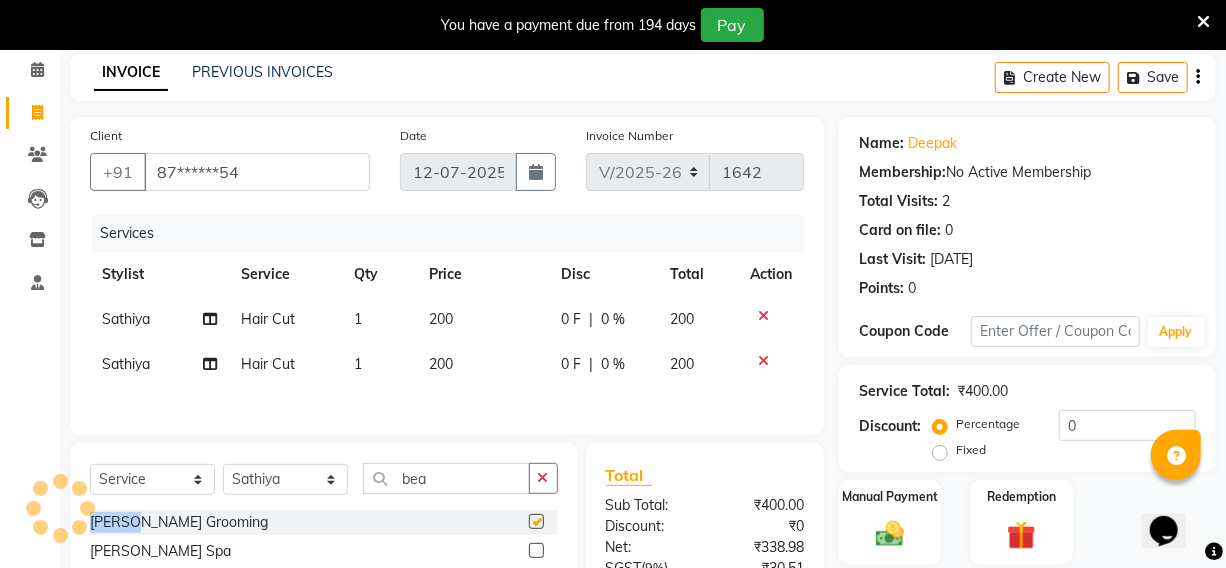 click on "Select  Service  Product  Membership  Package Voucher Prepaid Gift Card  Select Stylist [PERSON_NAME] Hriatpuii [PERSON_NAME] Kimi manager id [PERSON_NAME] Mercy NCY [PERSON_NAME] Zomuani Zovi [PERSON_NAME] Grooming  [PERSON_NAME] Spa  [PERSON_NAME] & Mustache Color" 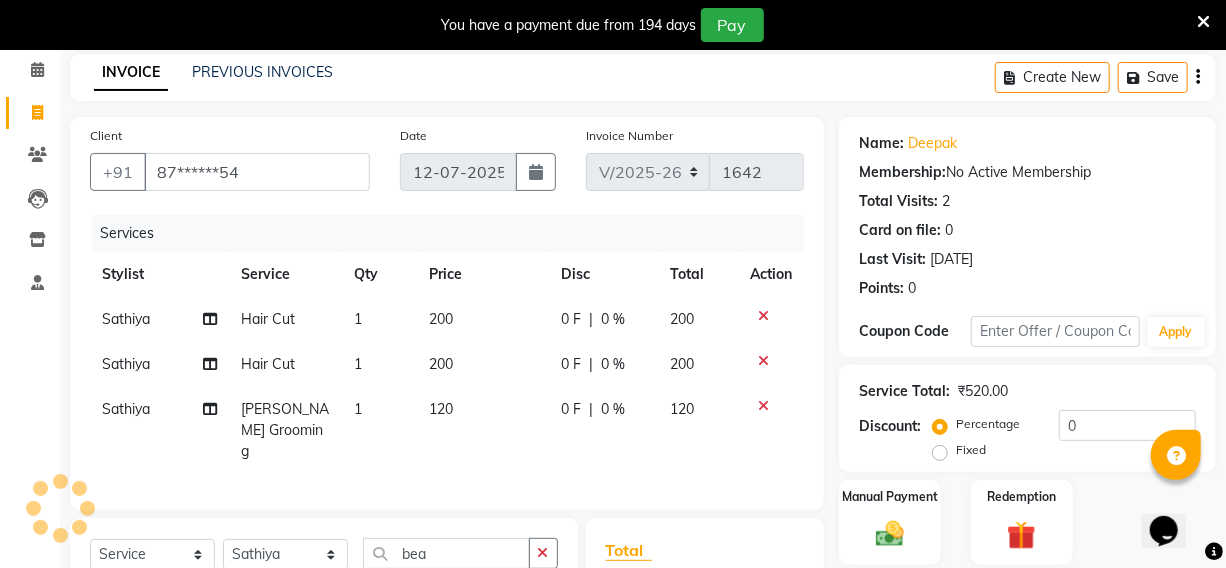 click on "Select  Service  Product  Membership  Package Voucher Prepaid Gift Card  Select Stylist [PERSON_NAME] Hriatpuii [PERSON_NAME] Kimi manager id [PERSON_NAME] Mercy NCY [PERSON_NAME] Zomuani Zovi [PERSON_NAME] Grooming  [PERSON_NAME] Spa  [PERSON_NAME] & Mustache Color" 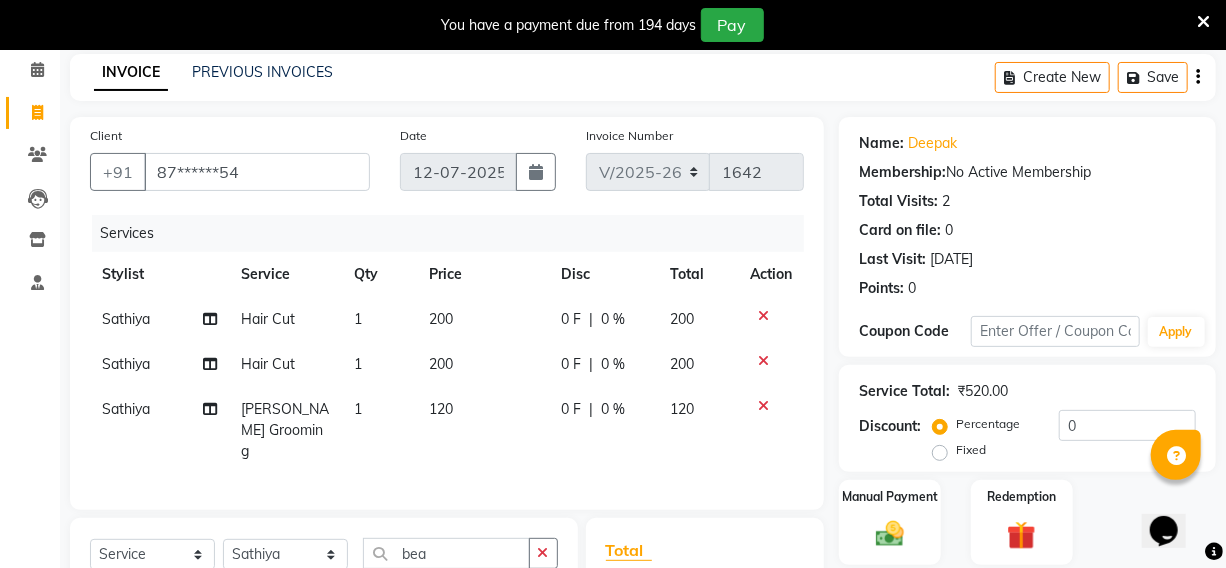 checkbox on "false" 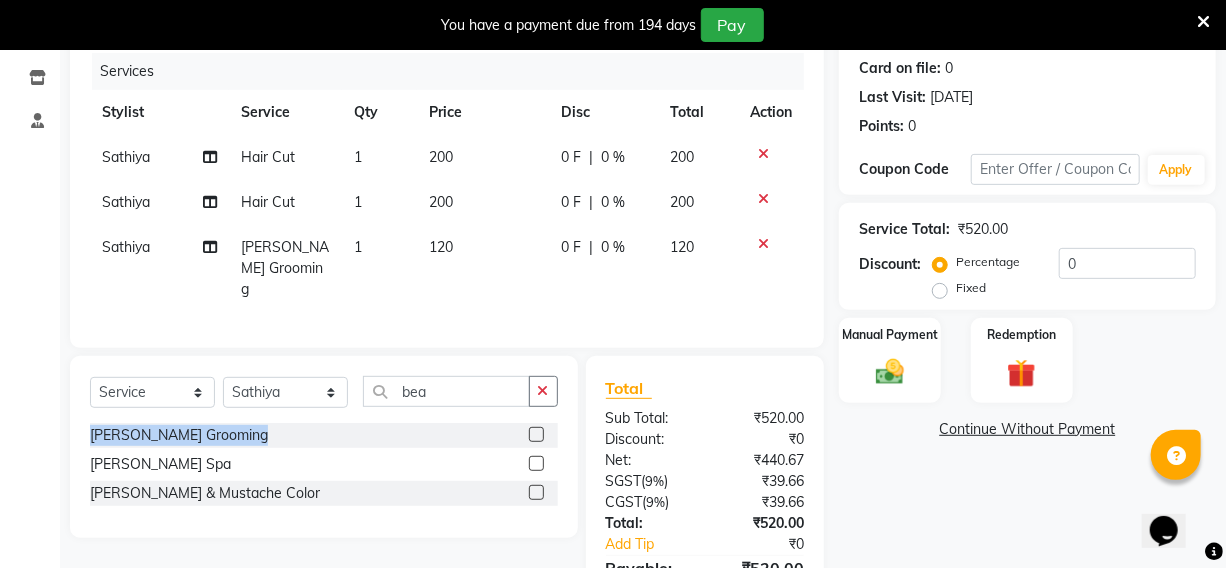scroll, scrollTop: 265, scrollLeft: 0, axis: vertical 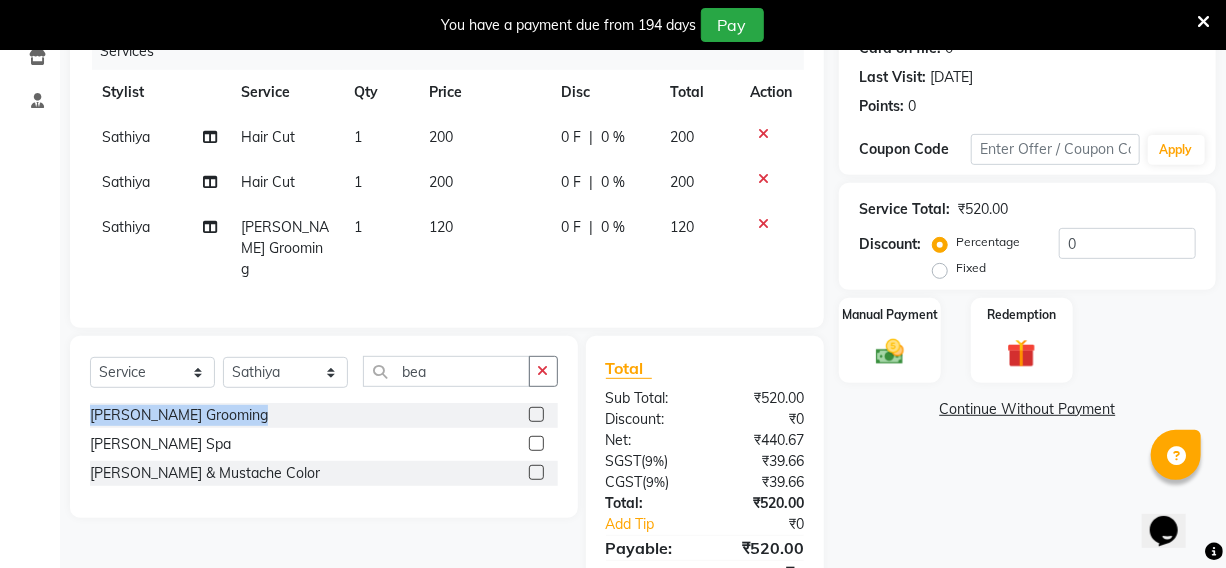 click 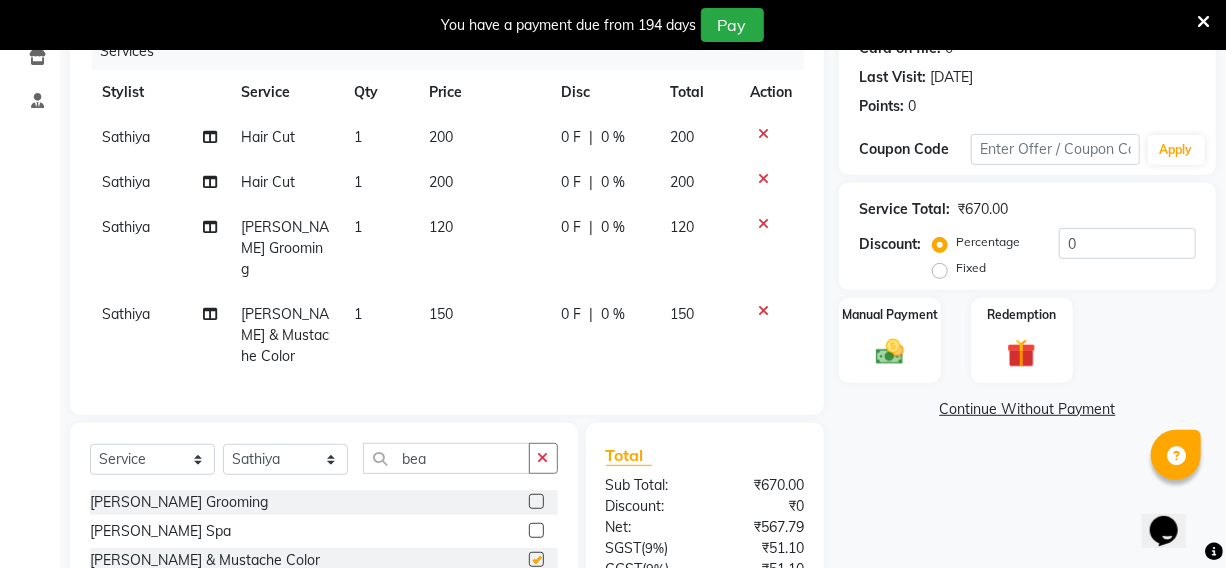 click 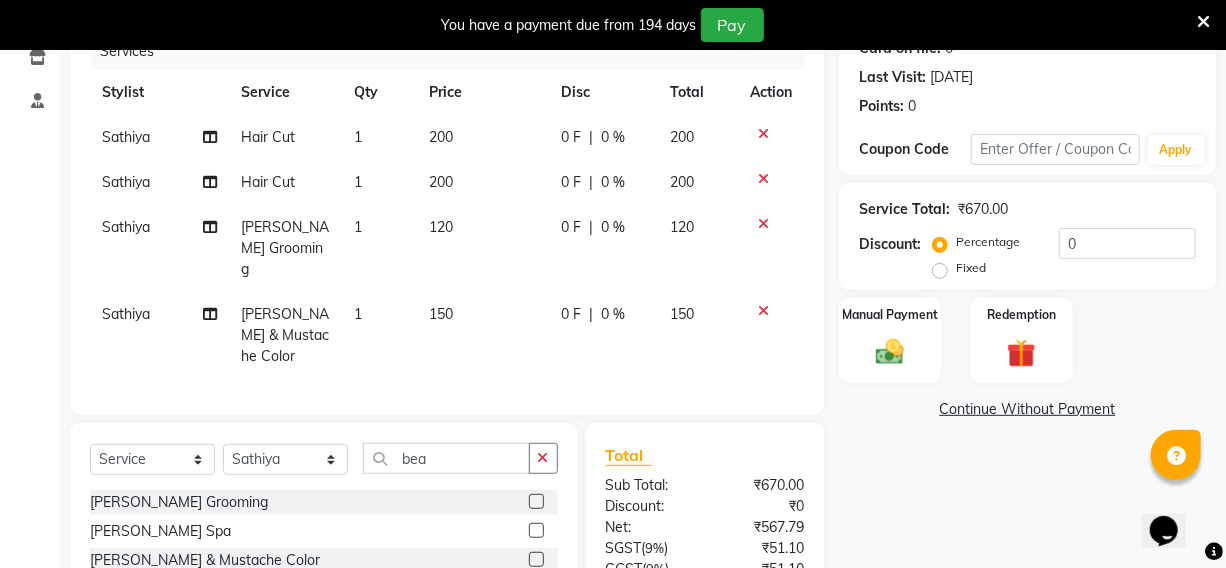 checkbox on "false" 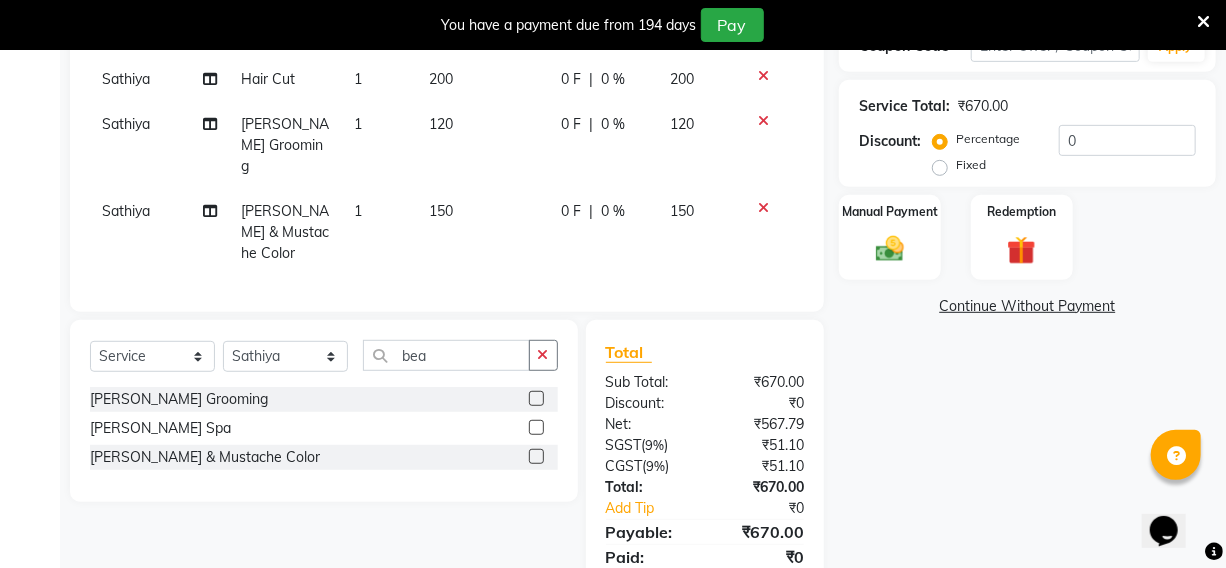 scroll, scrollTop: 418, scrollLeft: 0, axis: vertical 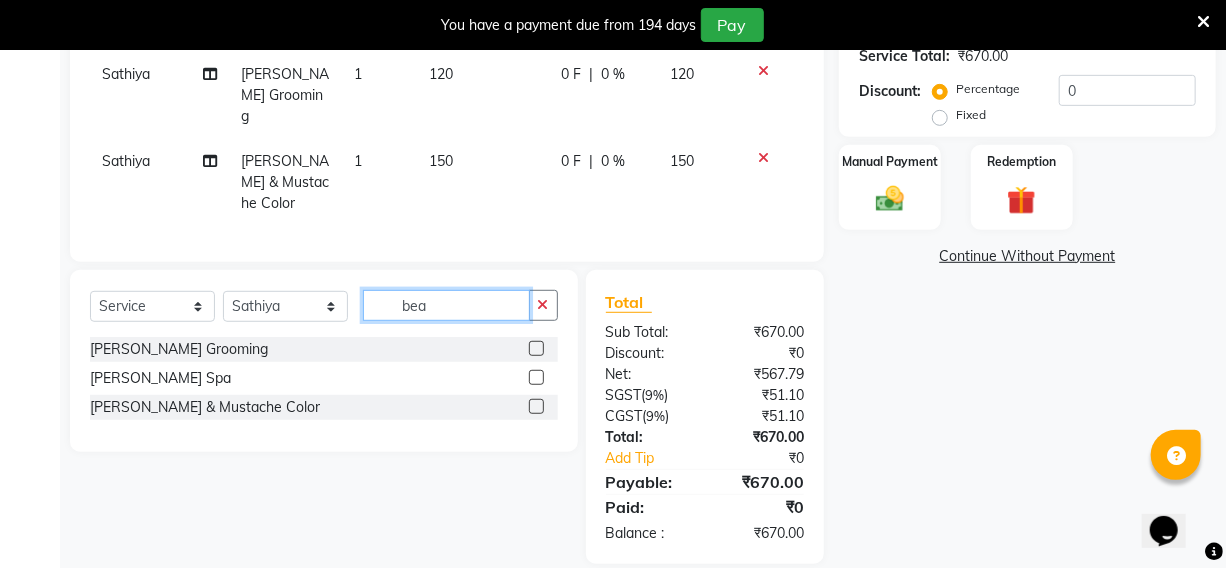 click on "bea" 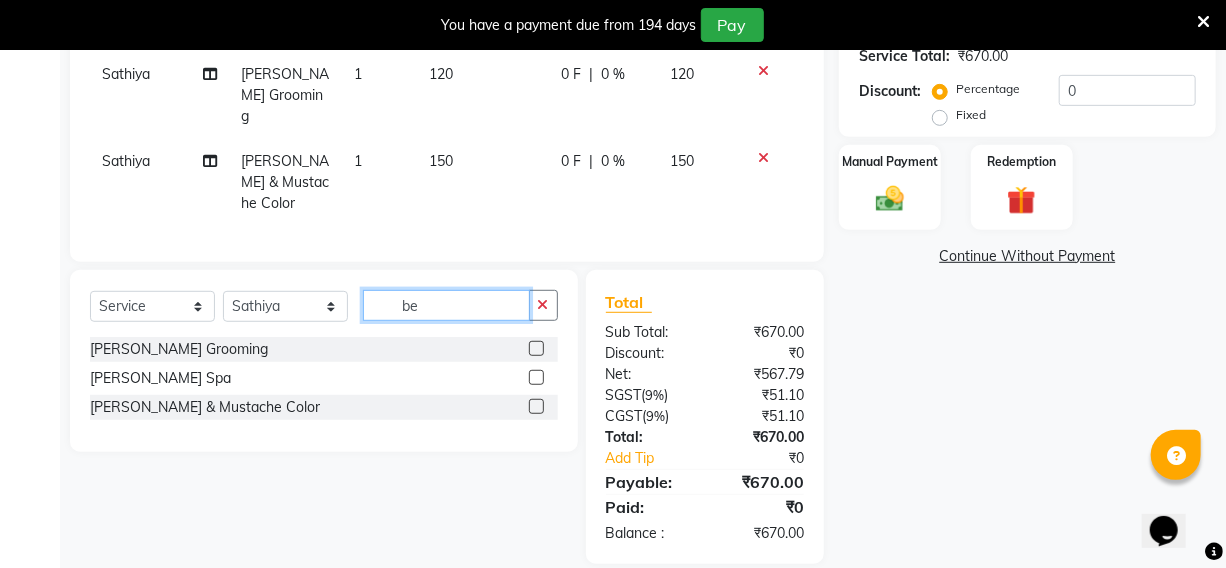 type on "b" 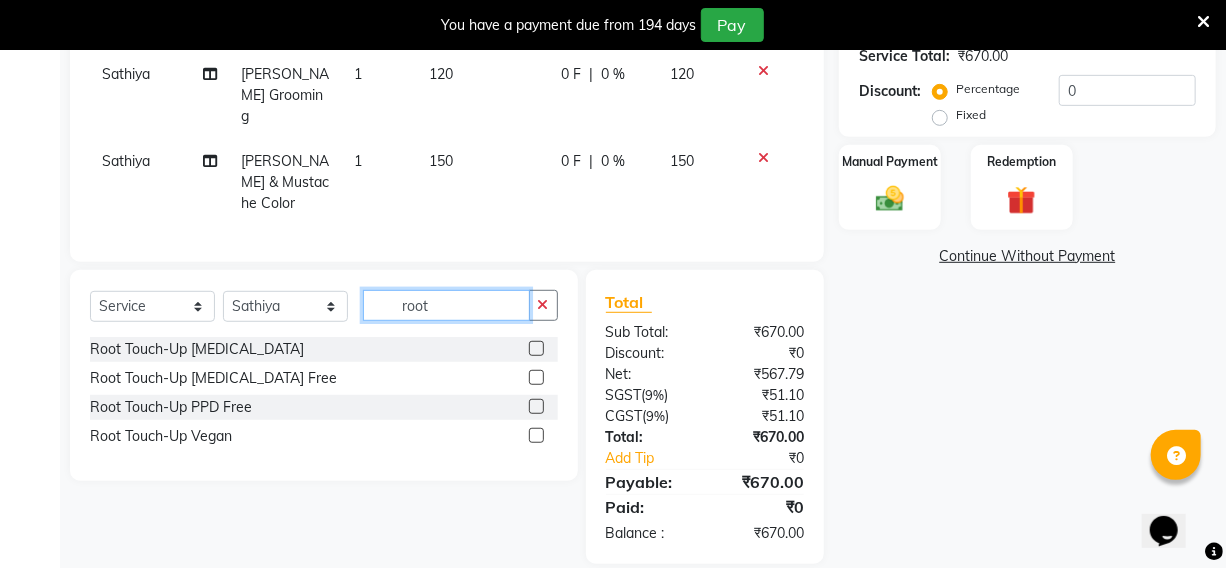 type on "root" 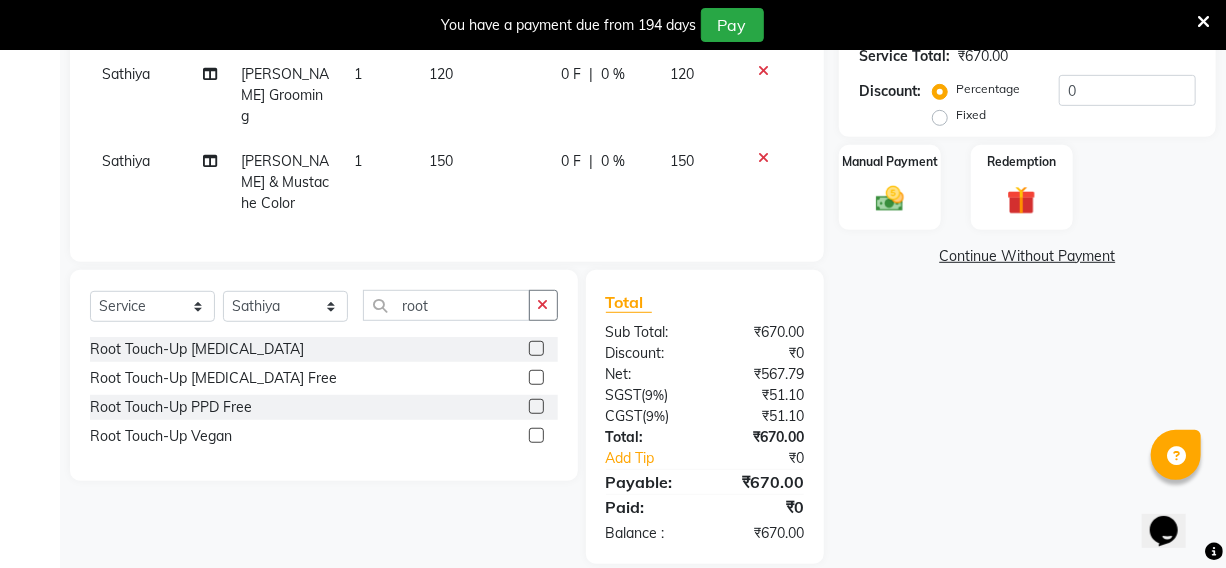 click 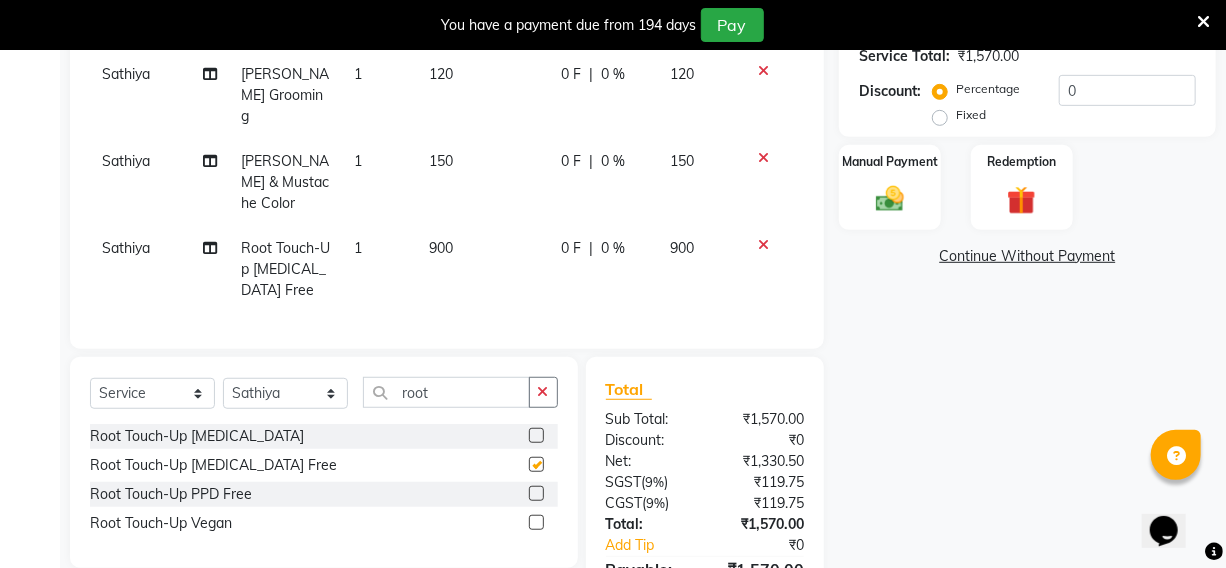 checkbox on "false" 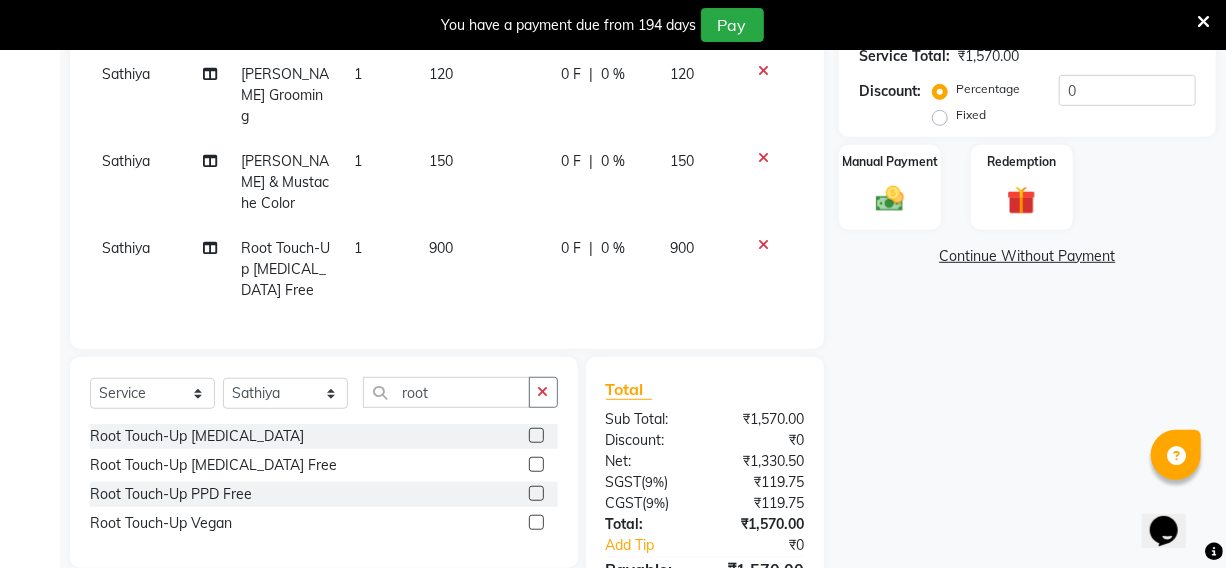 click on "900" 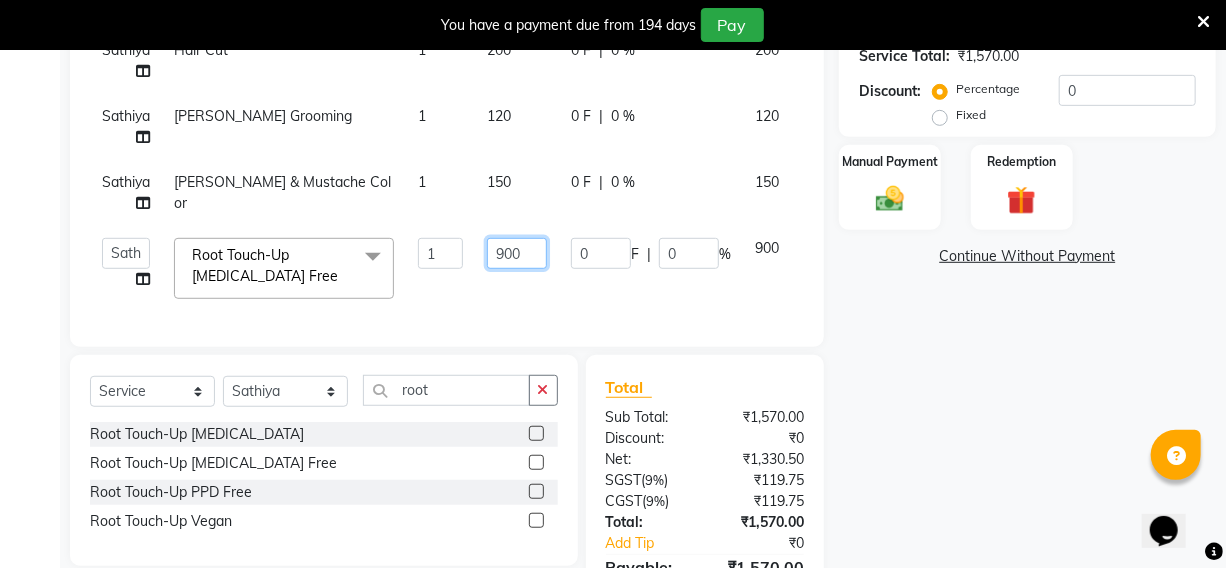 click on "900" 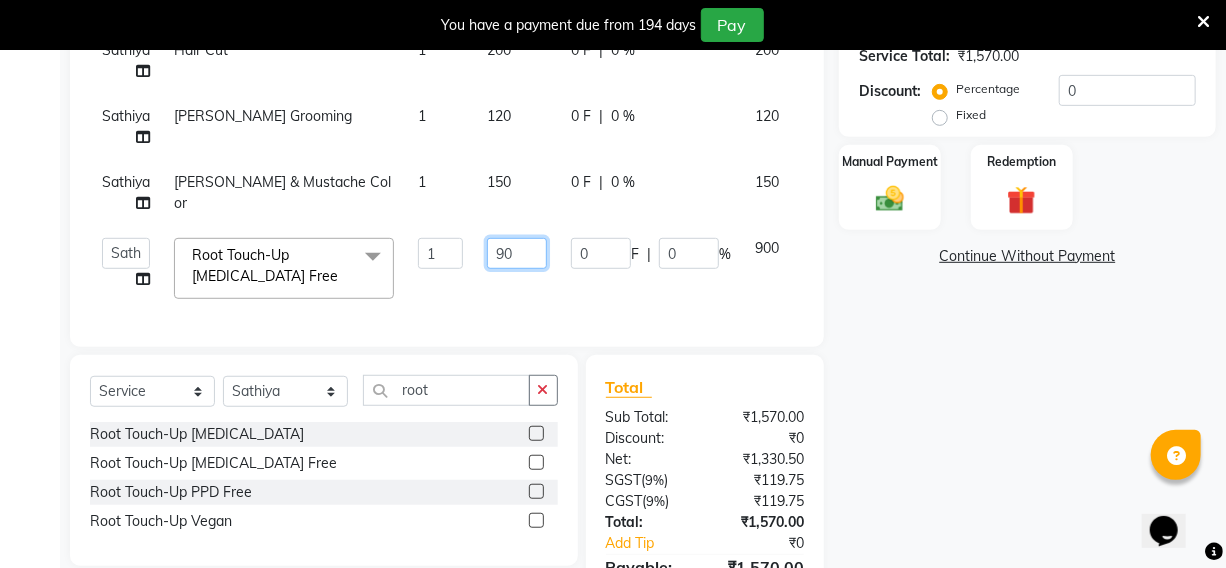 type on "9" 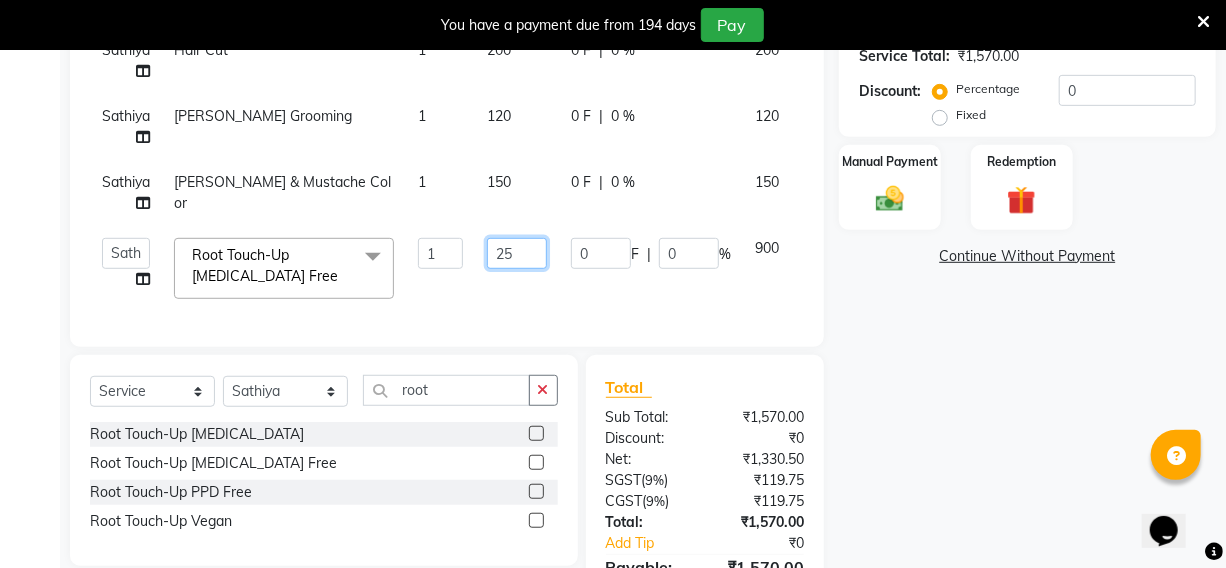 type on "250" 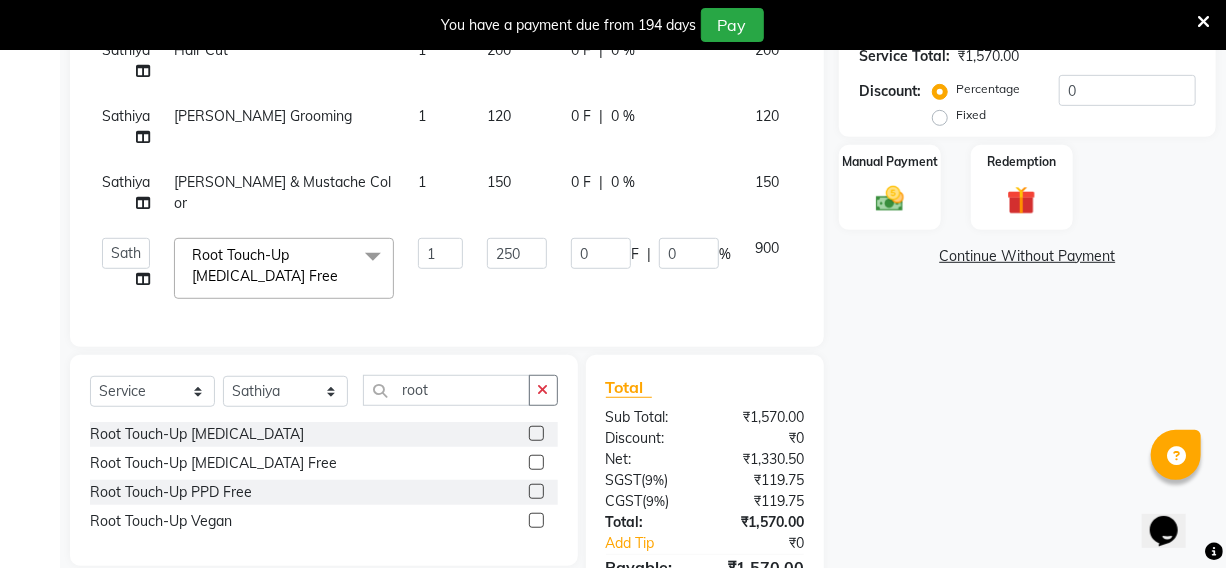 click on "Services Stylist Service Qty Price Disc Total Action Sathiya Hair Cut 1 200 0 F | 0 % 200 Sathiya Hair Cut 1 200 0 F | 0 % 200 [PERSON_NAME] Grooming 1 120 0 F | 0 % 120 [PERSON_NAME] & Mustache Color 1 150 0 F | 0 % 150  [PERSON_NAME]   Hriatpuii   [PERSON_NAME]   Kimi manager id   [PERSON_NAME]   Mercy   NCY   [PERSON_NAME]   Zomuani   Zovi  Root Touch-Up [MEDICAL_DATA] Free  x Hair Cut Toddler's HC Head Shave (Kids) Head Shave (Adults) Creative Style Director Senior Stylist Stylist Blunt Hair Cut Fringe Kids Hair Cut (below 6 years) Men's Hair wash & Hair Setting Shampoo & Conditioning Blow-dry Ironing Tong Curls [PERSON_NAME] Grooming [PERSON_NAME] Spa [PERSON_NAME] & Mustache Color Root Touch-Up [MEDICAL_DATA] Root Touch-Up [MEDICAL_DATA] Free Root Touch-Up PPD Free Root Touch-Up Vegan Highlights Creative Hair Color Henna Hair Spa ( Loreal ) Hair Spa ( Wella Oil Reflection ) Hair Spa - Nourishing & Repair Hair Spa - Smooth & Shine Hair Spa ( Keratin Rich ) Hair Spa ( Wella Fusion ) Hair Spa ( Wella Elements ) Anti Hair Loss Anti-[MEDICAL_DATA] Olaplex Pearl 1" 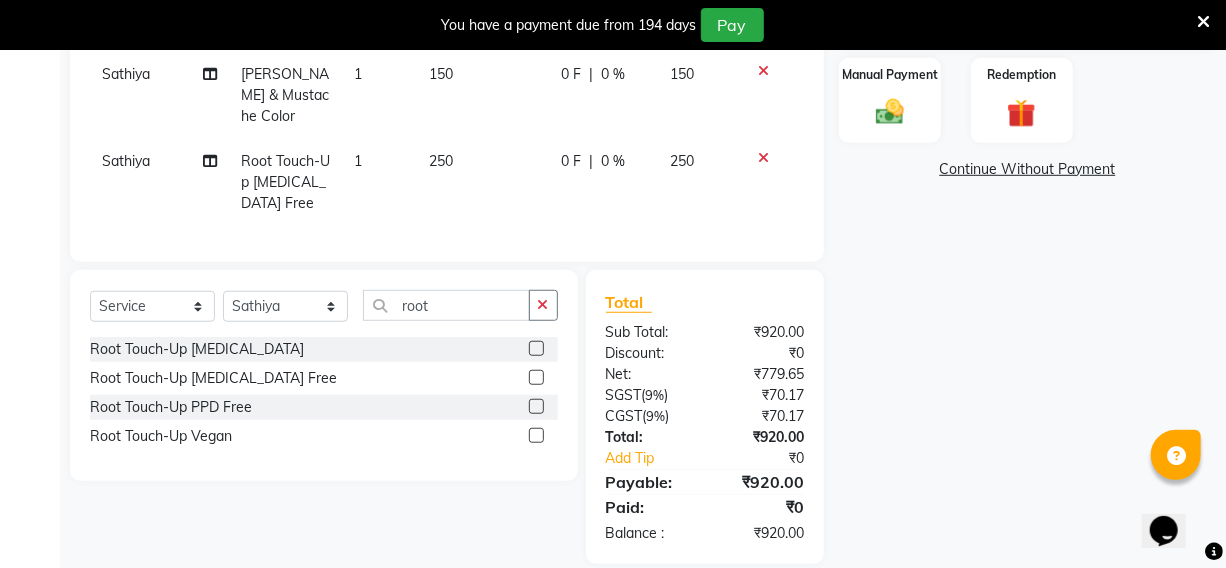 scroll, scrollTop: 232, scrollLeft: 0, axis: vertical 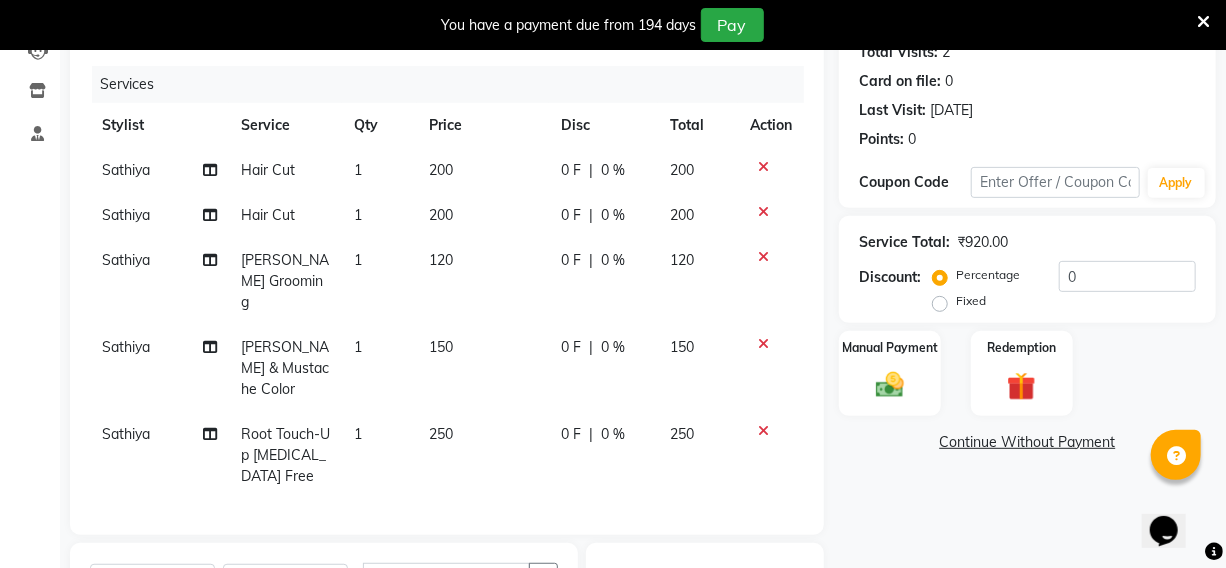 click on "120" 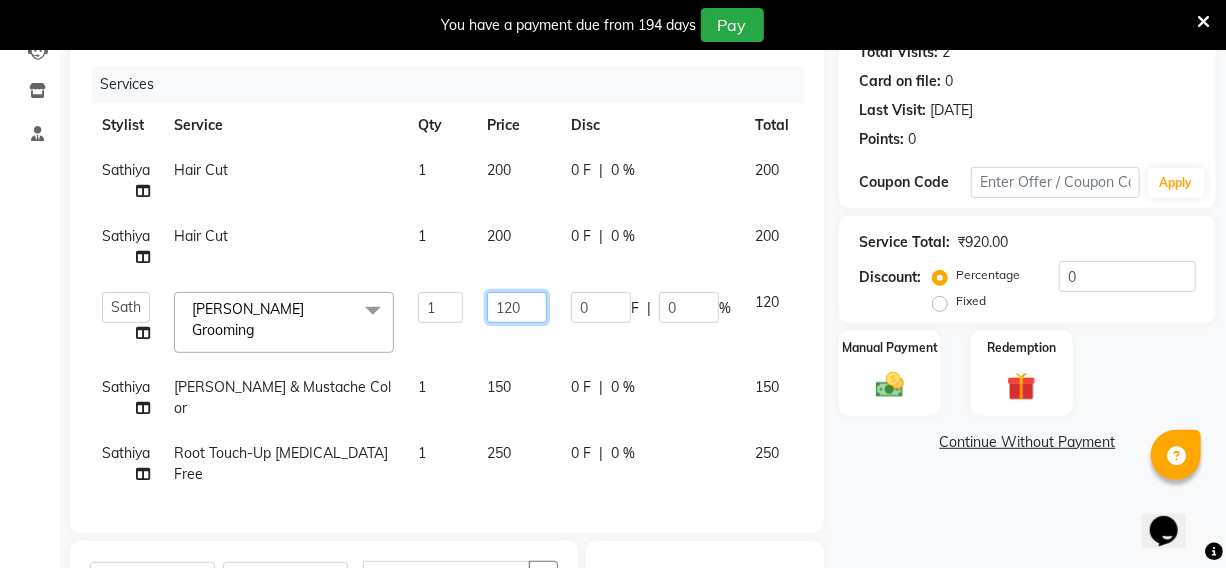 click on "120" 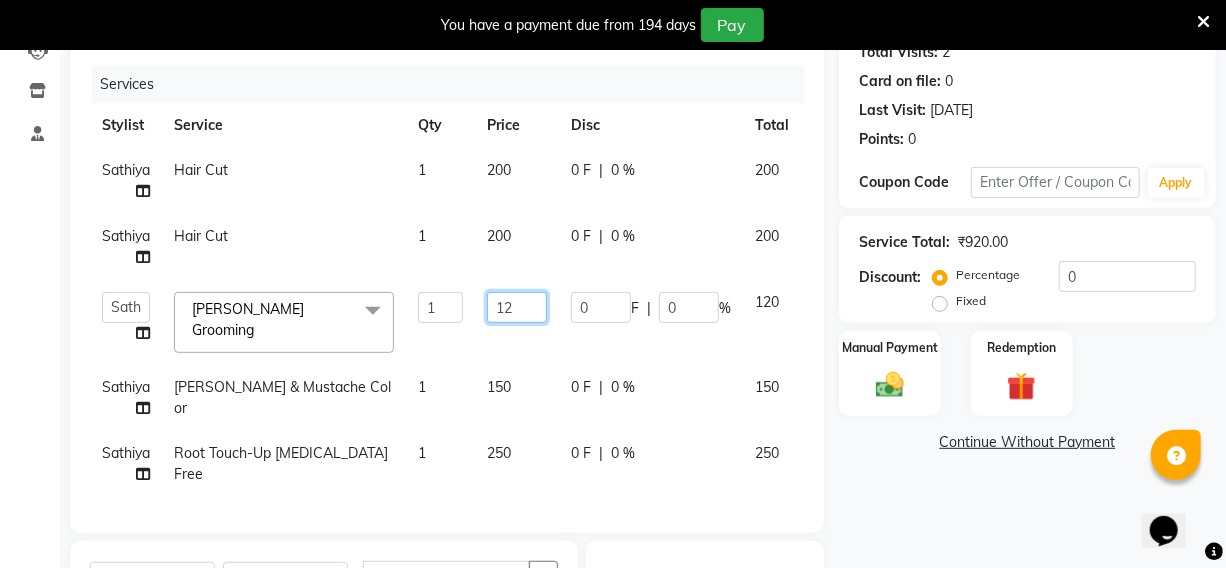 type on "1" 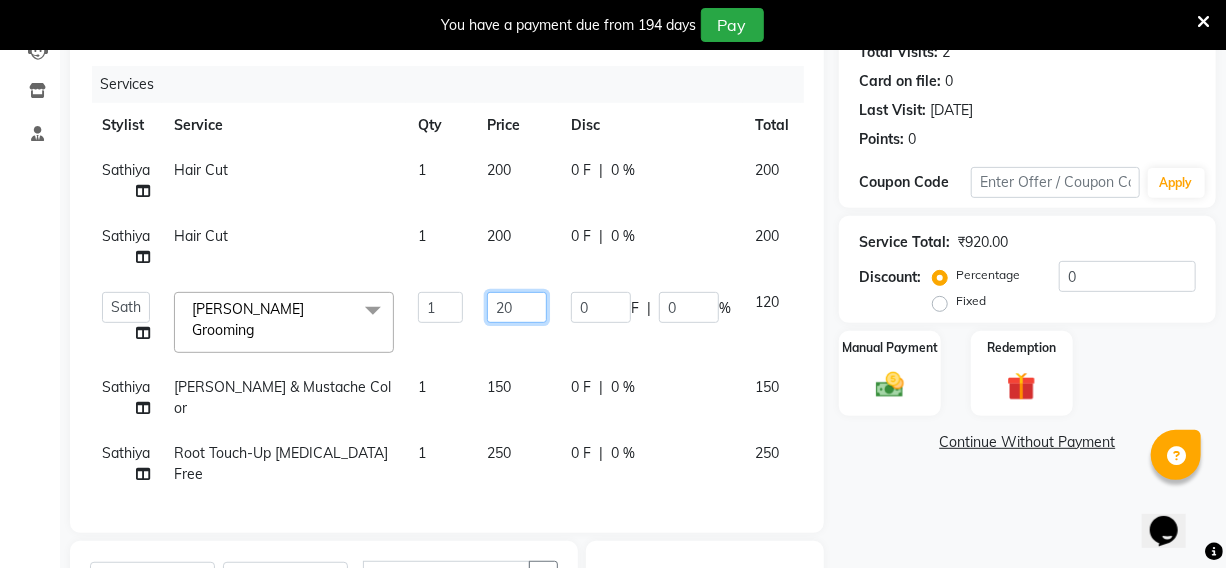 type on "200" 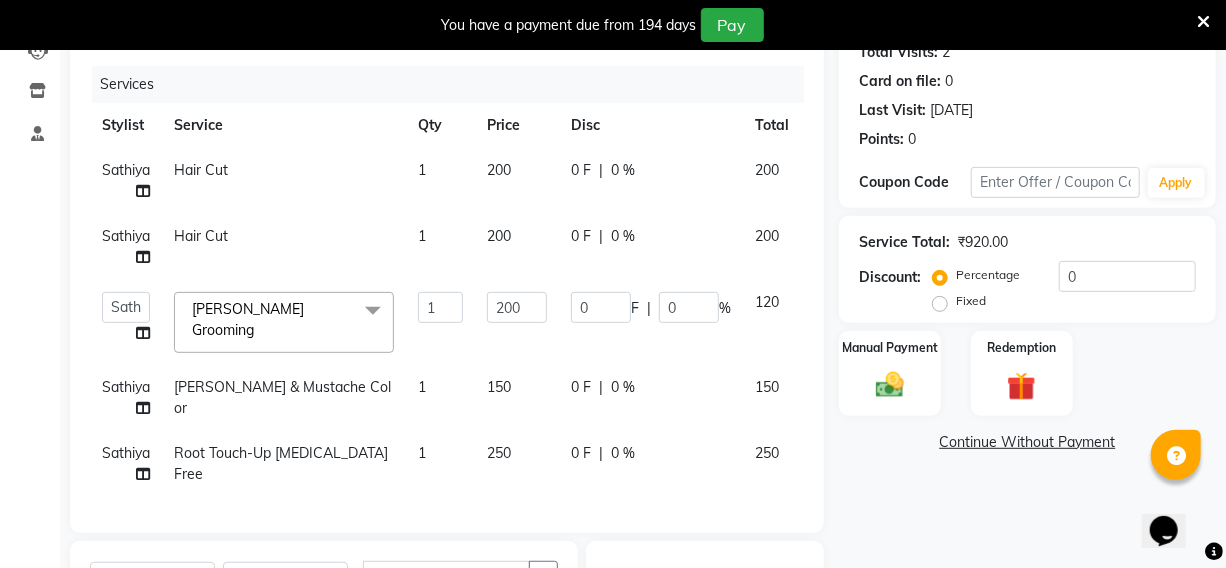 click on "Sathiya Hair Cut 1 200 0 F | 0 % 200 Sathiya Hair Cut 1 200 0 F | 0 % 200  [PERSON_NAME]   Hriatpuii   [PERSON_NAME]   Kimi manager id   [PERSON_NAME]   Mercy   NCY   [PERSON_NAME]   Zomuani   Zovi  [PERSON_NAME] Grooming  x Hair Cut Toddler's HC Head Shave (Kids) Head Shave (Adults) Creative Style Director Senior Stylist Stylist Blunt Hair Cut Fringe Kids Hair Cut (below 6 years) Men's Hair wash & Hair Setting Shampoo & Conditioning Blow-dry Ironing Tong Curls [PERSON_NAME] Grooming [PERSON_NAME] Spa [PERSON_NAME] & Mustache Color Root Touch-Up [MEDICAL_DATA] Root Touch-Up [MEDICAL_DATA] Free Root Touch-Up PPD Free Root Touch-Up Vegan Highlights Creative Hair Color Henna Hair Spa ( Loreal ) Hair Spa ( Wella Oil Reflection ) Hair Spa - Nourishing & Repair Hair Spa - Smooth & Shine Hair Spa ( Keratin Rich ) Hair Spa ( Wella Fusion ) Hair Spa ( Wella Elements ) Anti Hair Loss Anti-[MEDICAL_DATA] Olaplex Hair Detox Spa ( Iluvia) Hair Spa - [PERSON_NAME] Butter Hair Perming Hair Straightening/Smoothening Hair Keratin Hair [MEDICAL_DATA] Essential Pearl Aloe [PERSON_NAME] Instant Glow Gold Chin 1" 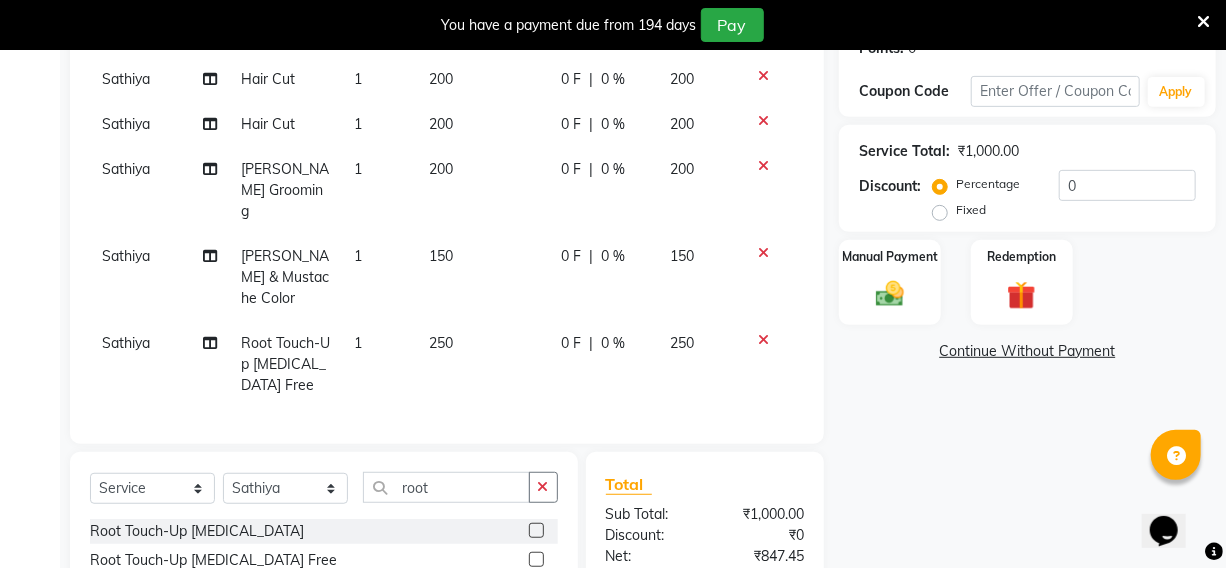 scroll, scrollTop: 414, scrollLeft: 0, axis: vertical 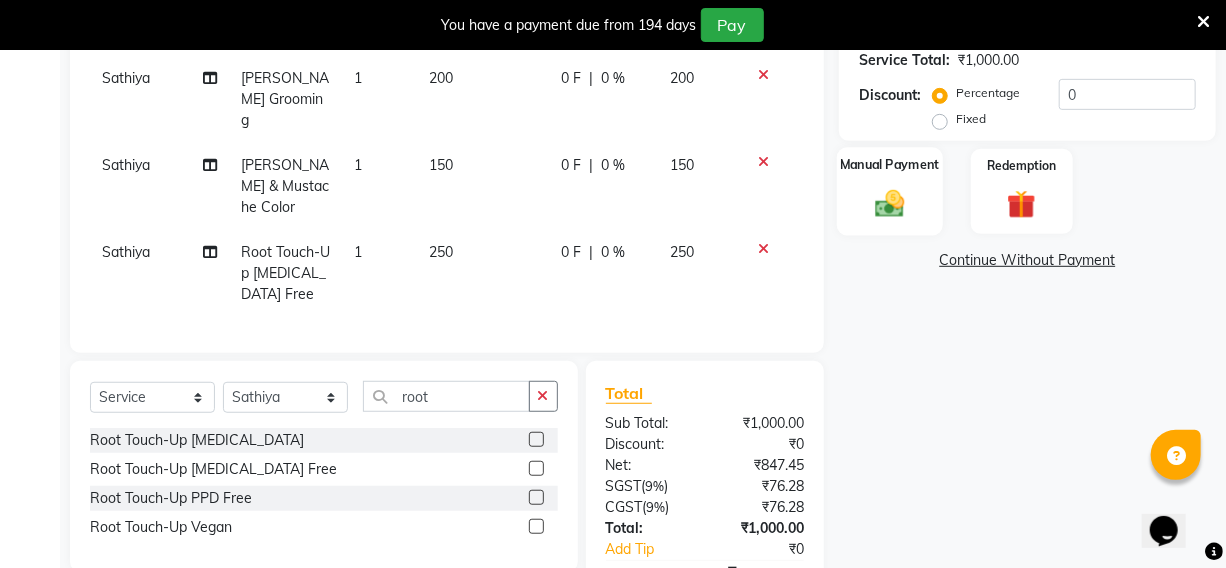 click 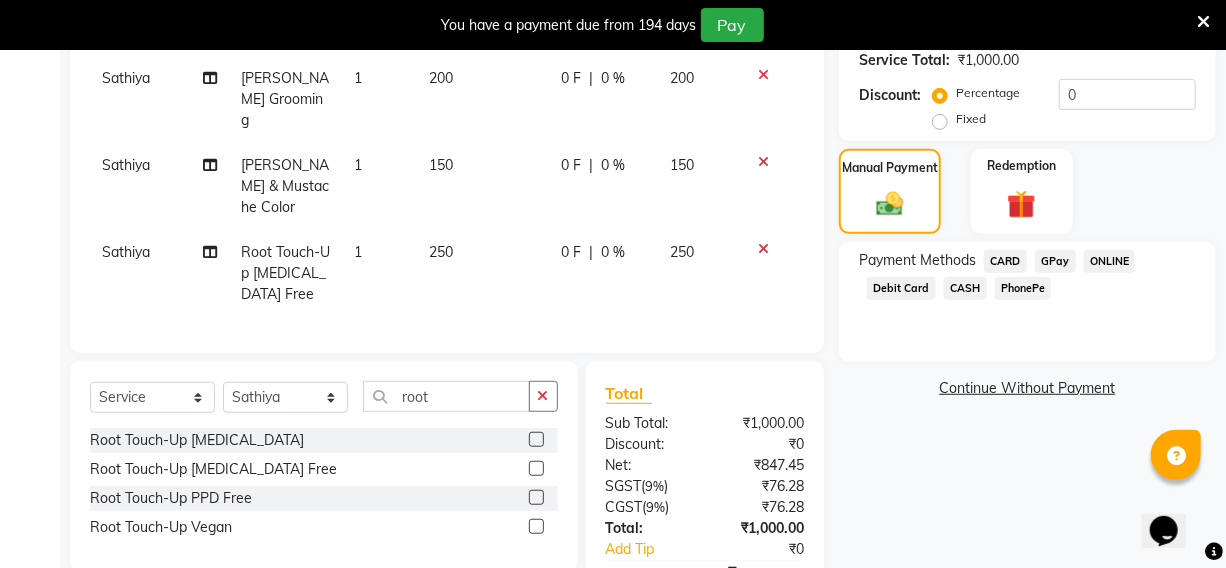 click on "CASH" 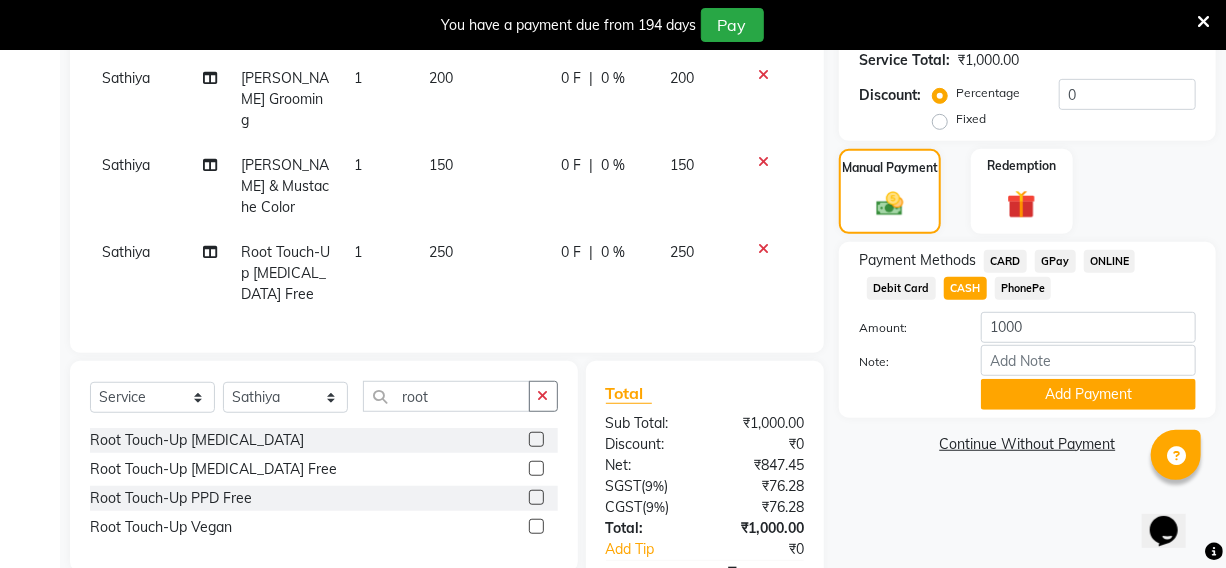 scroll, scrollTop: 505, scrollLeft: 0, axis: vertical 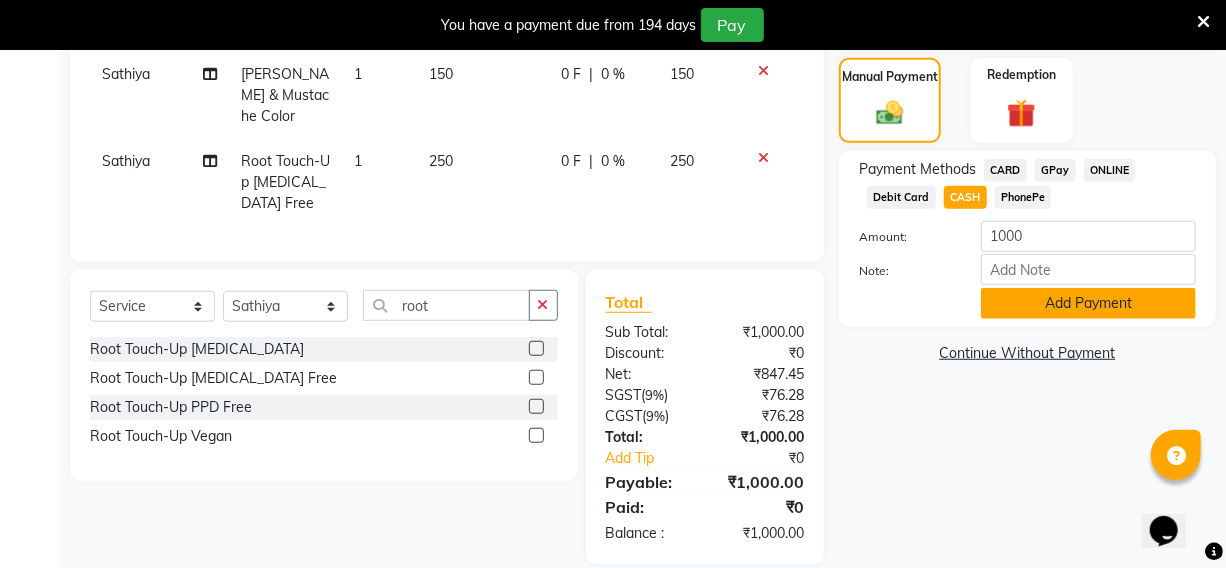 click on "Add Payment" 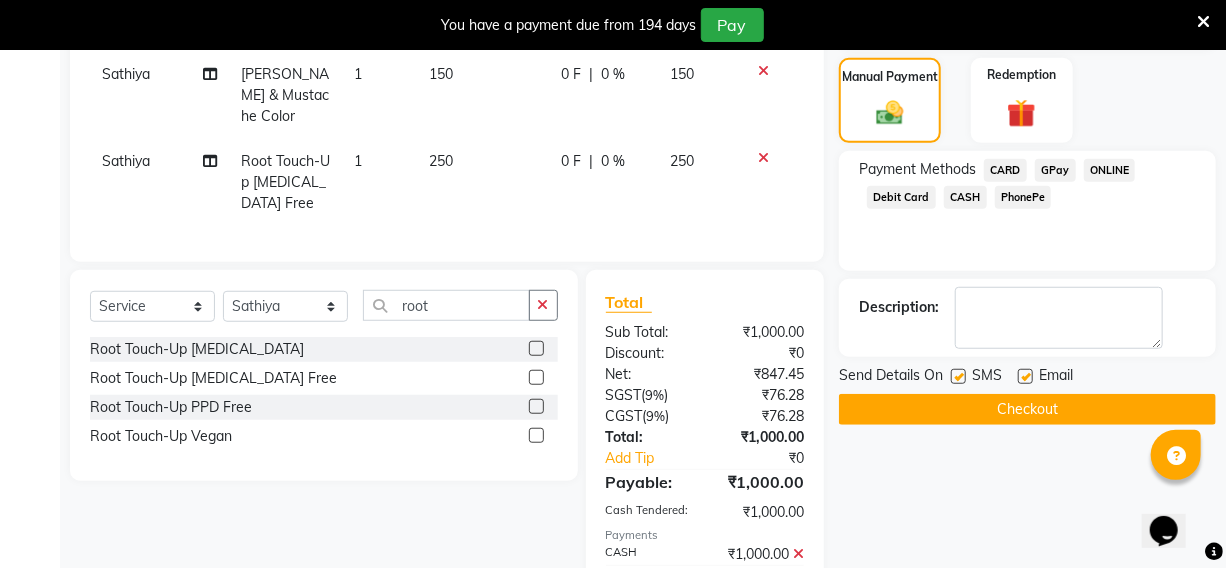 click 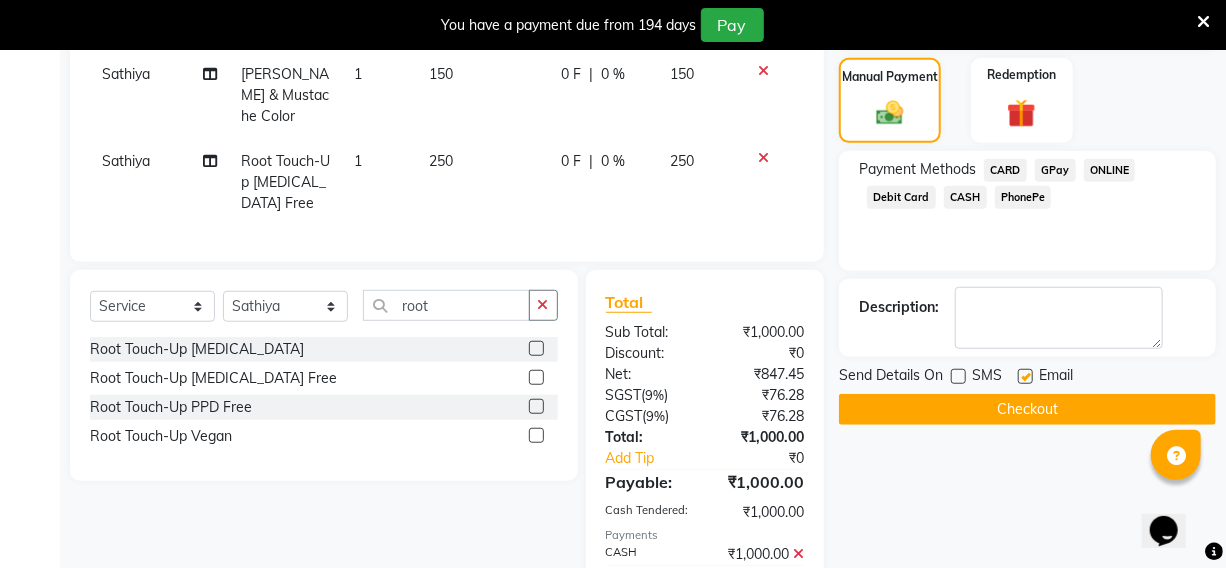 click 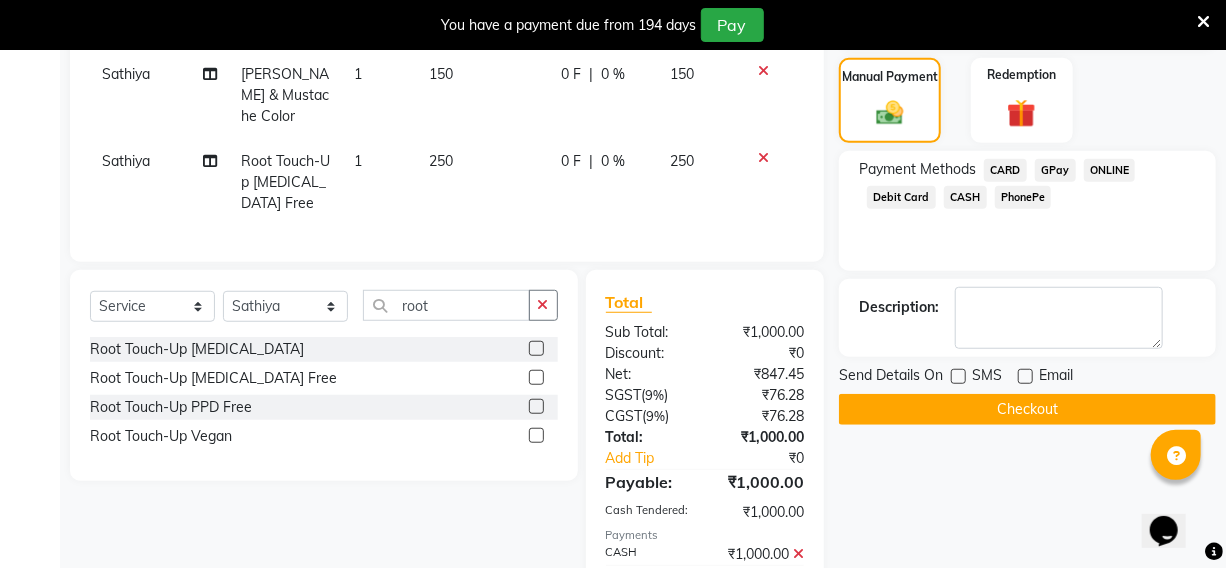 click on "Checkout" 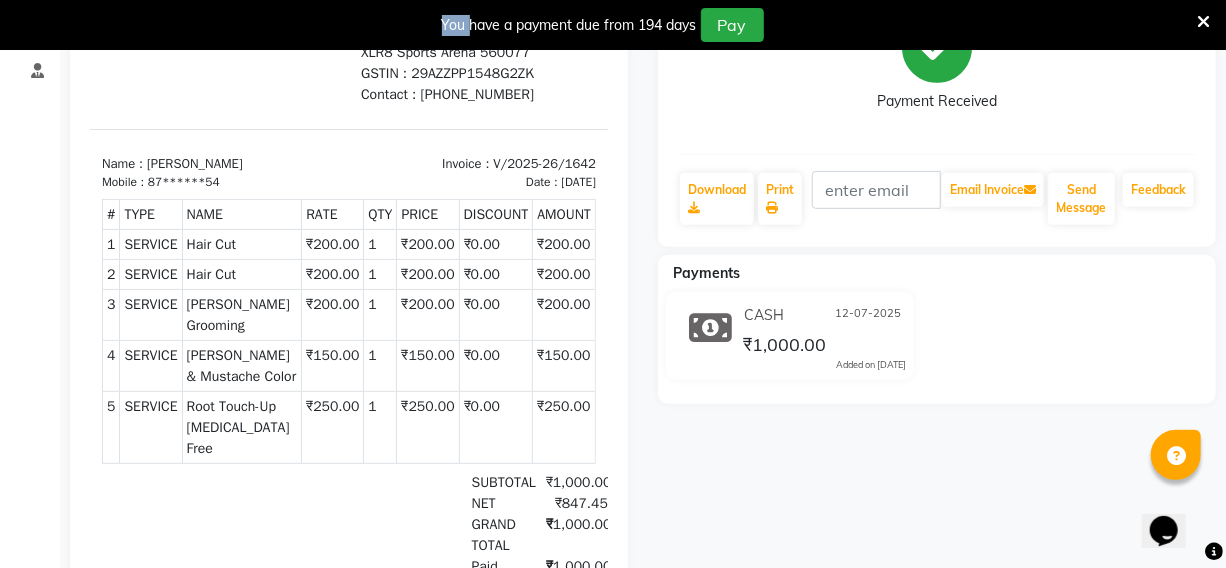 scroll, scrollTop: 0, scrollLeft: 0, axis: both 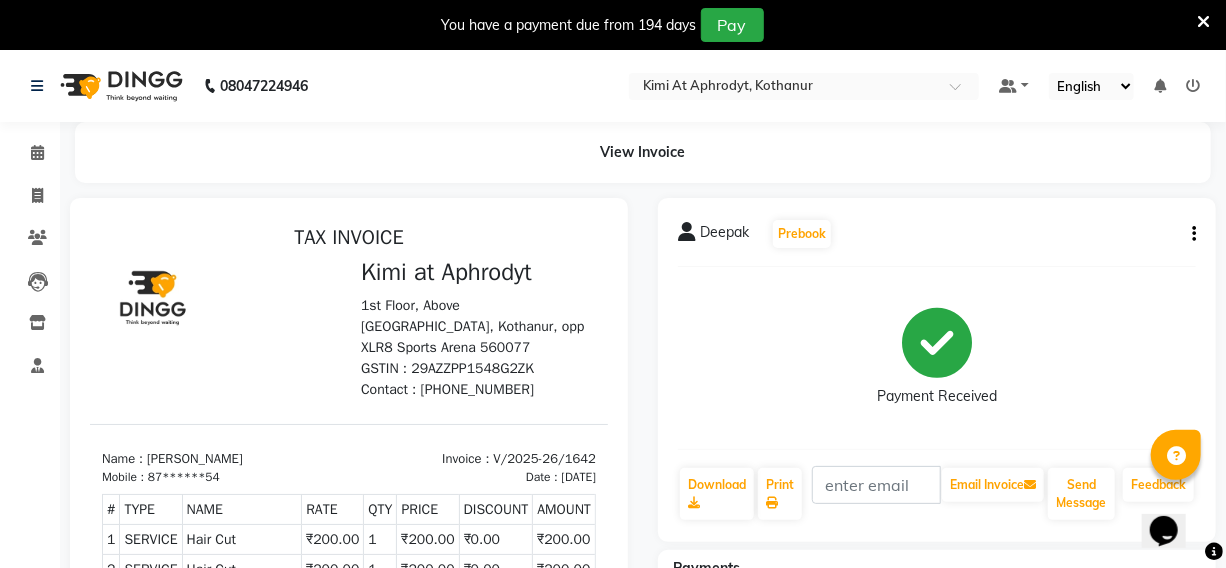click at bounding box center [349, 599] 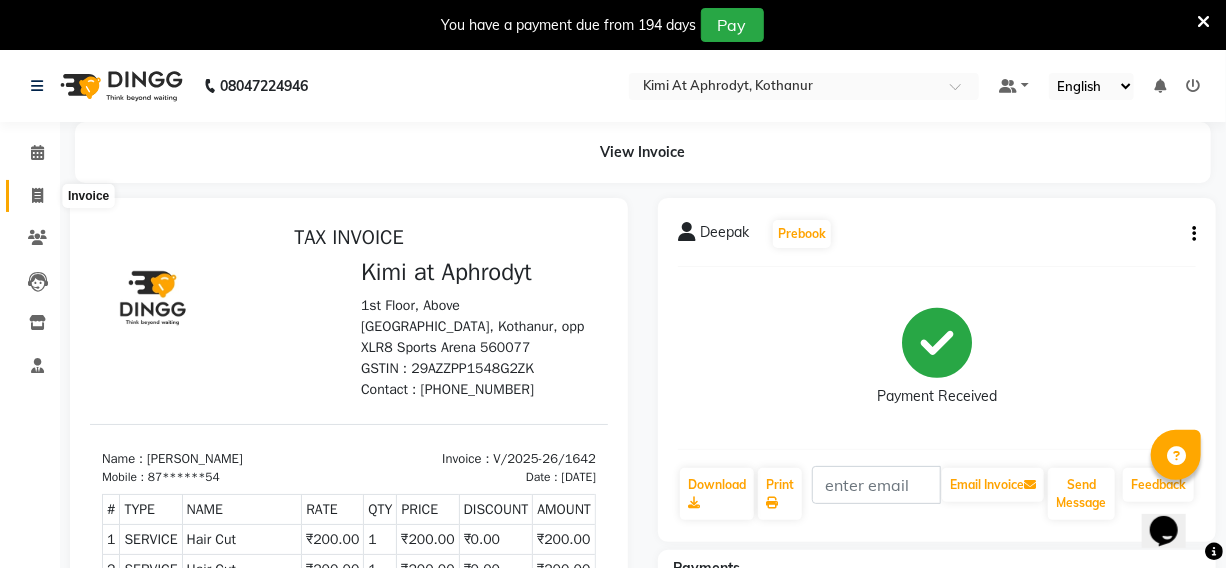 click 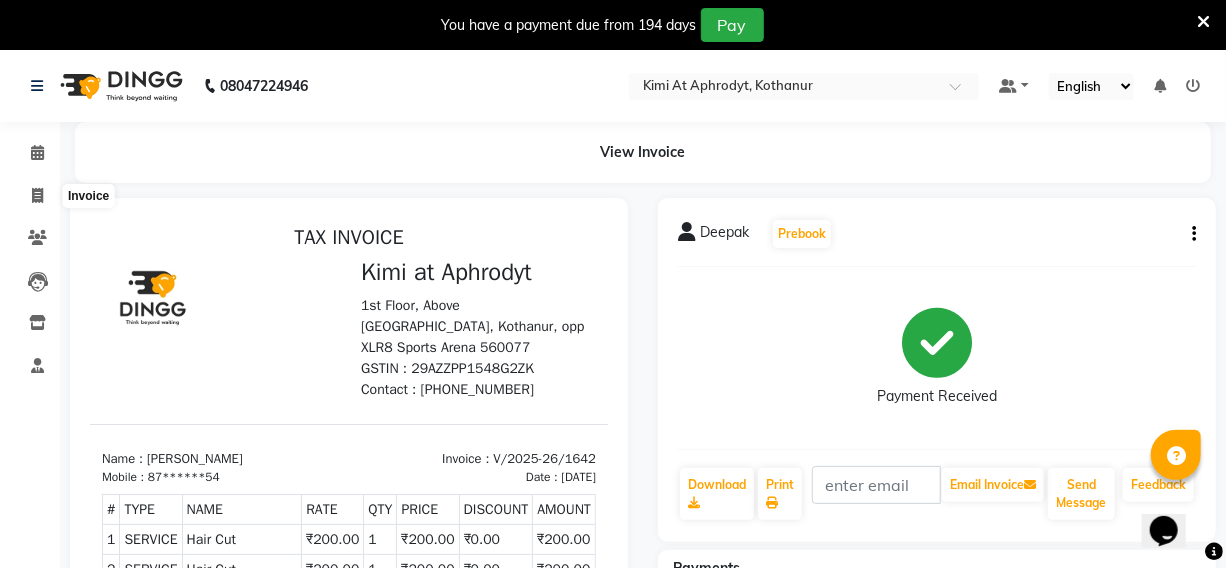 select on "7401" 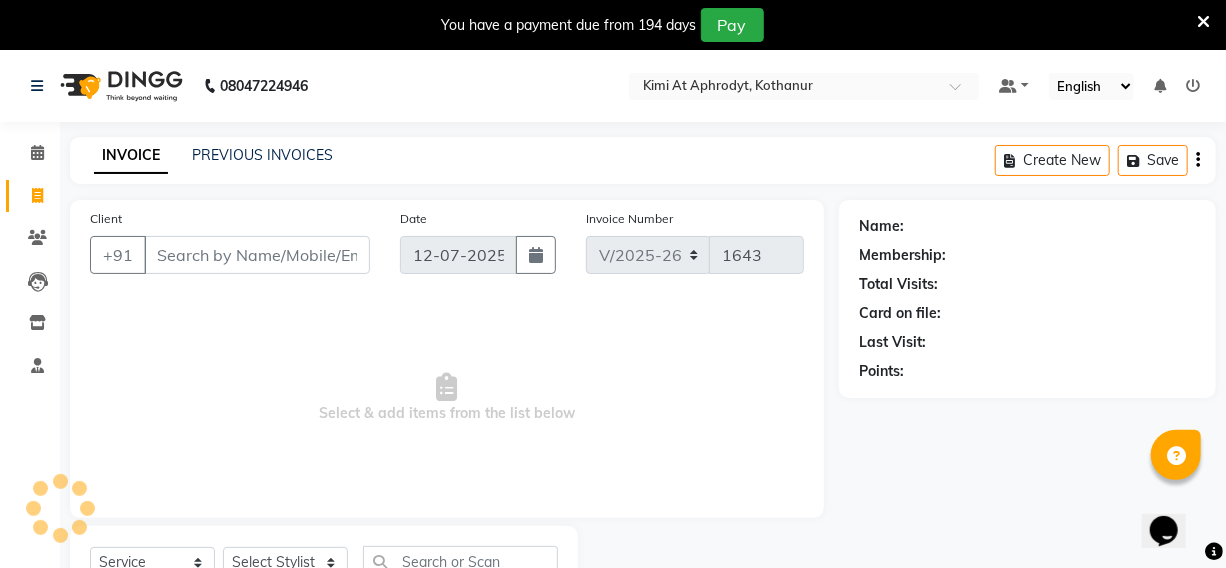 scroll, scrollTop: 83, scrollLeft: 0, axis: vertical 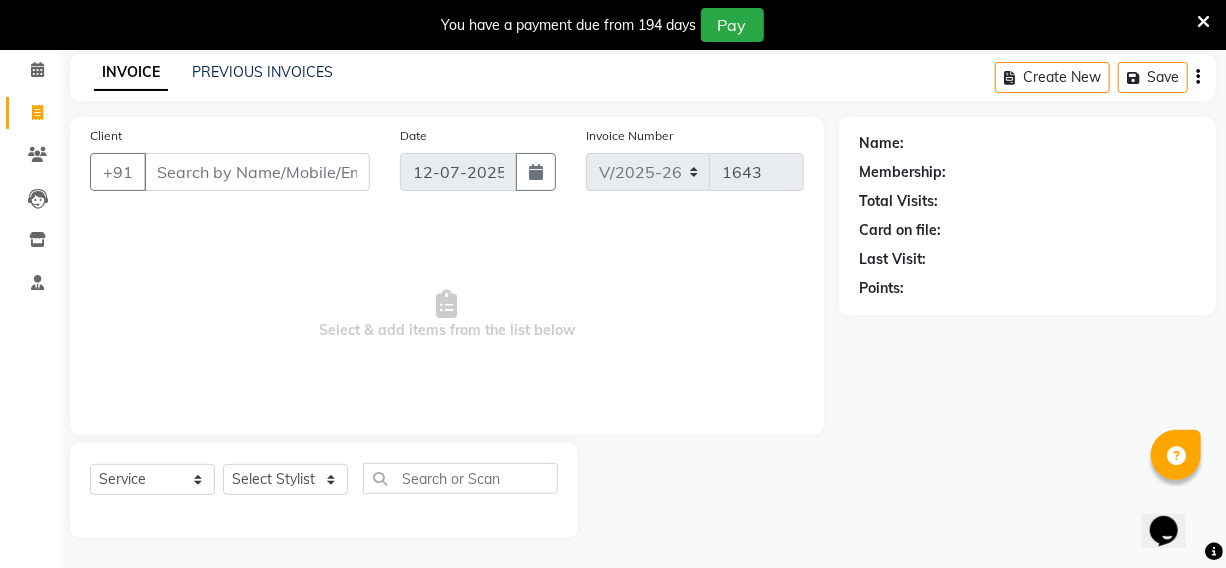 click on "Client" at bounding box center [257, 172] 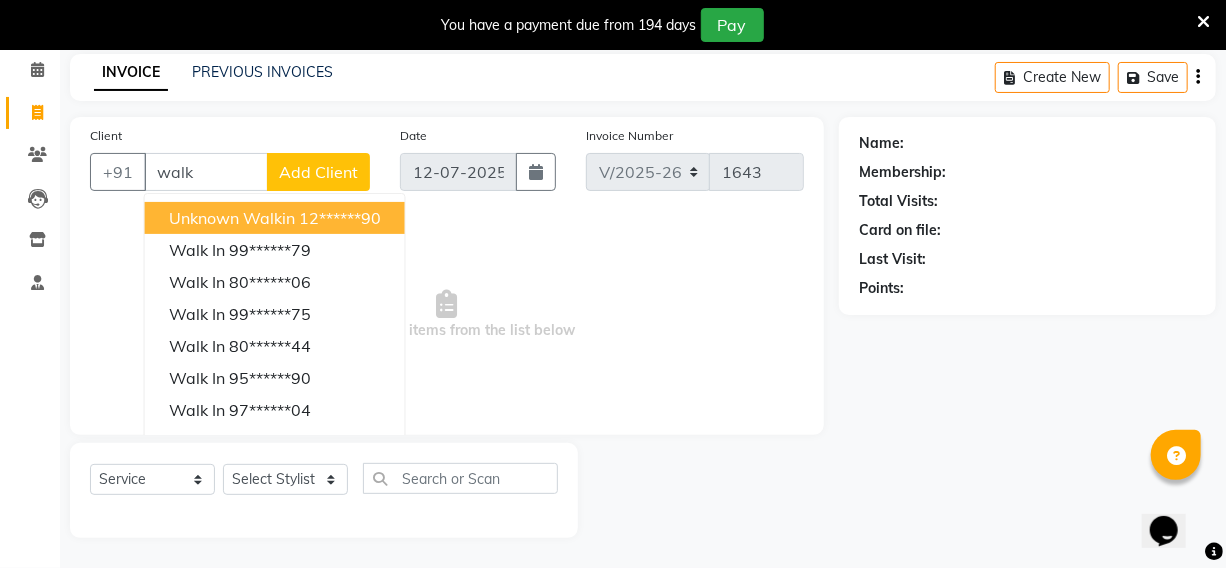 click on "12******90" at bounding box center [340, 218] 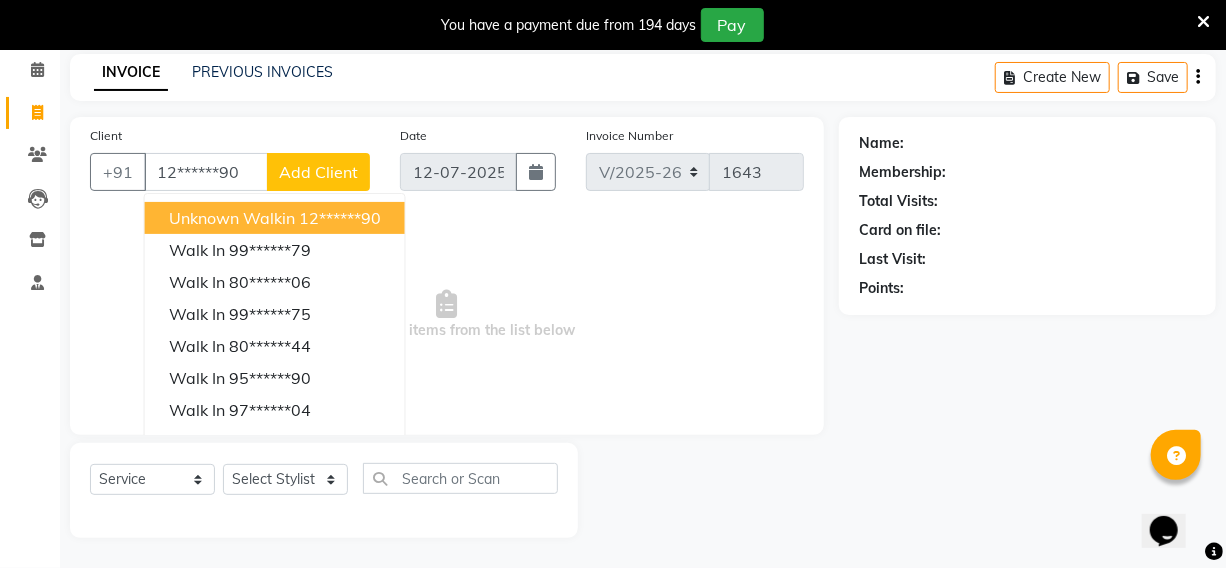 click on "Select & add items from the list below" at bounding box center (447, 315) 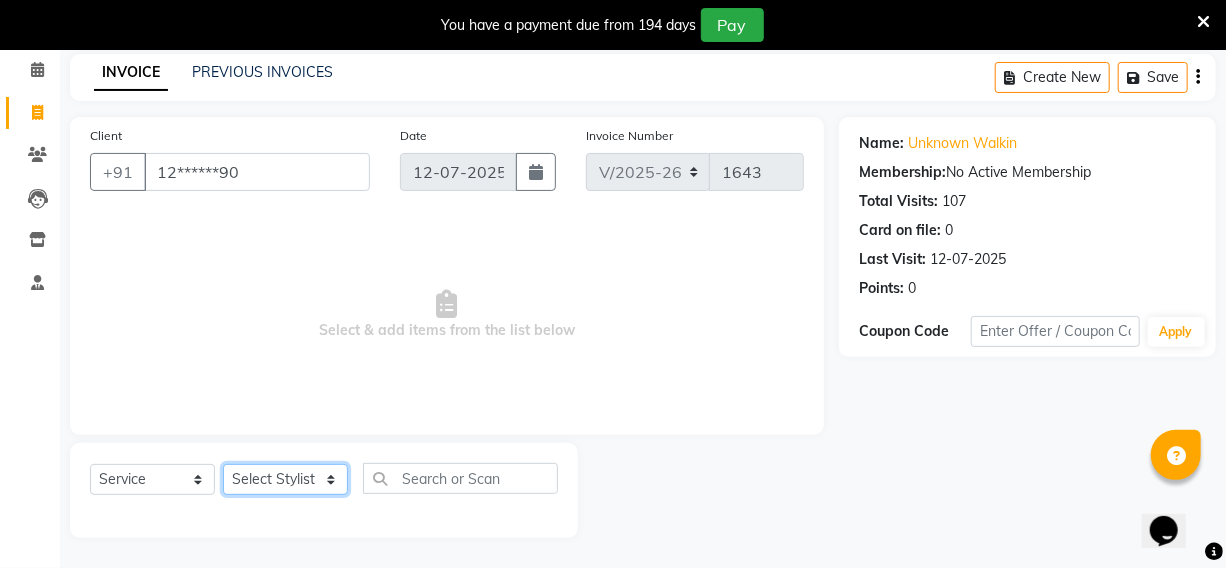 click on "Select Stylist [PERSON_NAME] Hriatpuii [PERSON_NAME] Kimi manager id [PERSON_NAME] NCY [PERSON_NAME]" 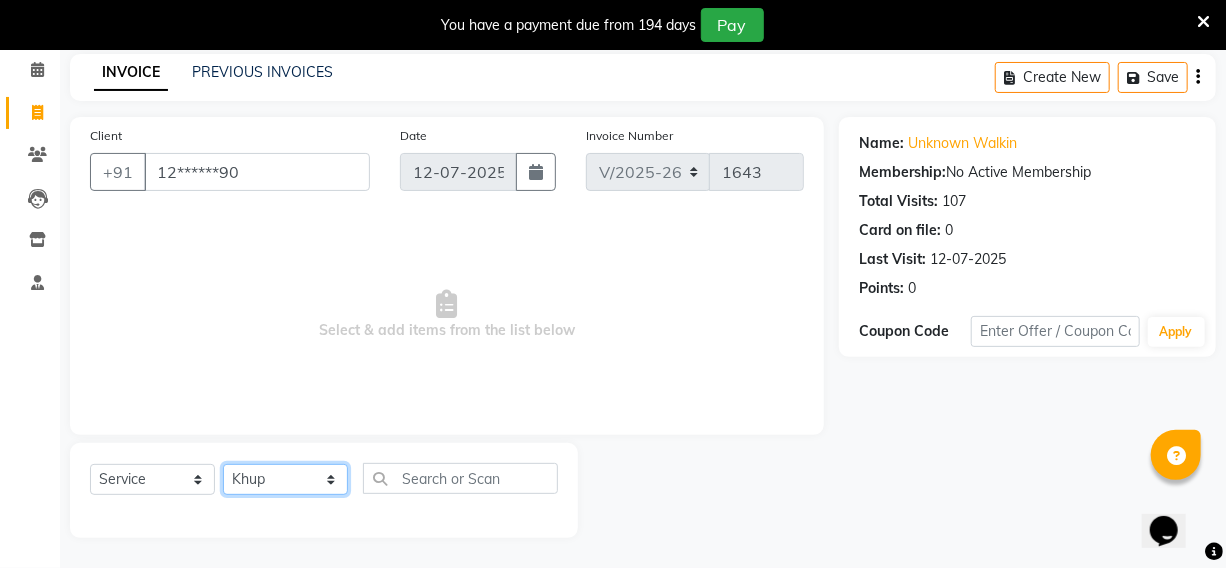 click on "Select Stylist [PERSON_NAME] Hriatpuii [PERSON_NAME] Kimi manager id [PERSON_NAME] NCY [PERSON_NAME]" 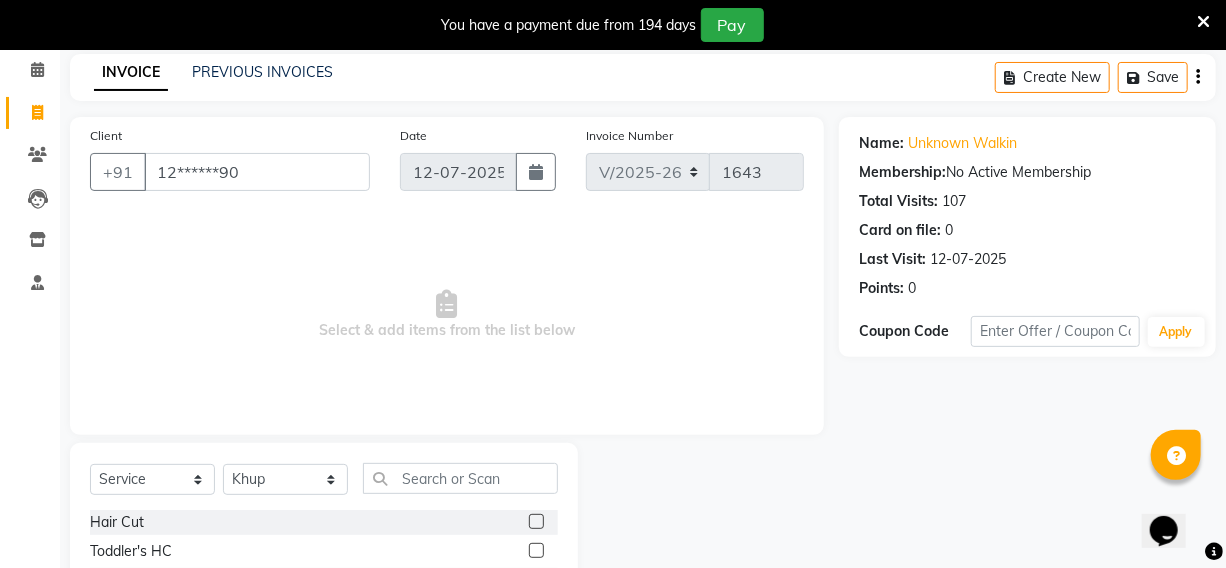 click 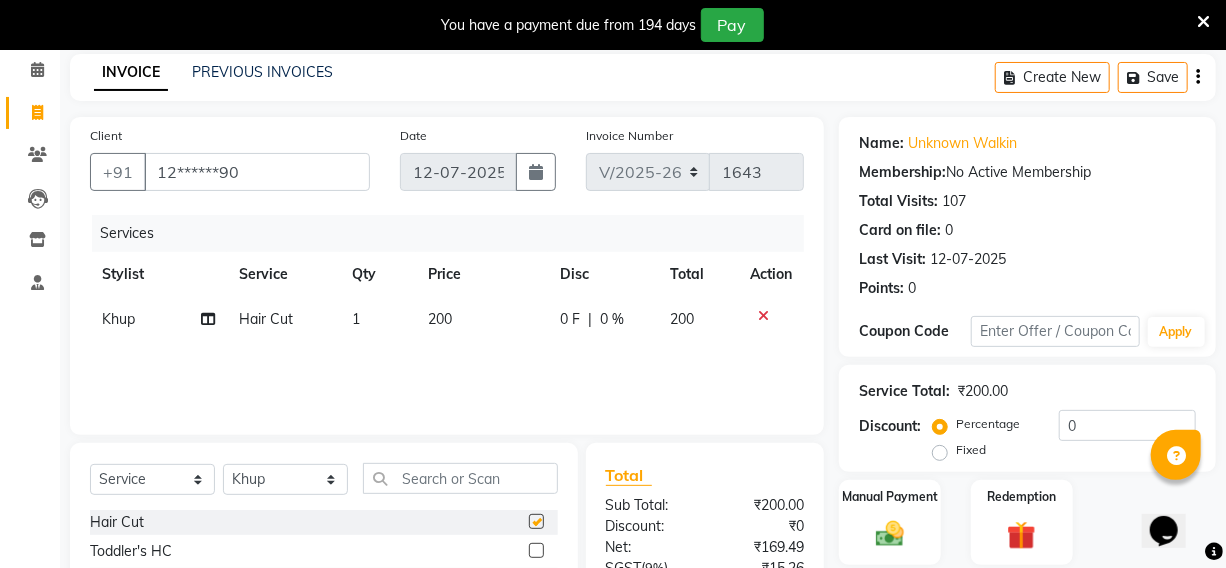 checkbox on "false" 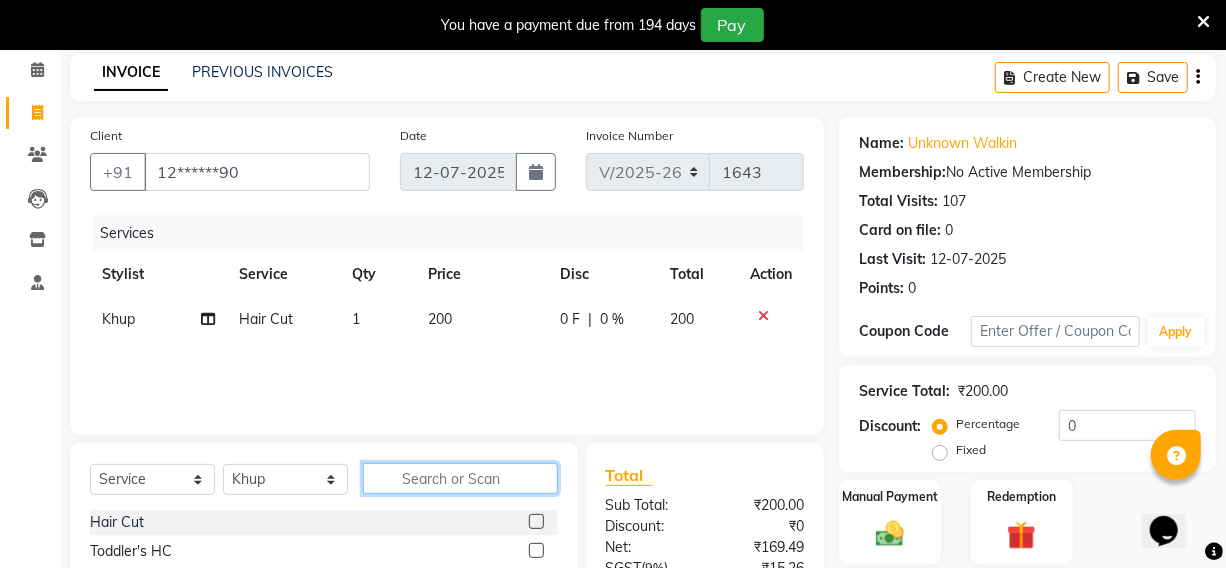 click 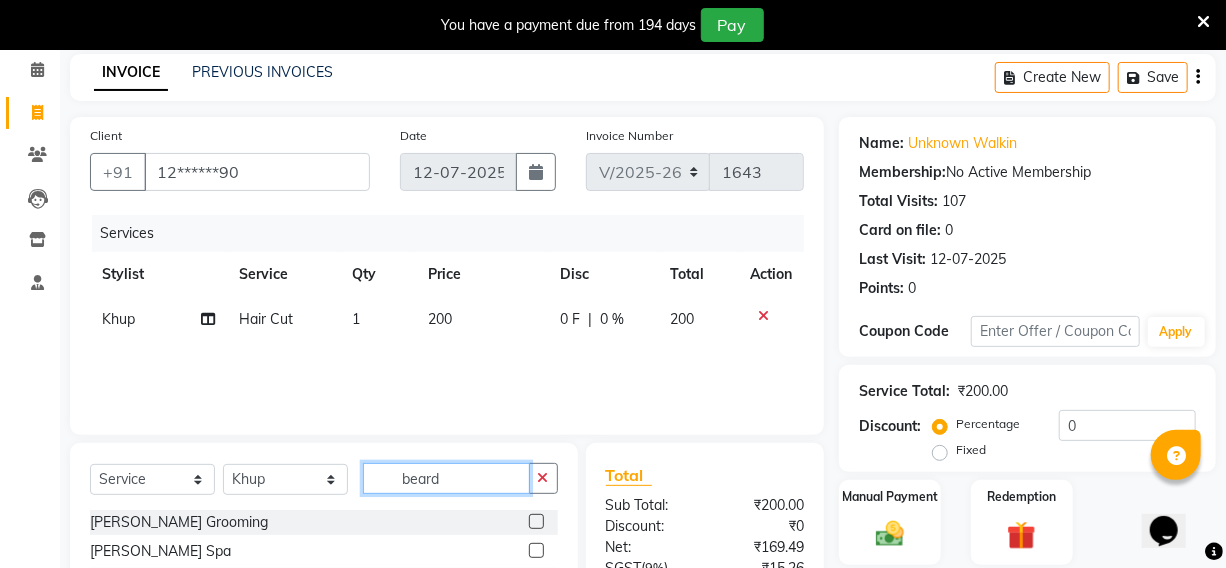 type on "beard" 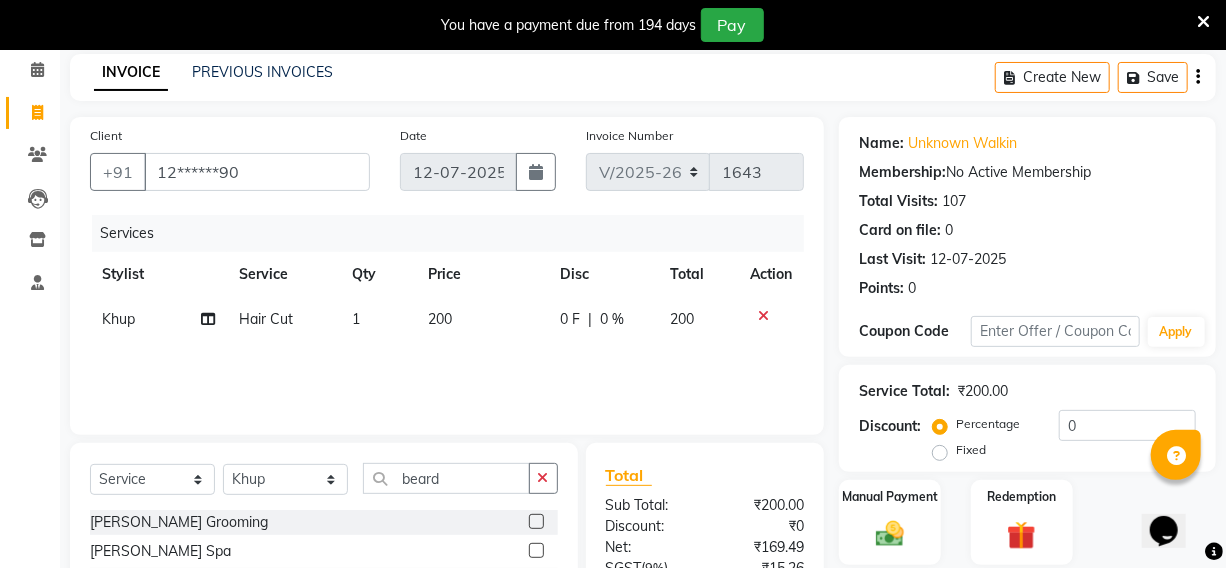 click 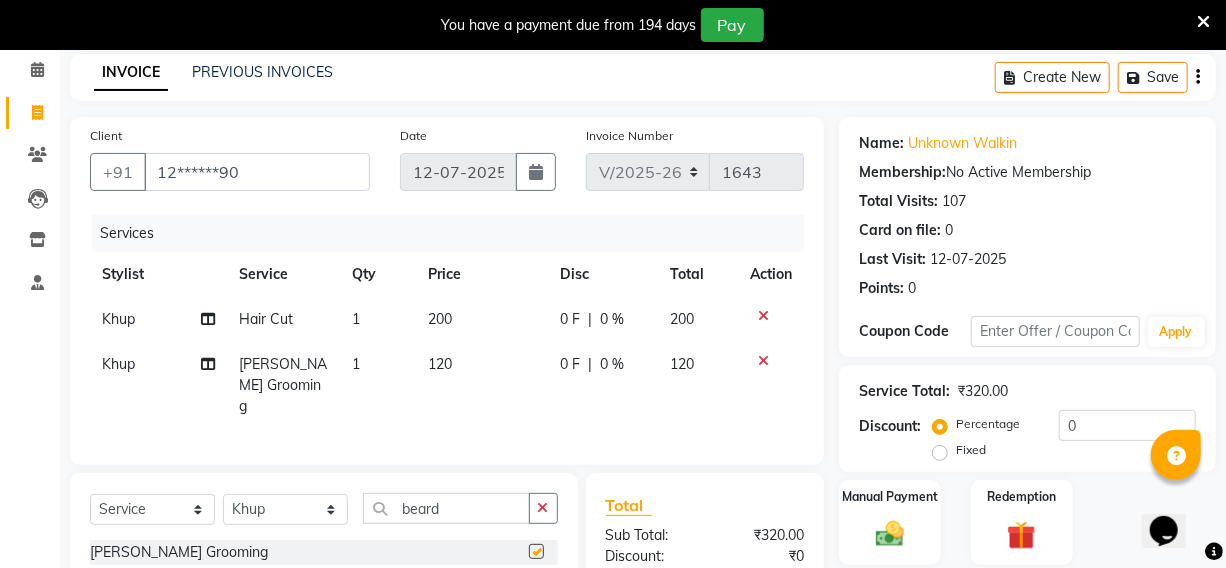 checkbox on "false" 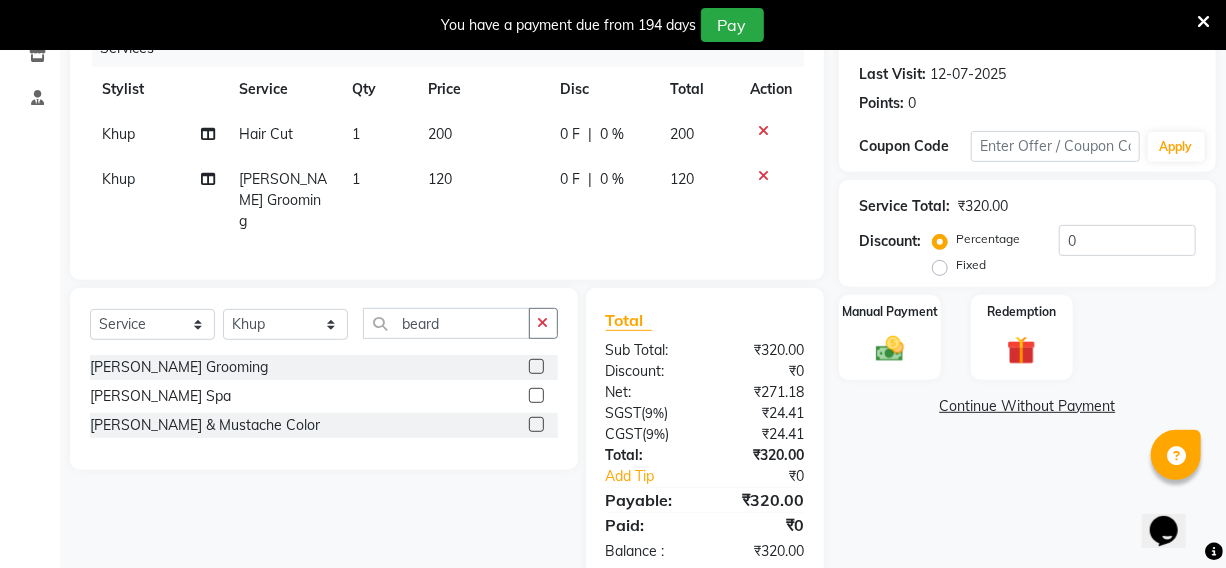 scroll, scrollTop: 307, scrollLeft: 0, axis: vertical 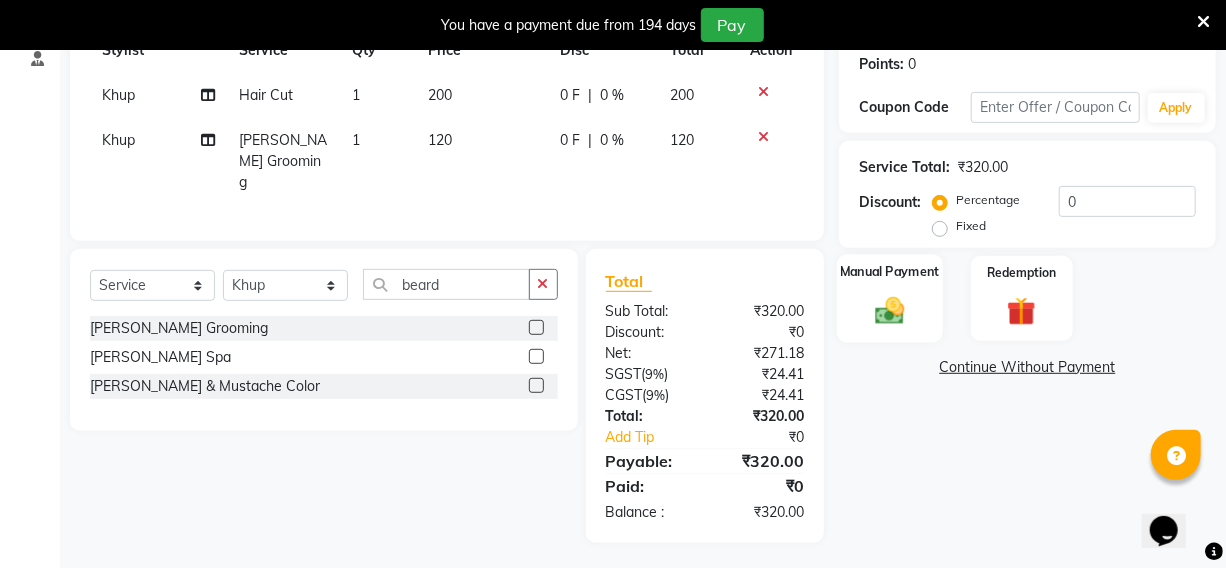 click on "Manual Payment" 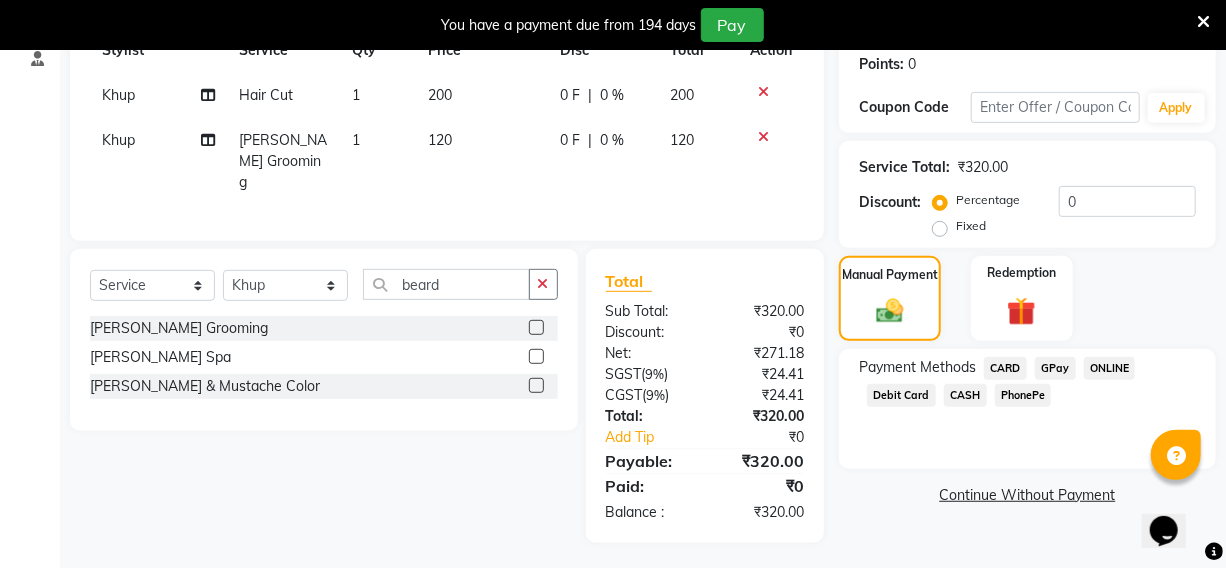 click on "CASH" 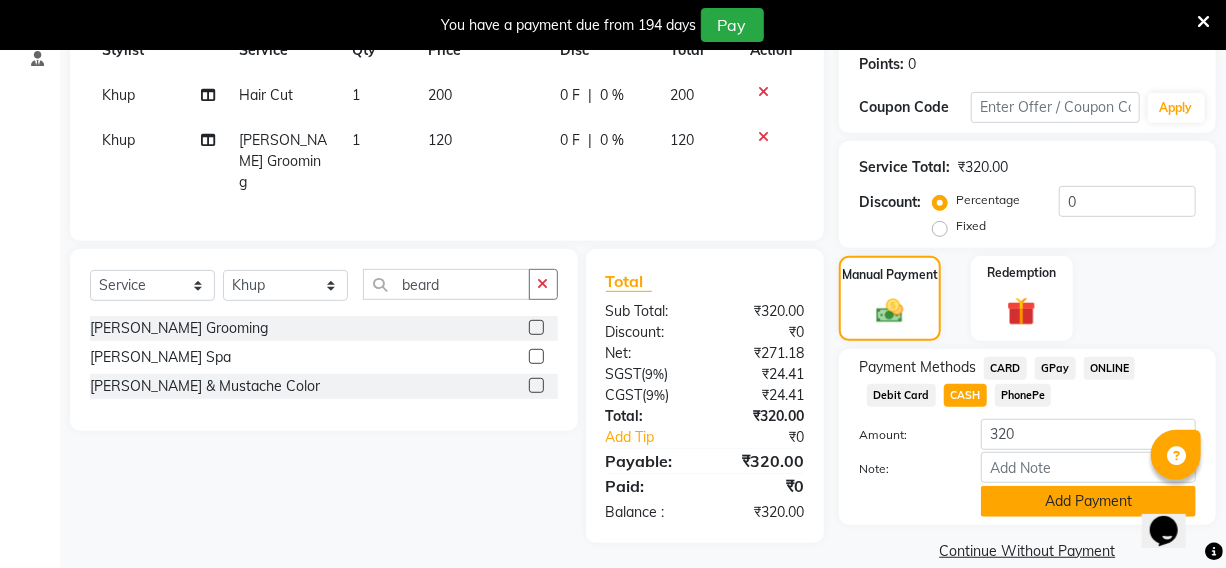 scroll, scrollTop: 334, scrollLeft: 0, axis: vertical 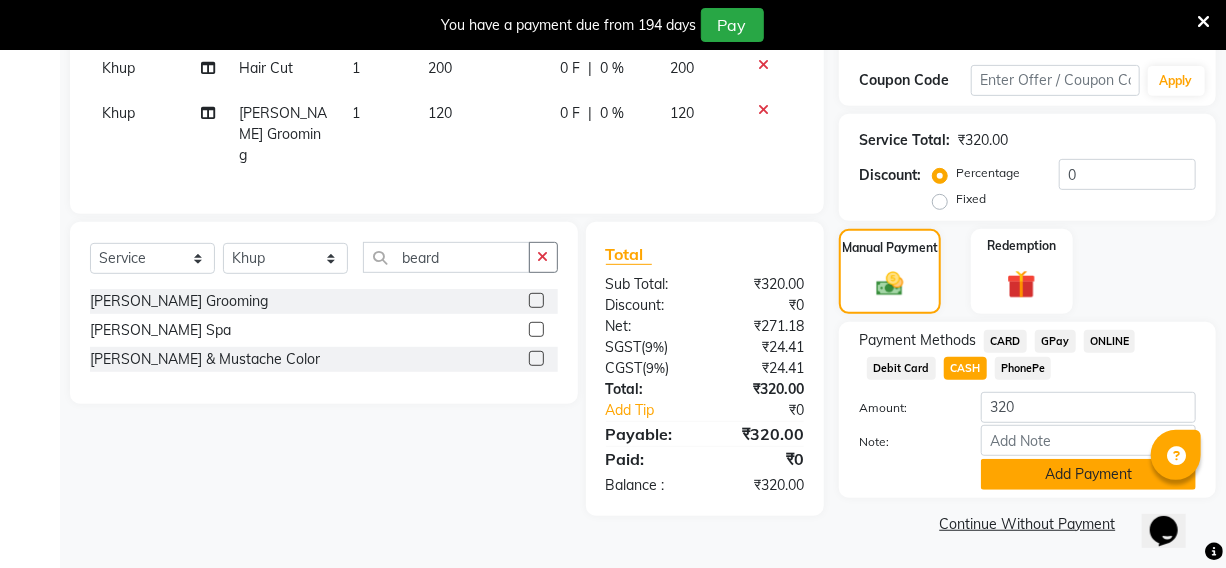 click on "Add Payment" 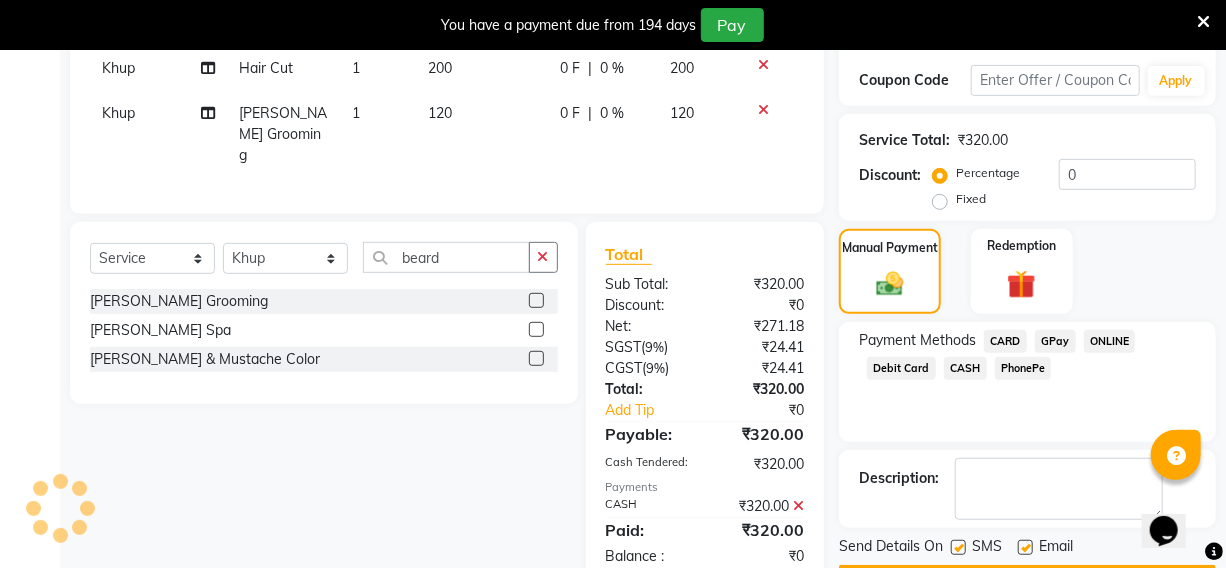 scroll, scrollTop: 390, scrollLeft: 0, axis: vertical 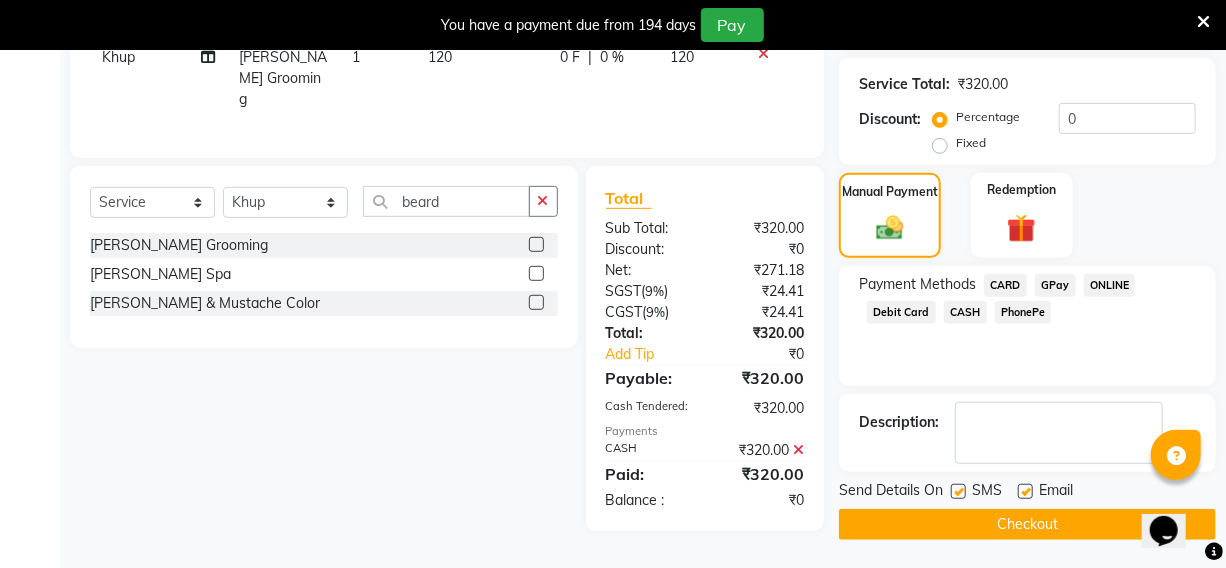 click 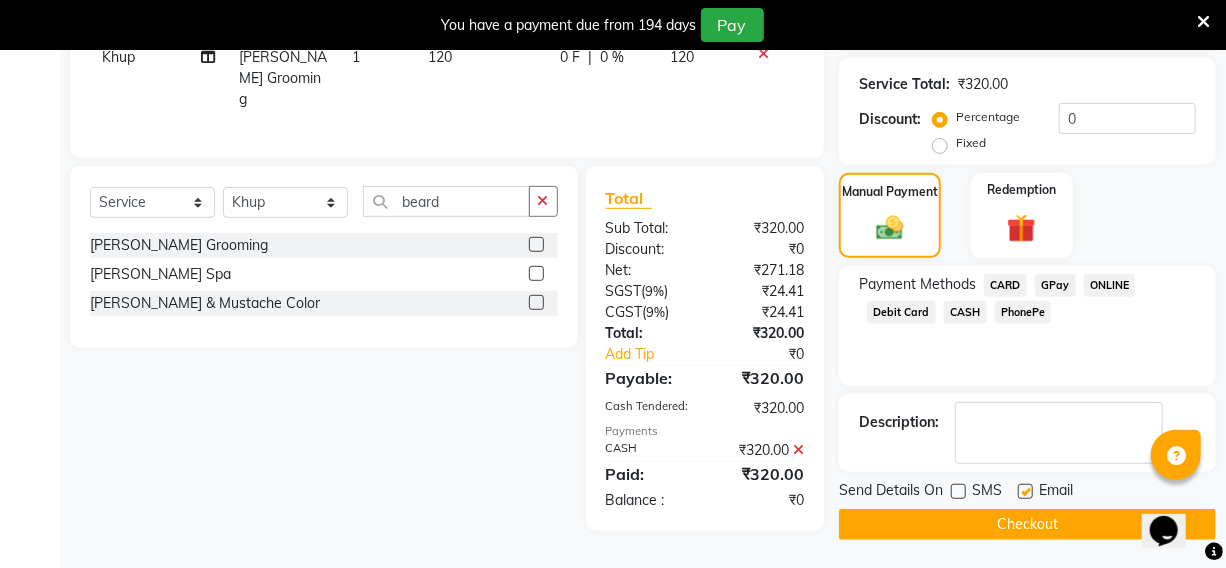 click 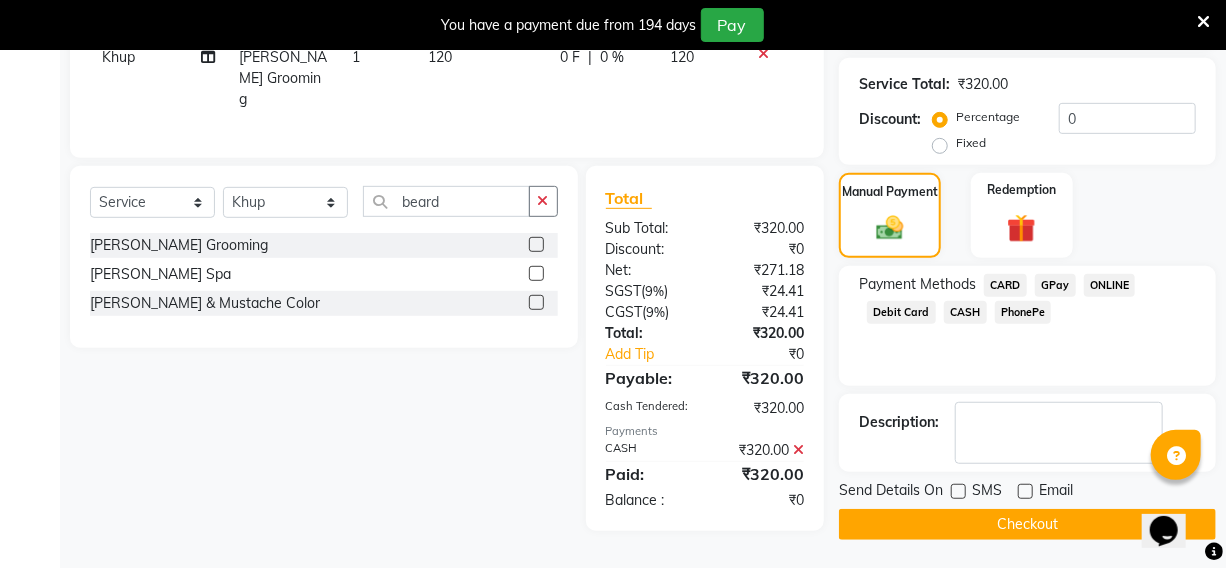 click on "Checkout" 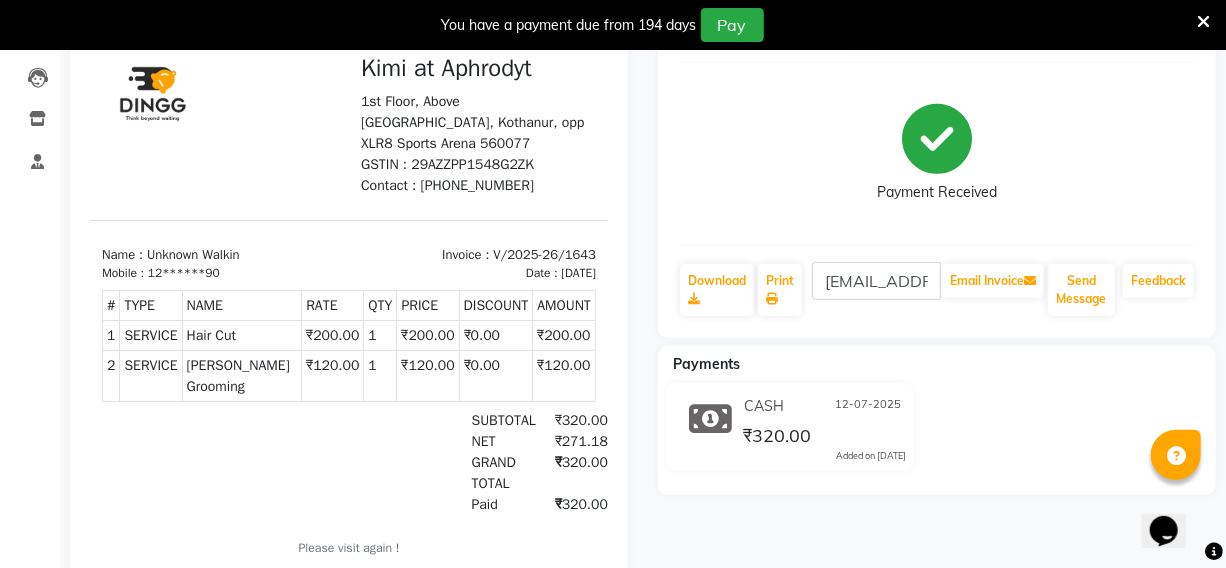 scroll, scrollTop: 100, scrollLeft: 0, axis: vertical 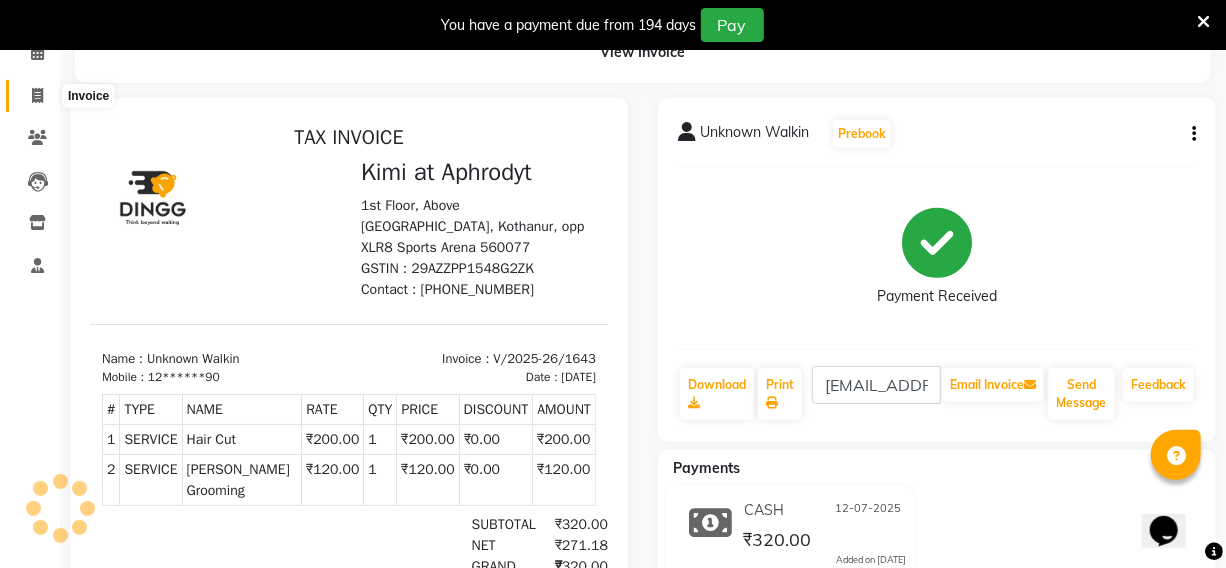 click 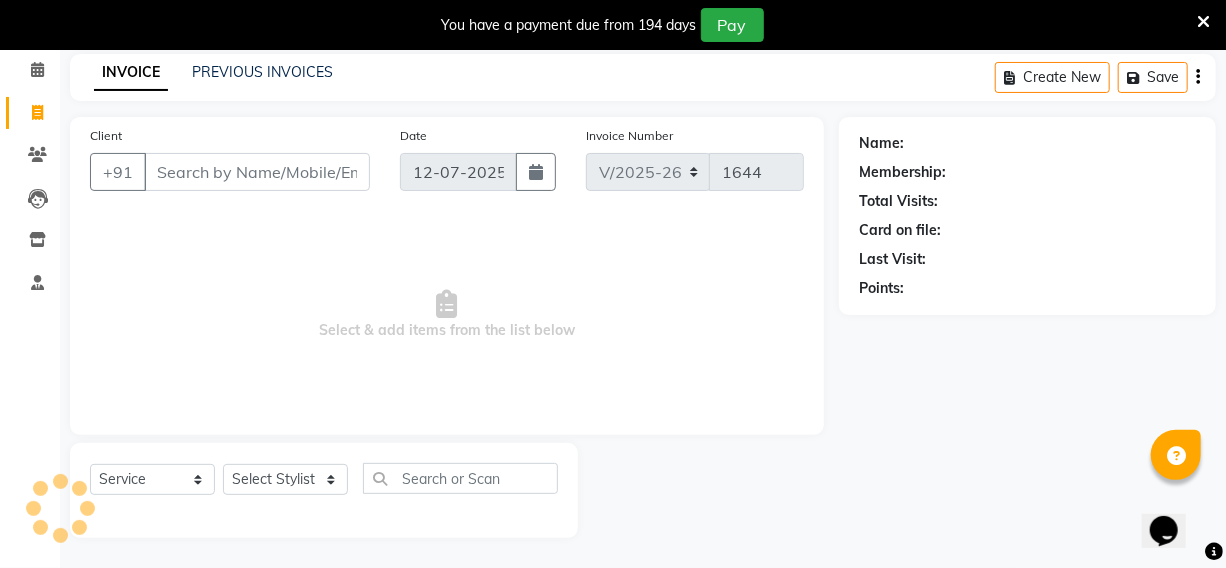scroll, scrollTop: 83, scrollLeft: 0, axis: vertical 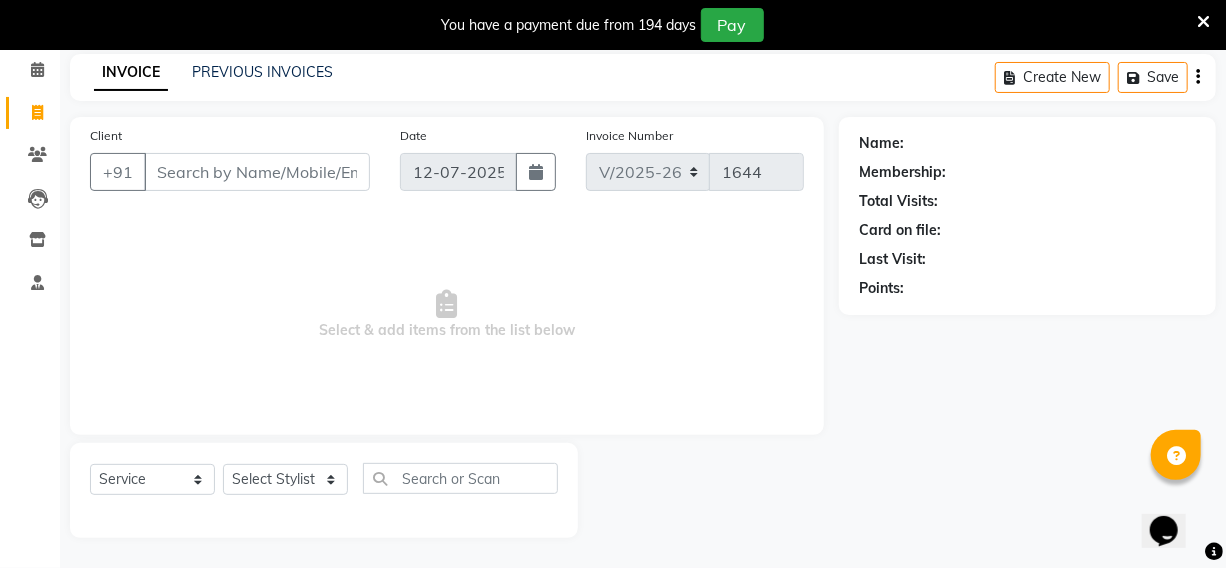 click on "Client" at bounding box center [257, 172] 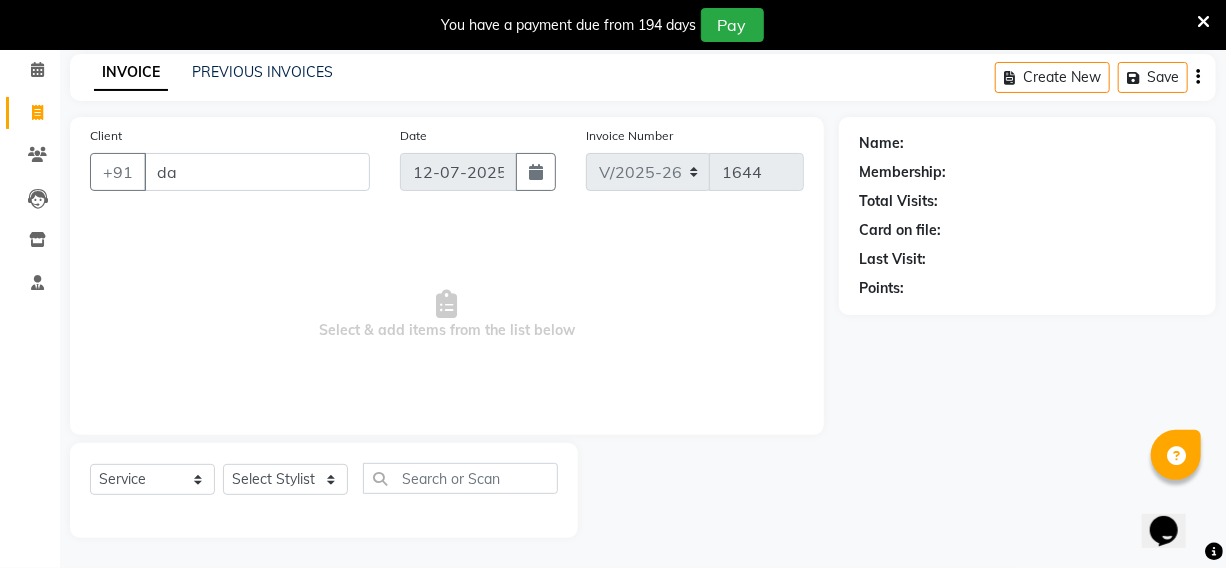 type on "d" 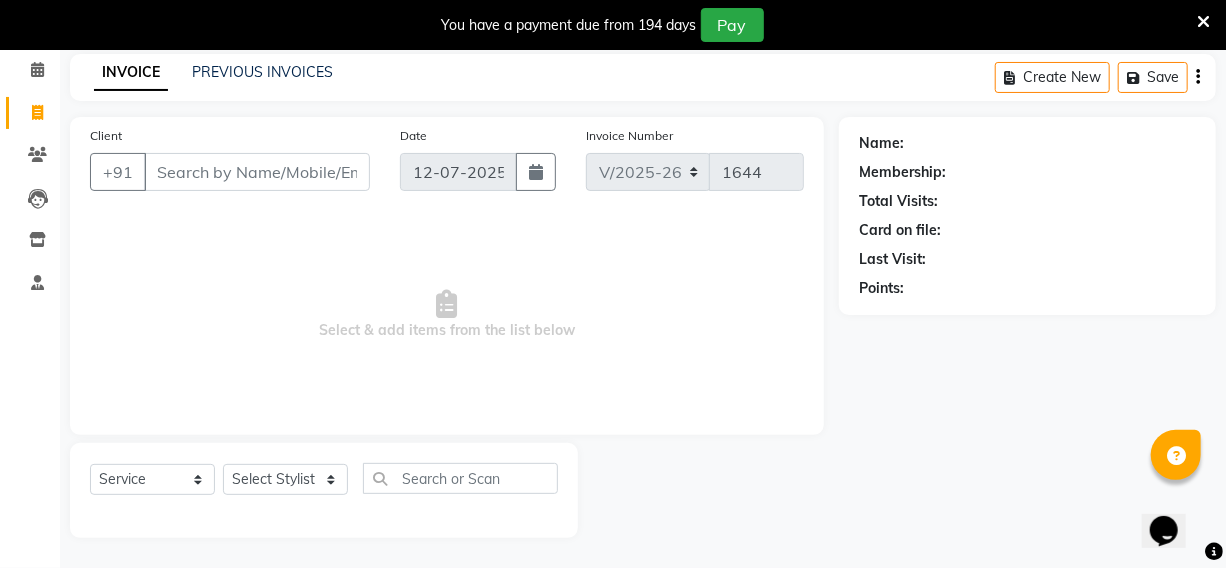 type on "c" 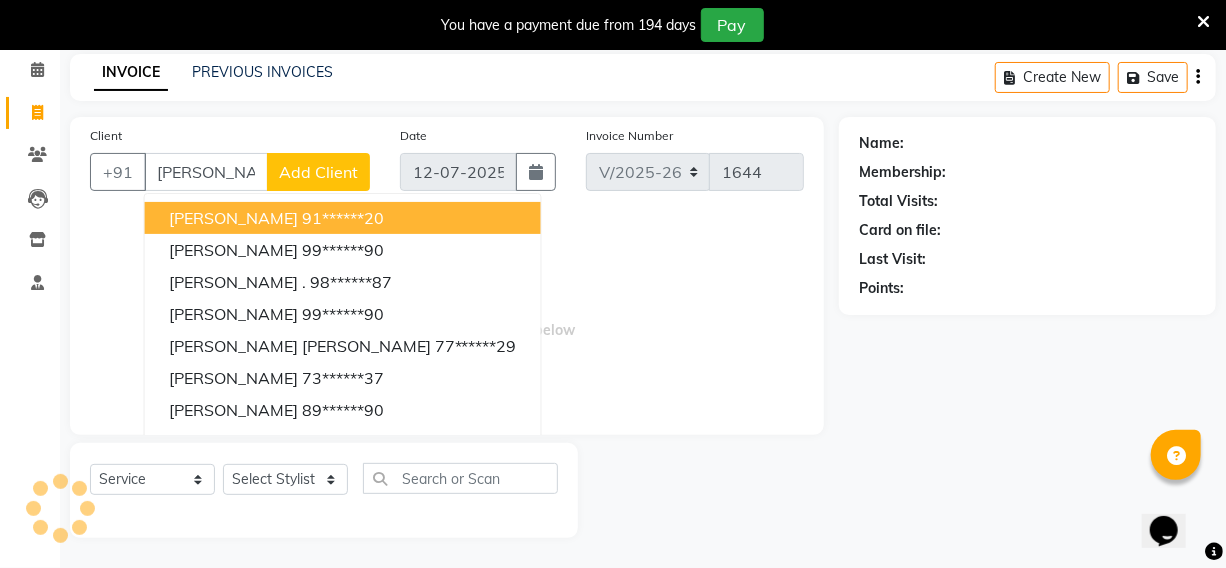 scroll, scrollTop: 83, scrollLeft: 0, axis: vertical 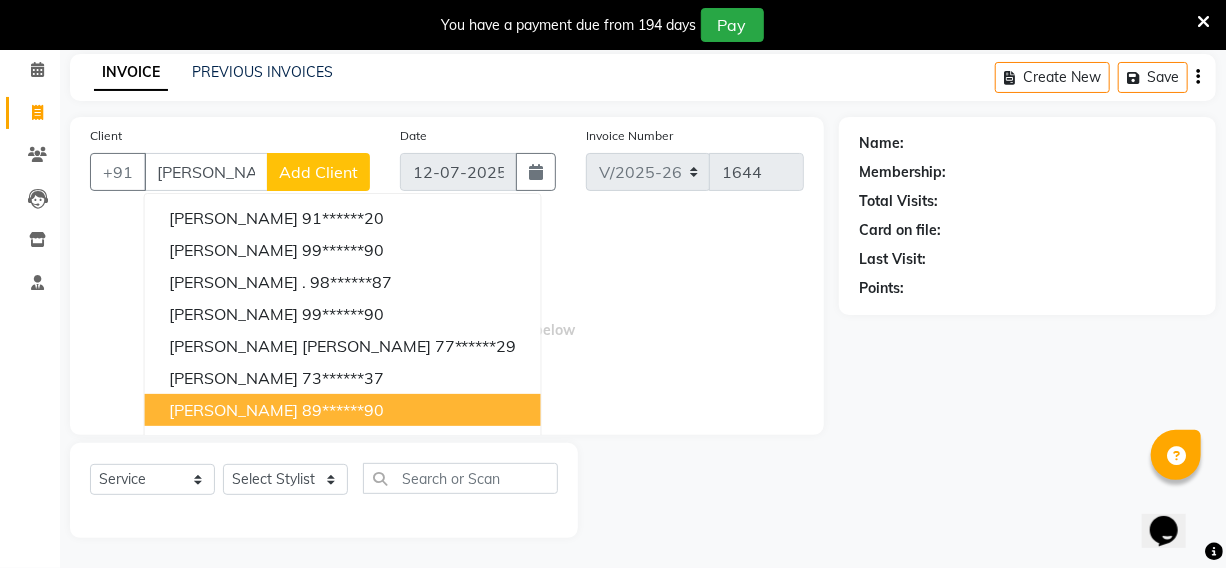 click on "[PERSON_NAME]  89******90" at bounding box center (343, 410) 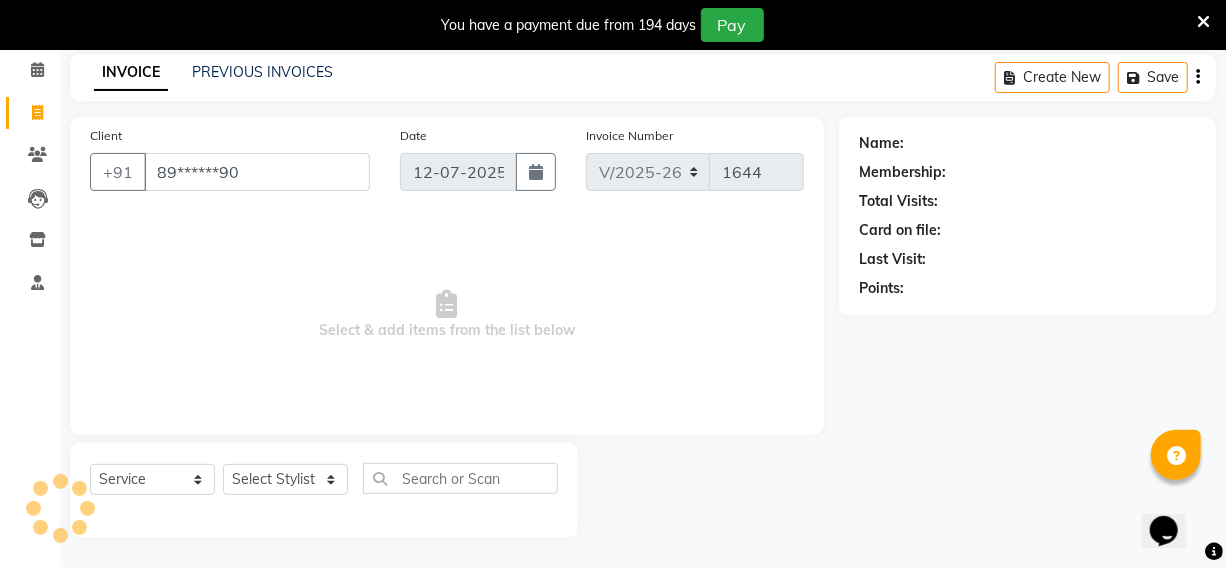 type on "89******90" 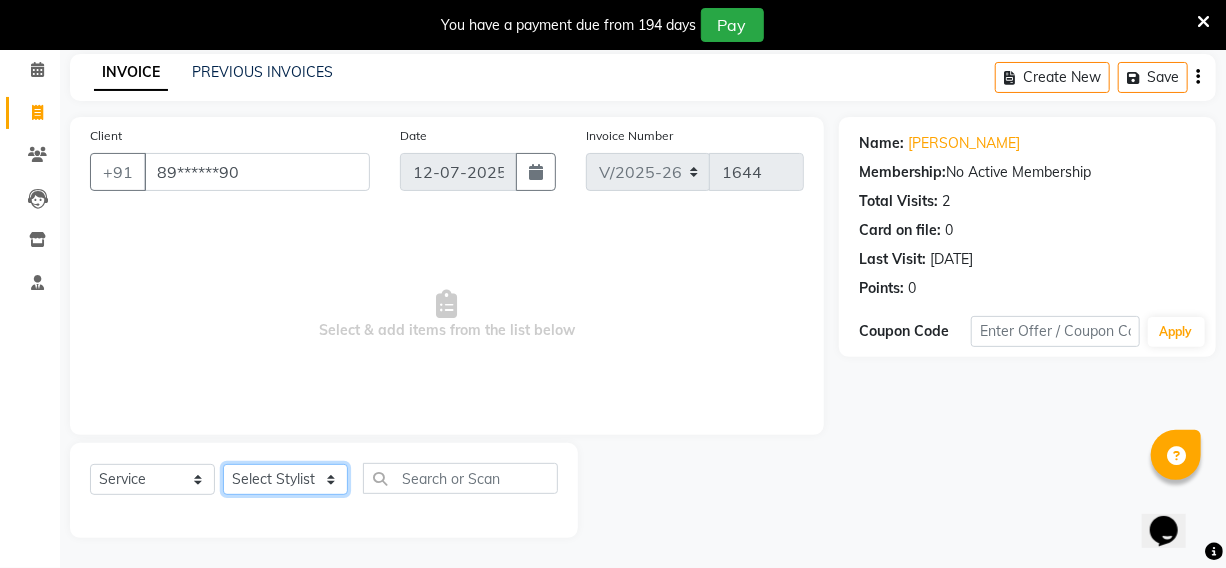 click on "Select Stylist [PERSON_NAME] Hriatpuii [PERSON_NAME] Kimi manager id [PERSON_NAME] NCY [PERSON_NAME]" 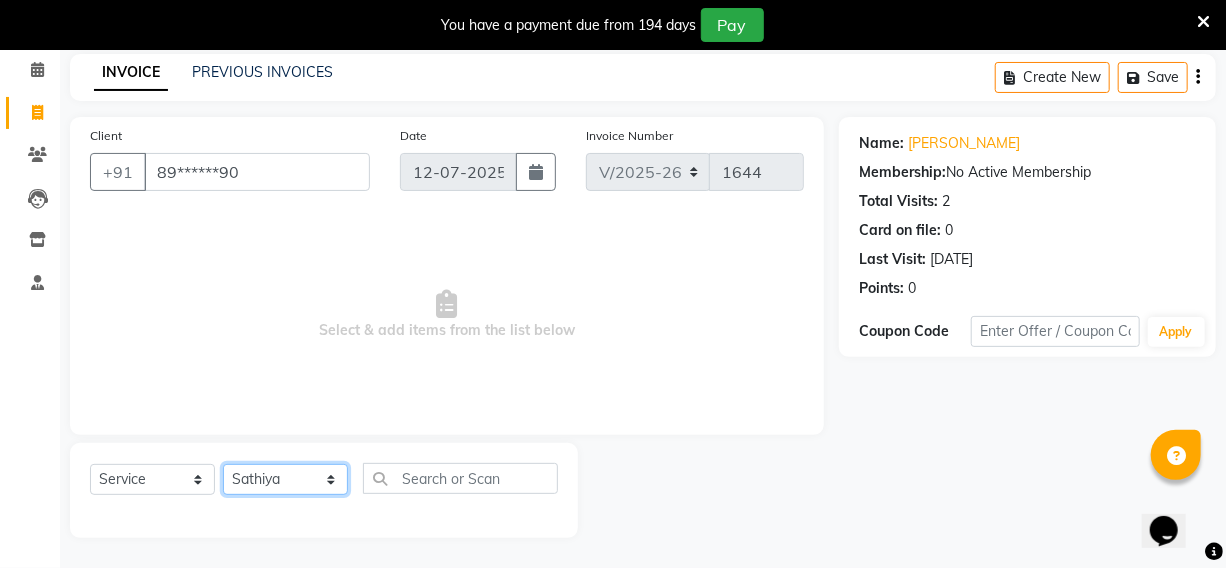 click on "Select Stylist [PERSON_NAME] Hriatpuii [PERSON_NAME] Kimi manager id [PERSON_NAME] NCY [PERSON_NAME]" 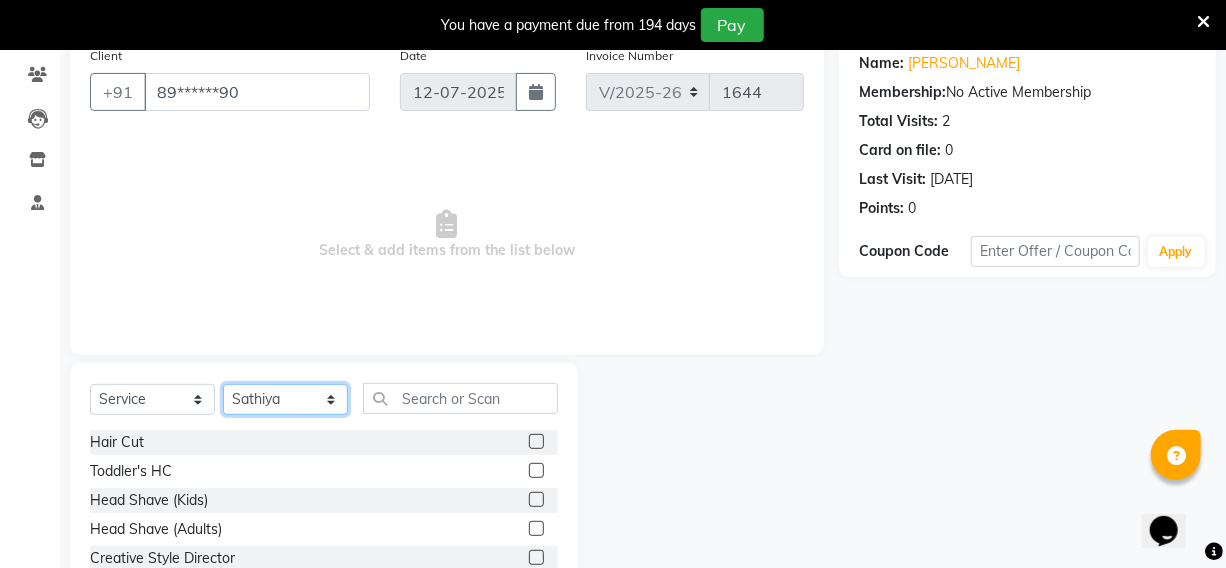 scroll, scrollTop: 174, scrollLeft: 0, axis: vertical 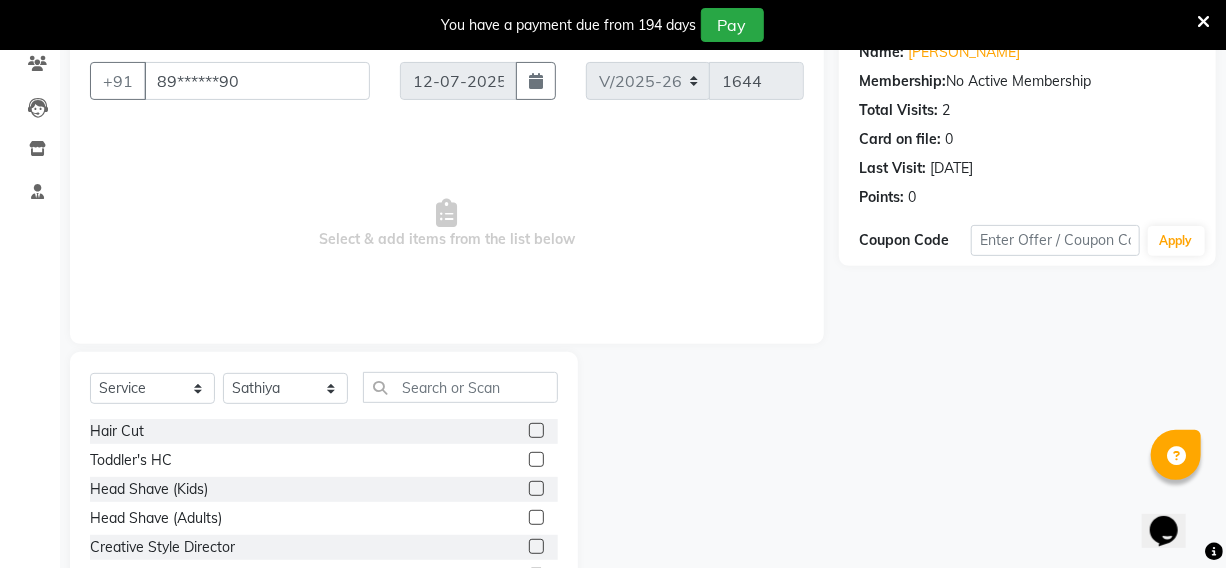 click 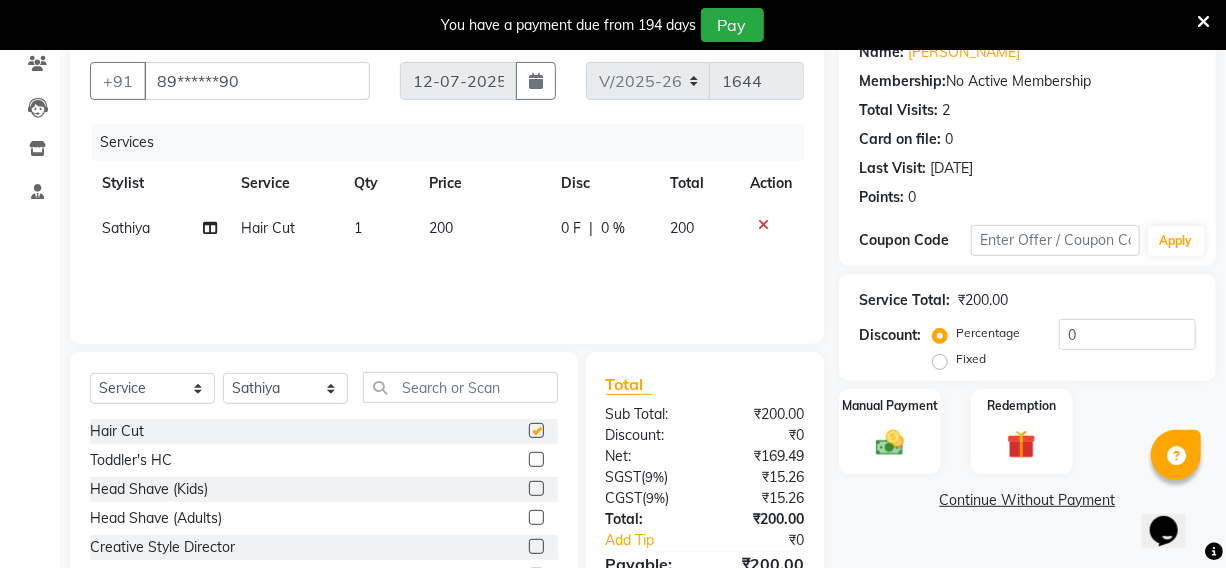 checkbox on "false" 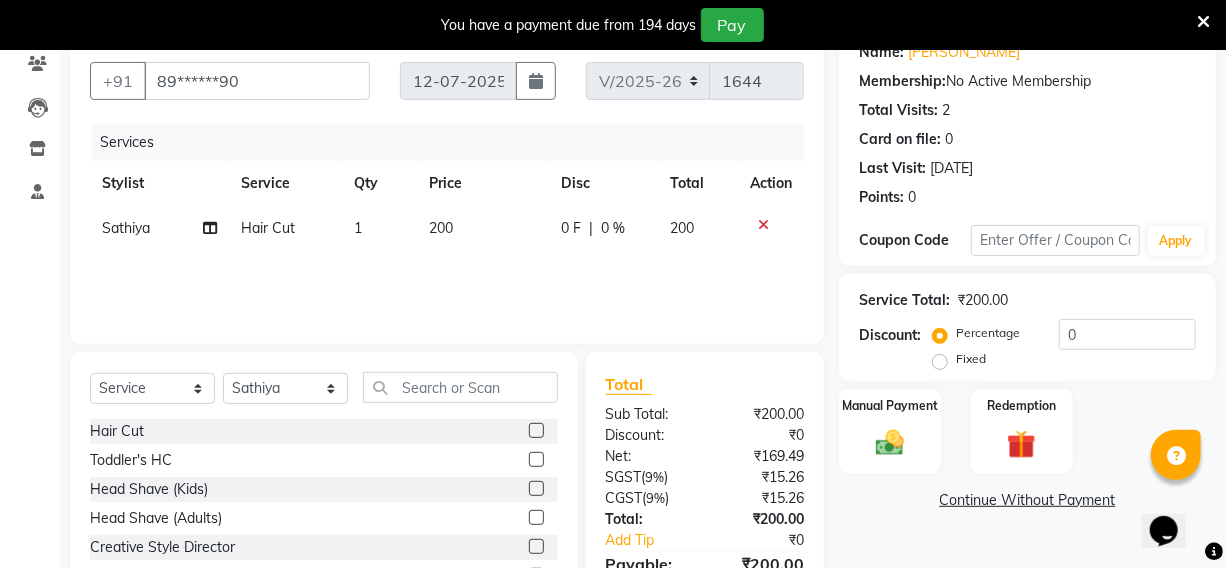 click on "1" 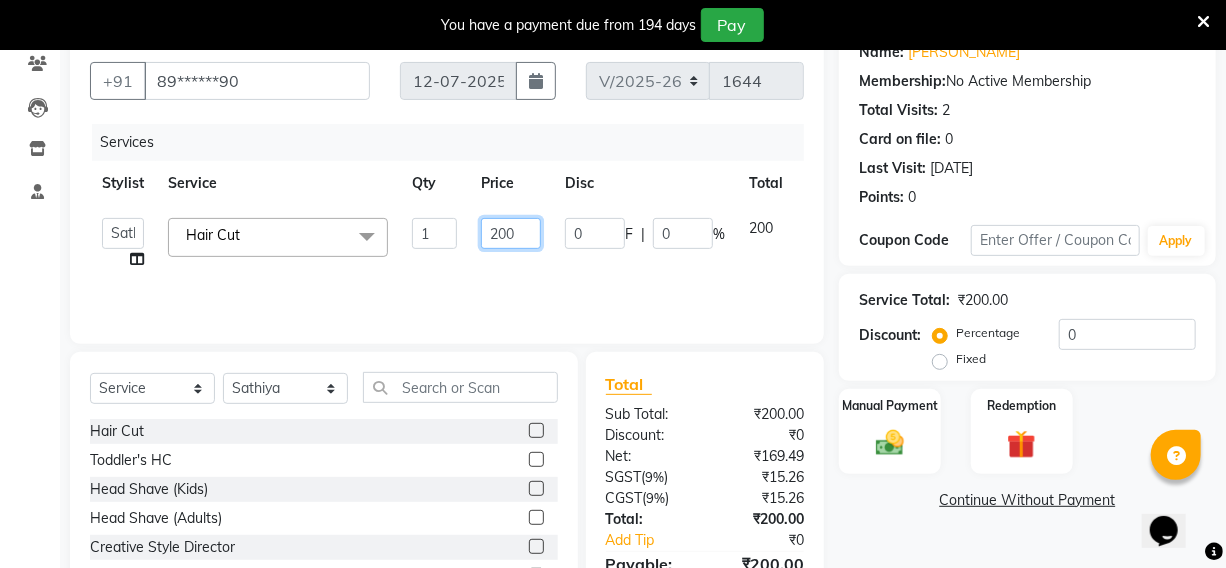 click on "200" 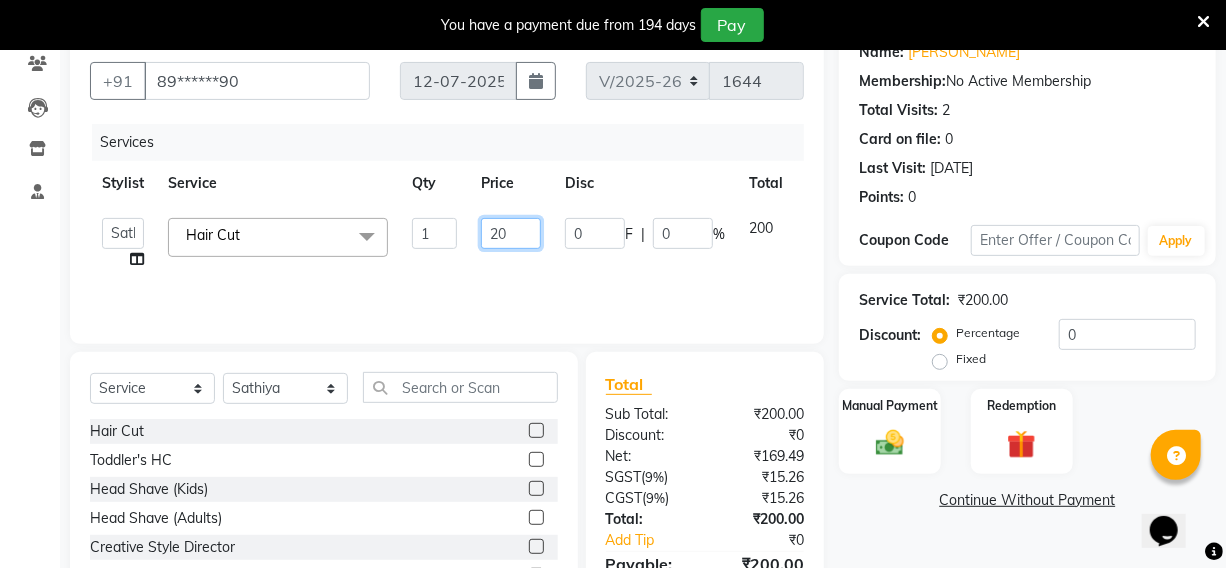 type on "2" 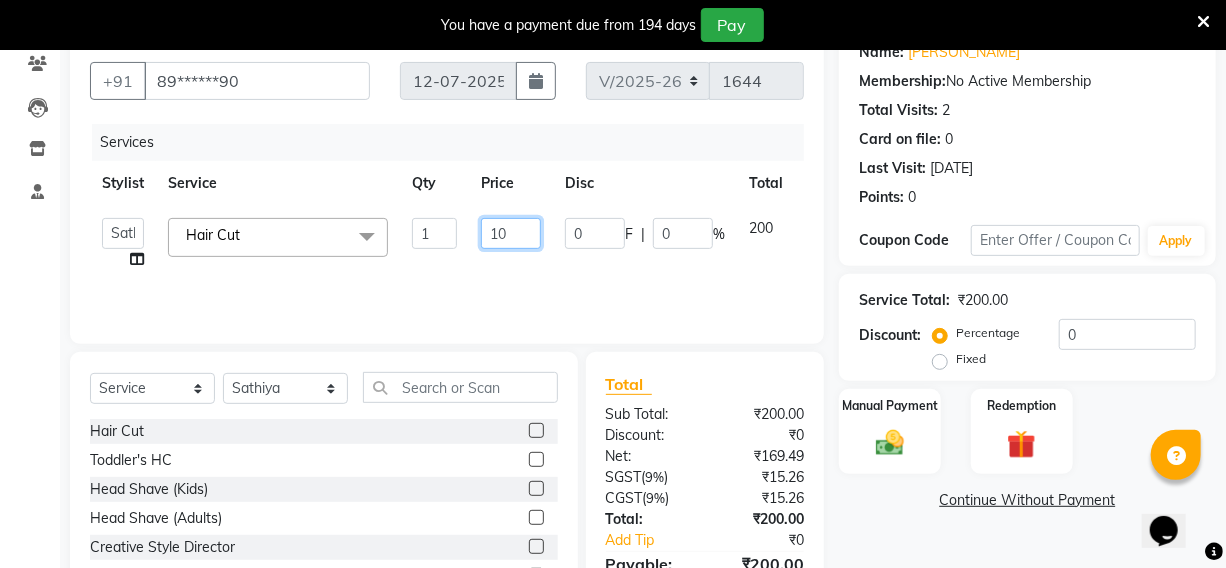 type on "100" 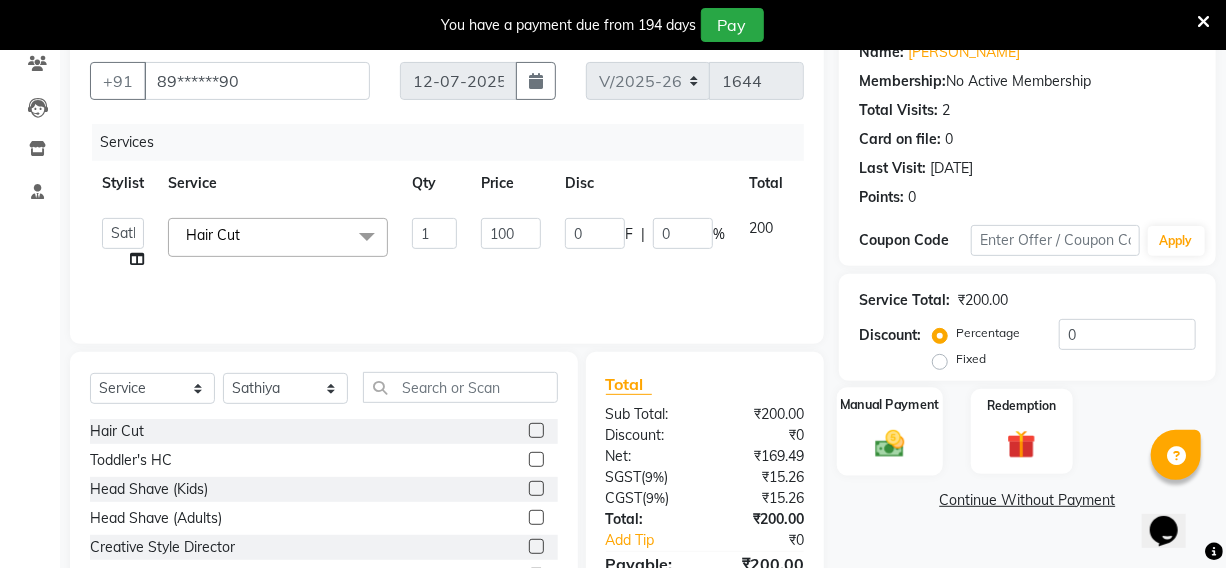 click 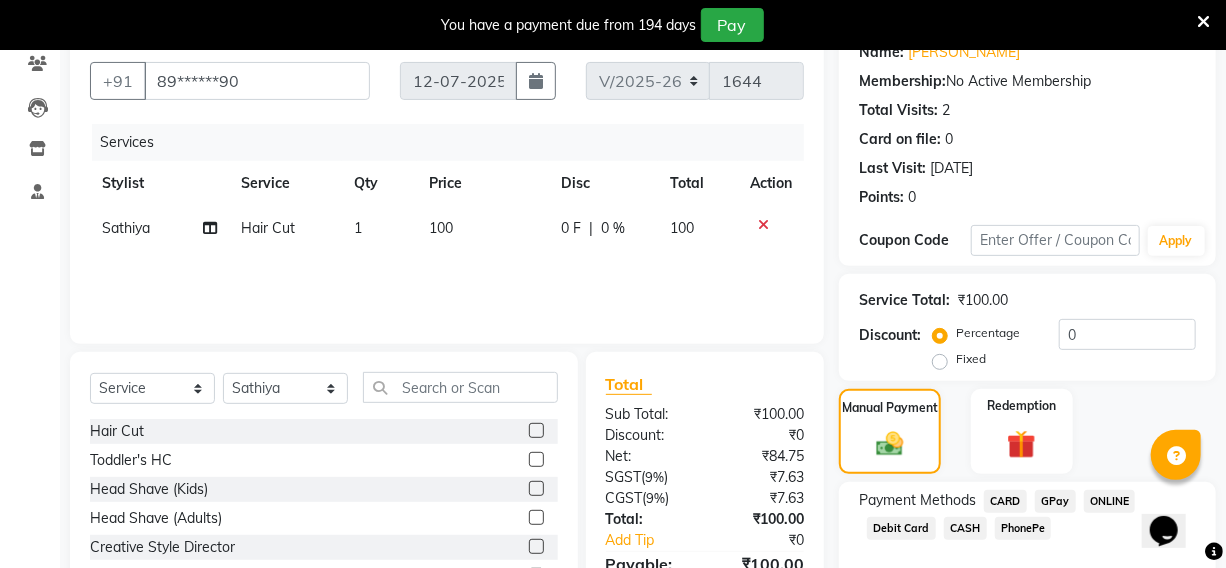 scroll, scrollTop: 283, scrollLeft: 0, axis: vertical 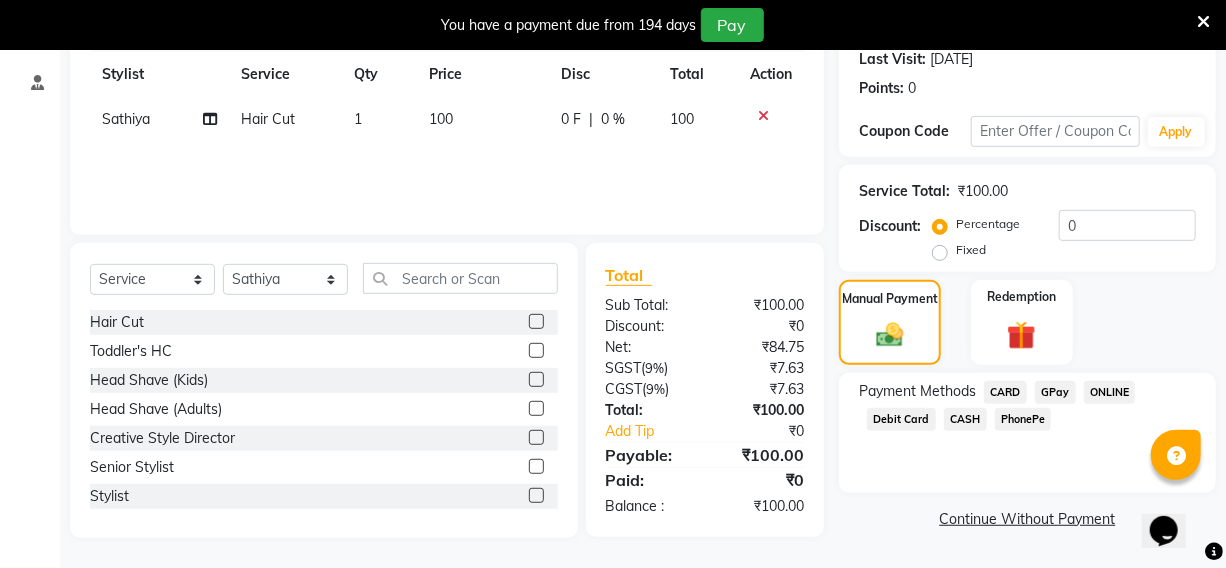click on "PhonePe" 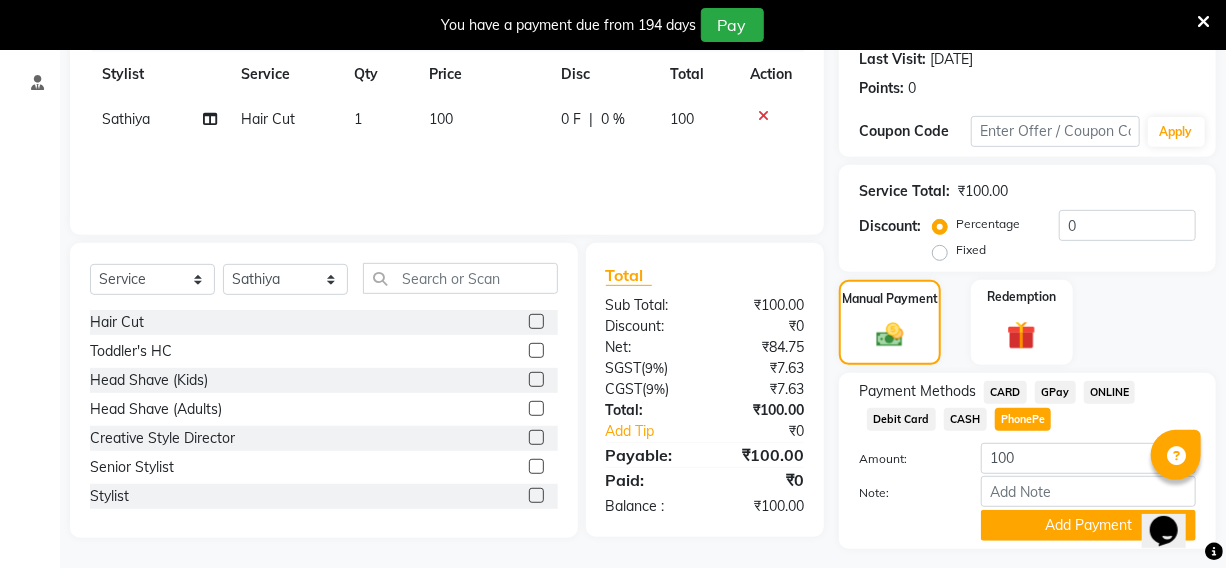 scroll, scrollTop: 334, scrollLeft: 0, axis: vertical 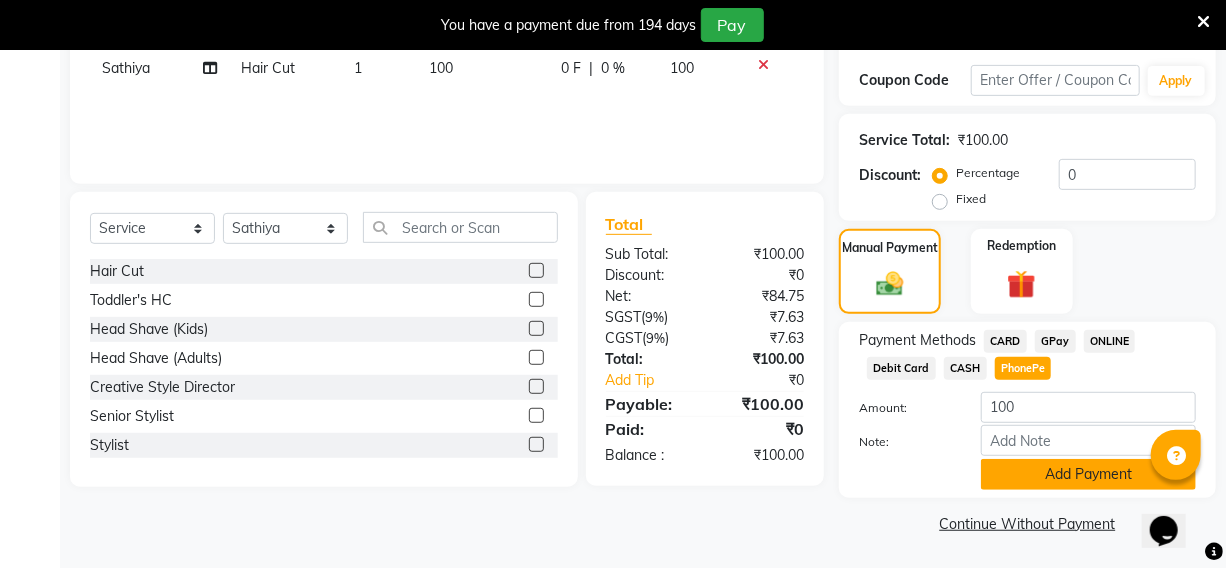click on "Add Payment" 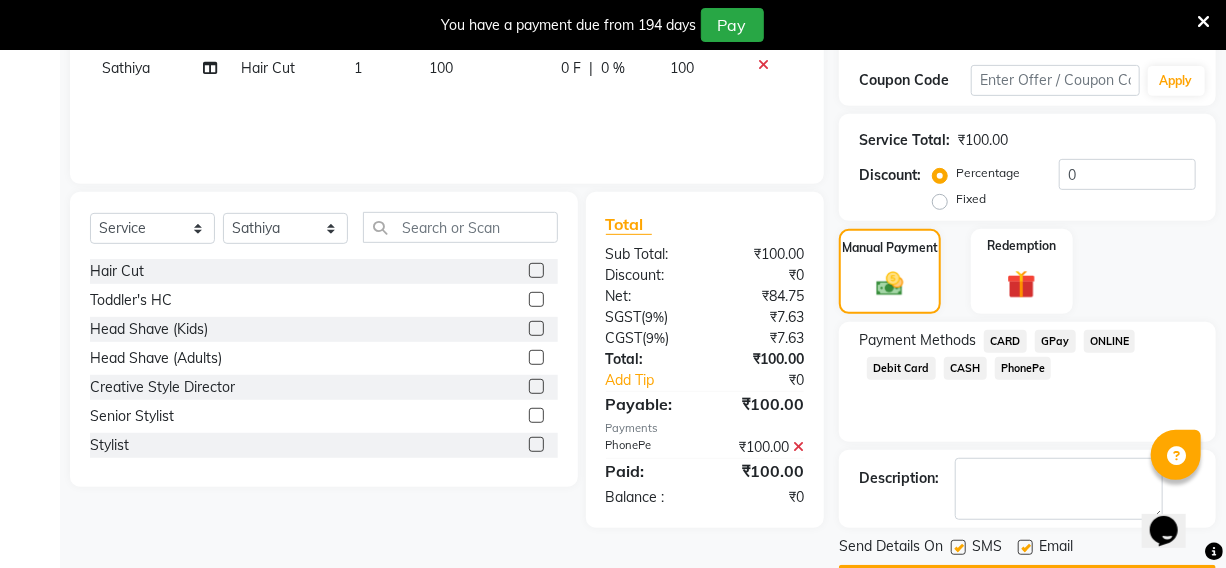 scroll, scrollTop: 390, scrollLeft: 0, axis: vertical 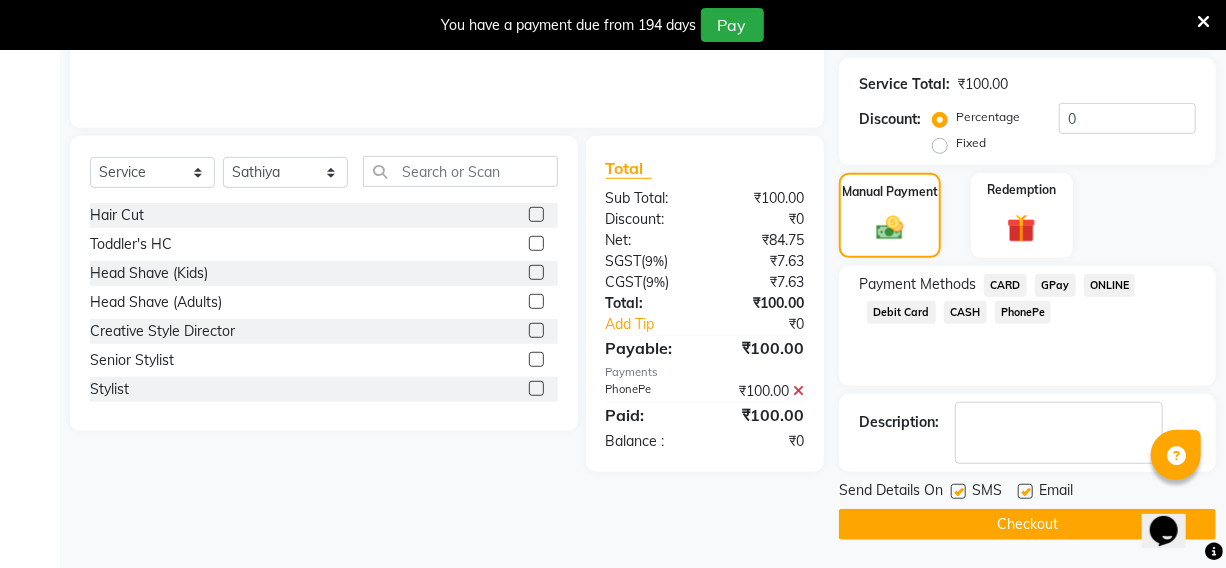 click 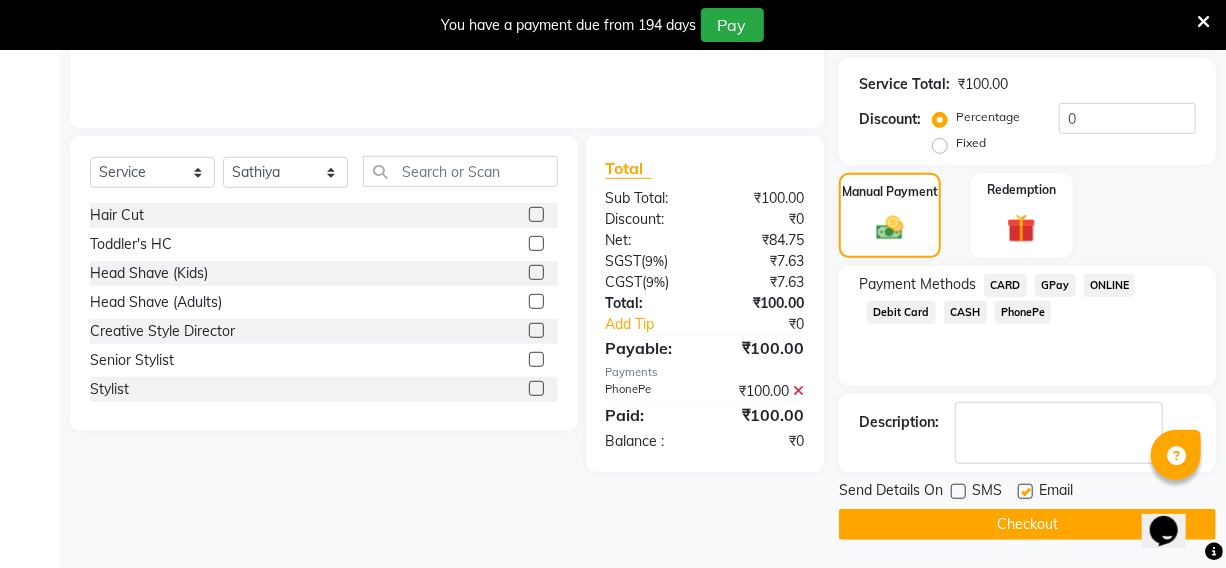 click 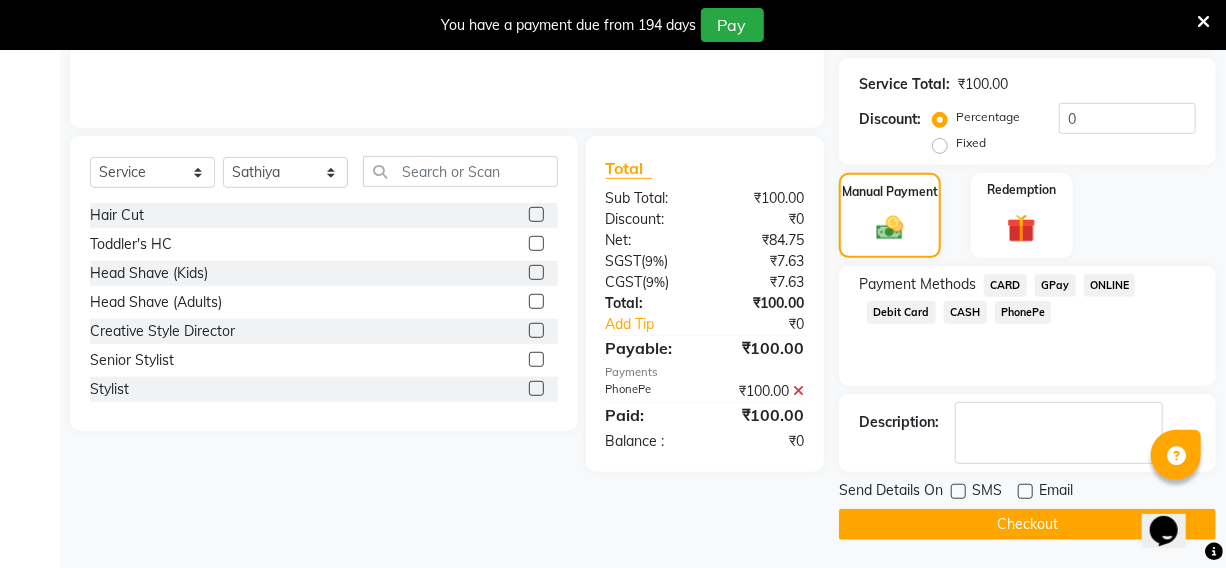 click on "Checkout" 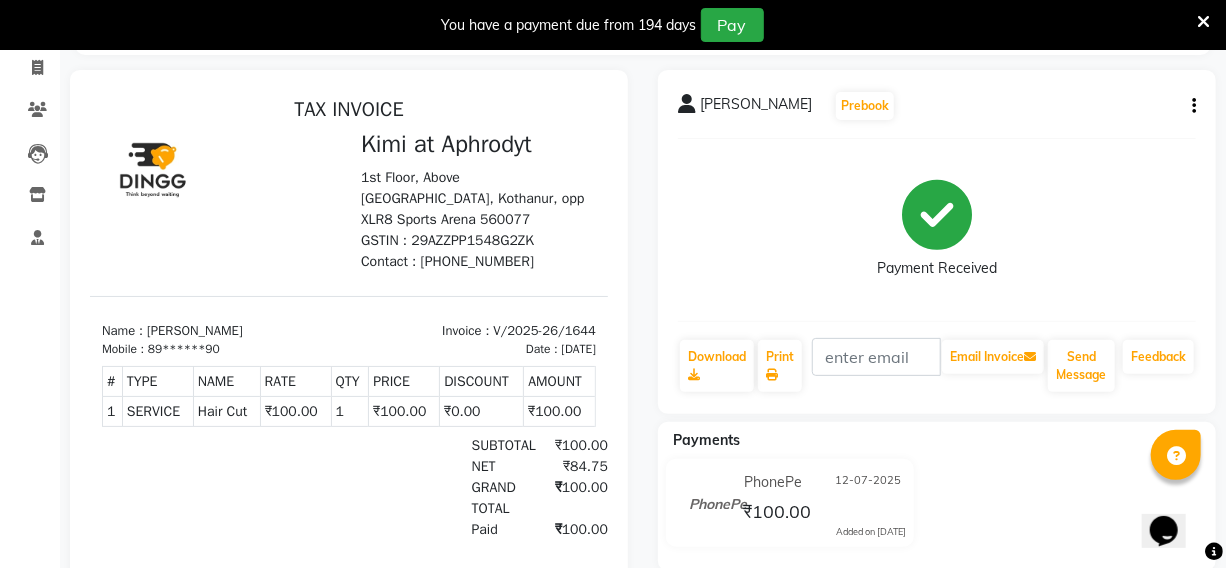 scroll, scrollTop: 0, scrollLeft: 0, axis: both 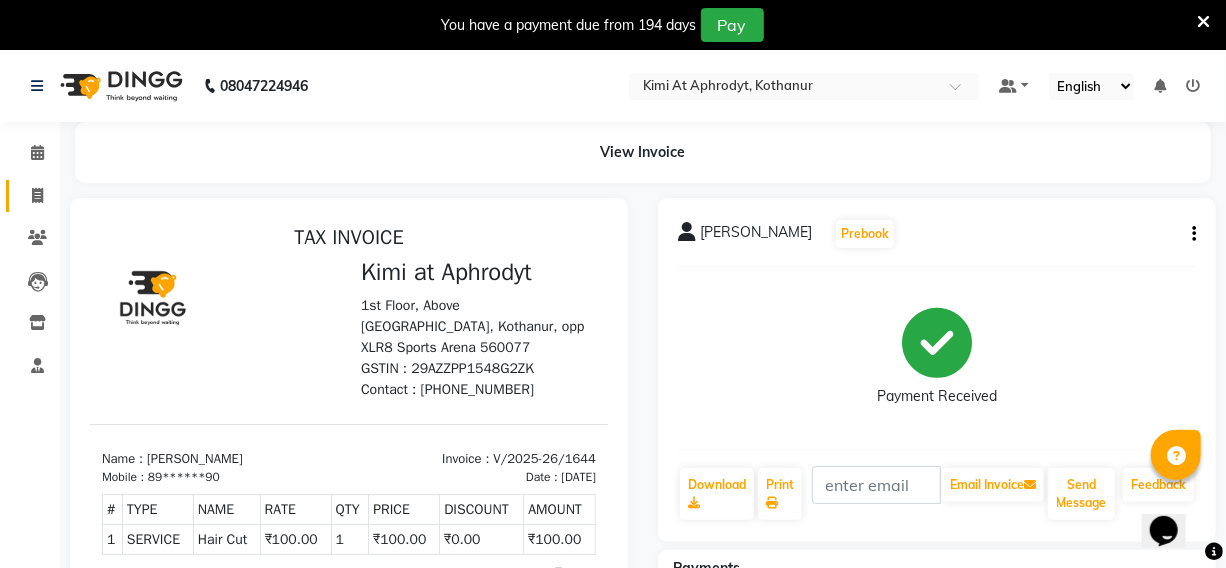 click 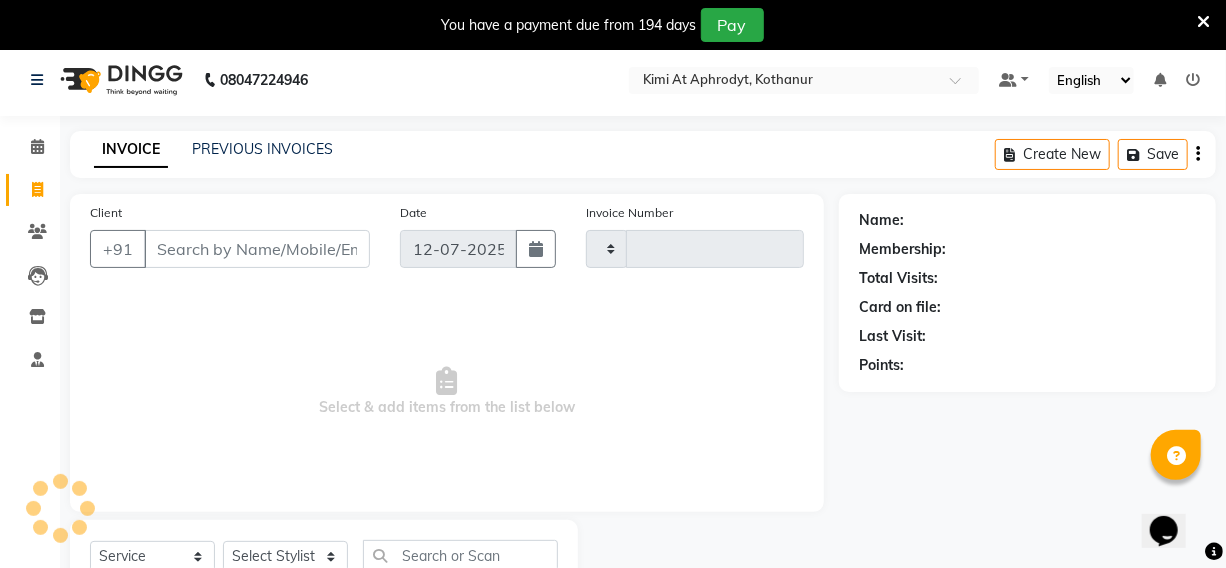 scroll, scrollTop: 83, scrollLeft: 0, axis: vertical 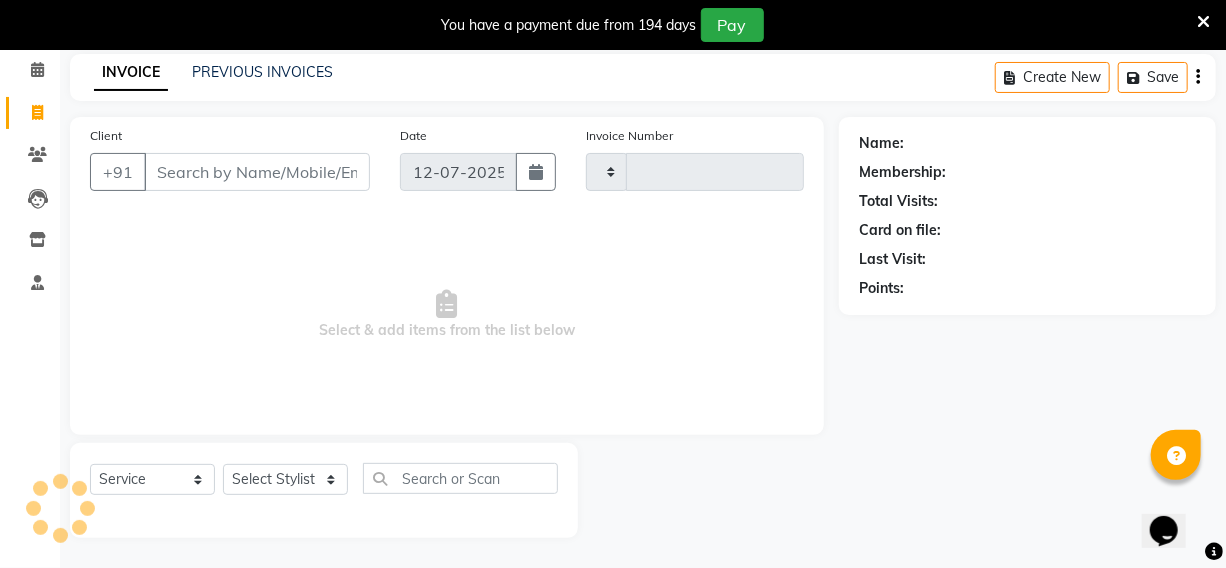 type on "1645" 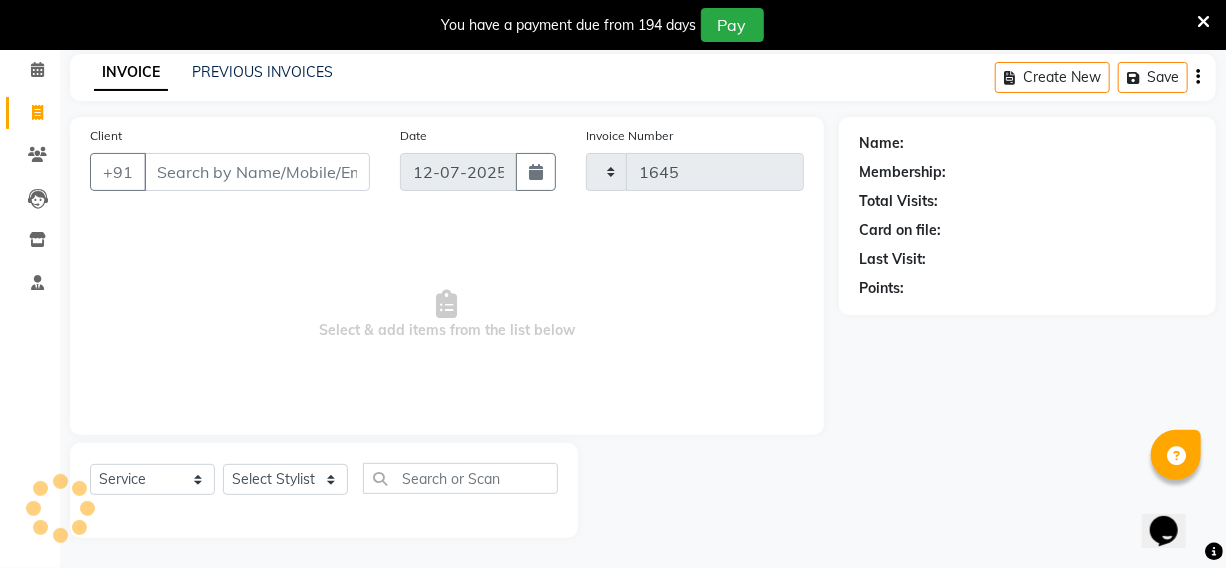 select on "7401" 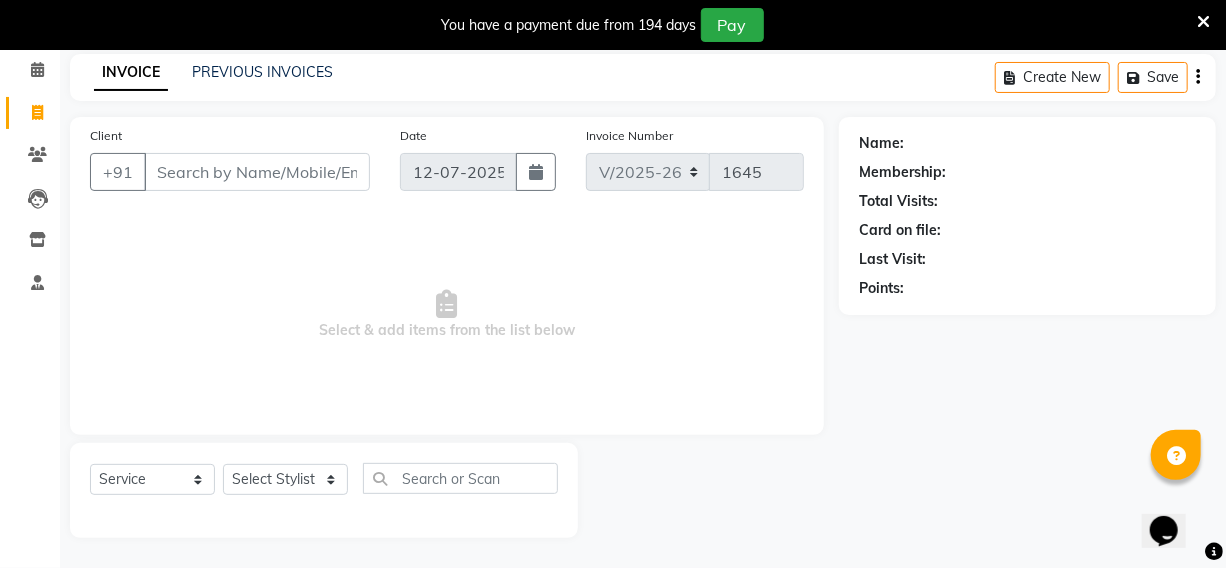 click on "Client" at bounding box center [257, 172] 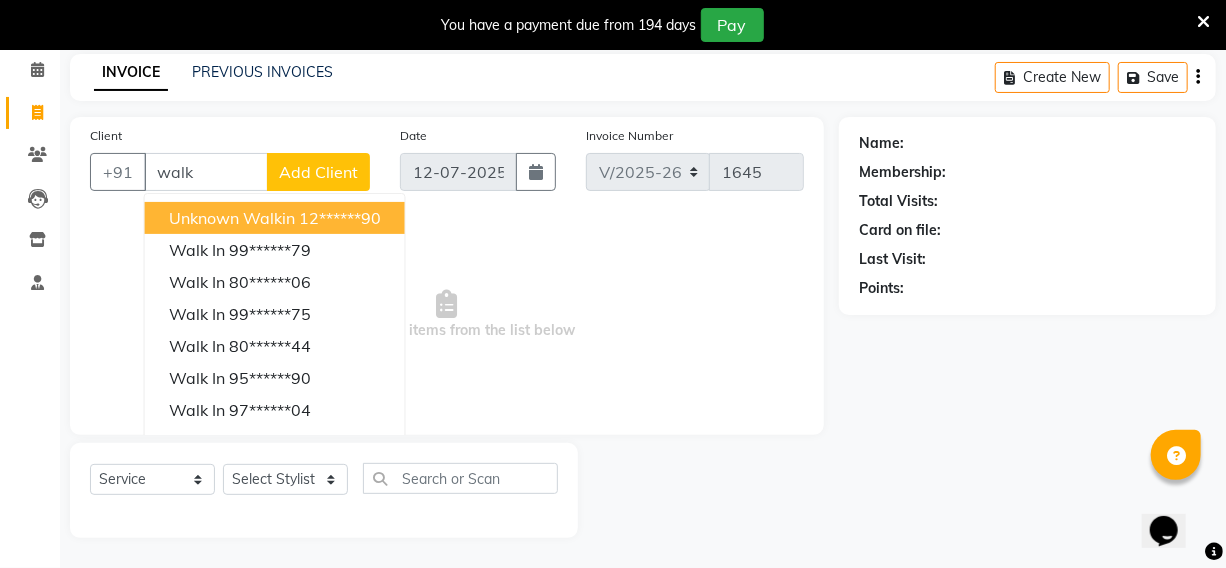 click on "12******90" at bounding box center [340, 218] 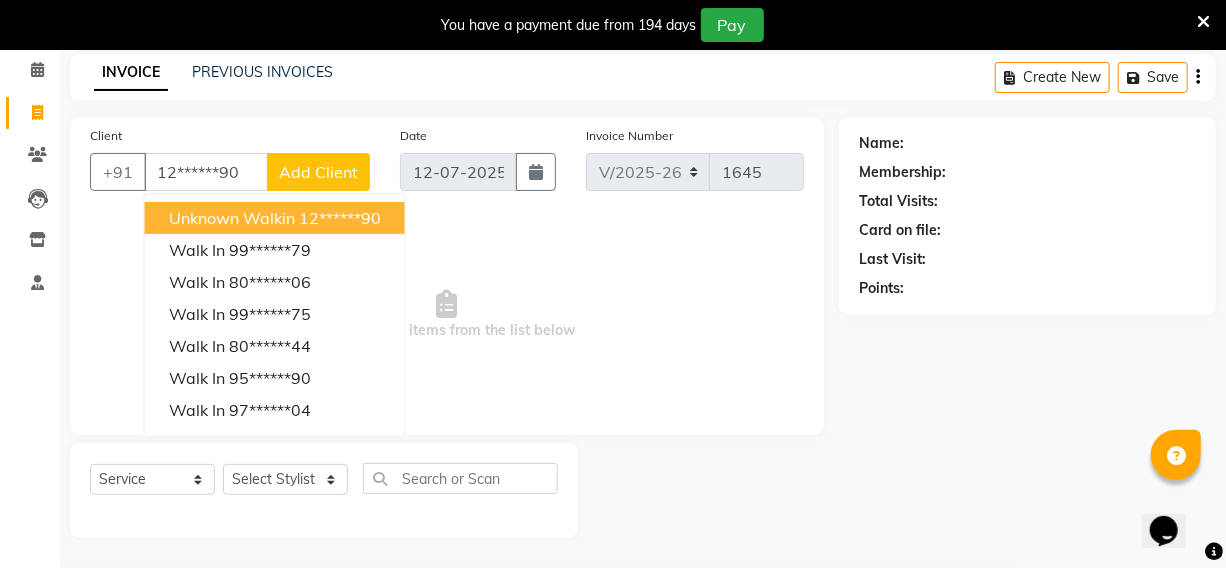 type on "12******90" 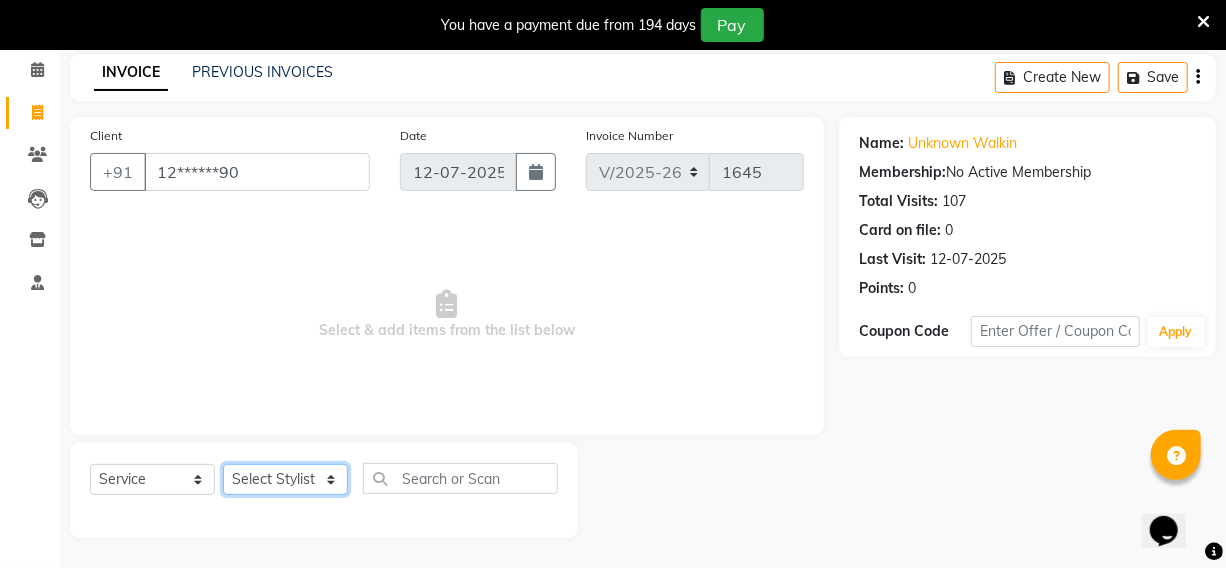 click on "Select Stylist [PERSON_NAME] Hriatpuii [PERSON_NAME] Kimi manager id [PERSON_NAME] NCY [PERSON_NAME]" 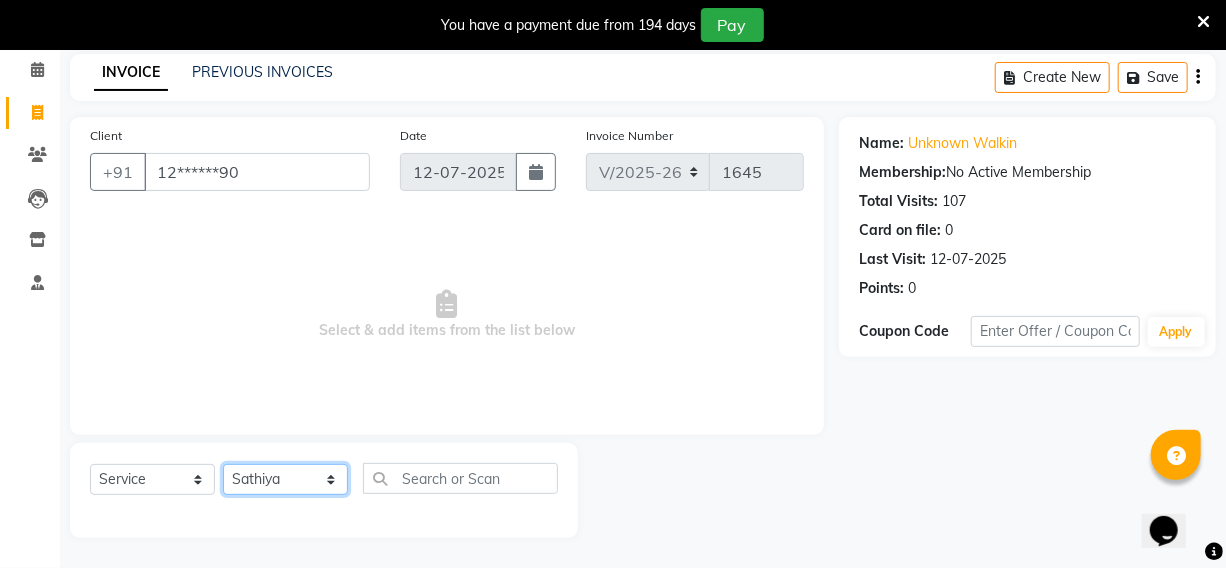 click on "Select Stylist [PERSON_NAME] Hriatpuii [PERSON_NAME] Kimi manager id [PERSON_NAME] NCY [PERSON_NAME]" 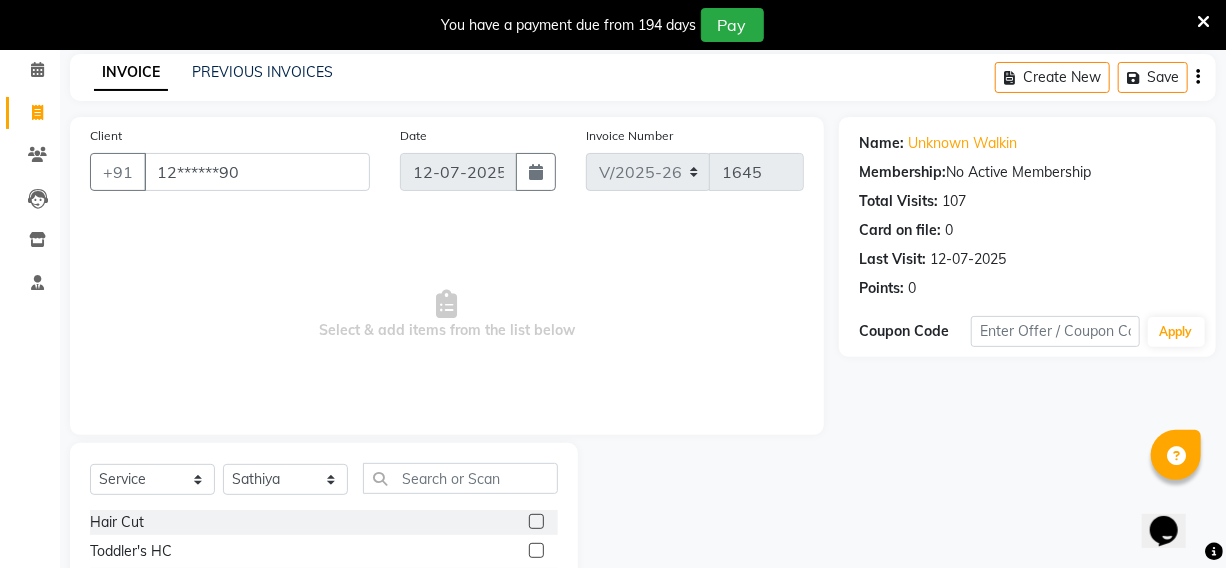click 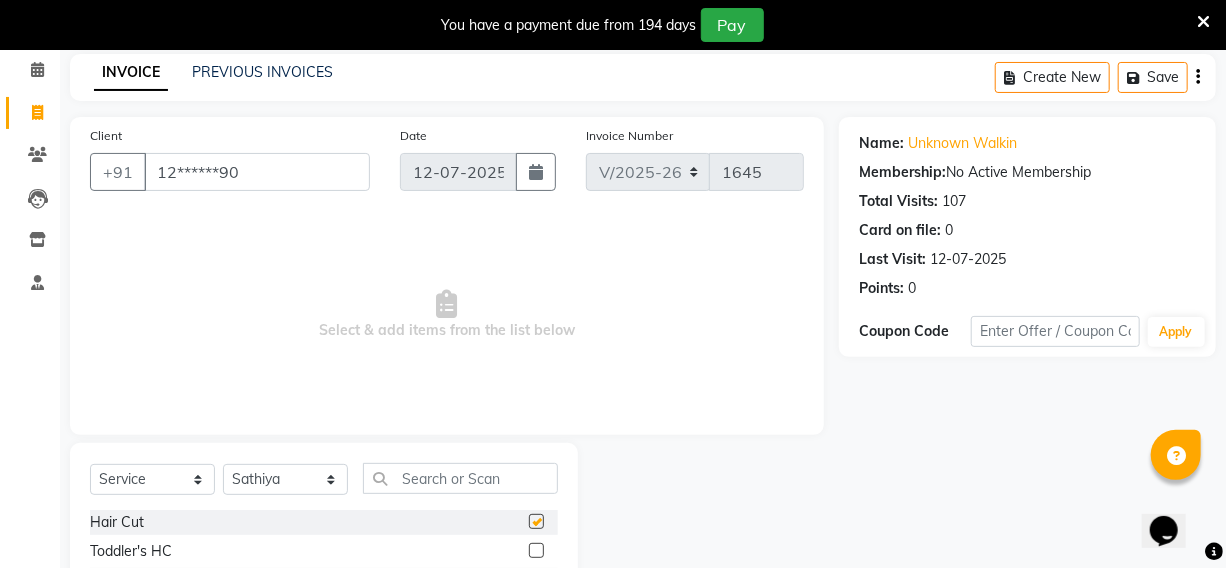 click 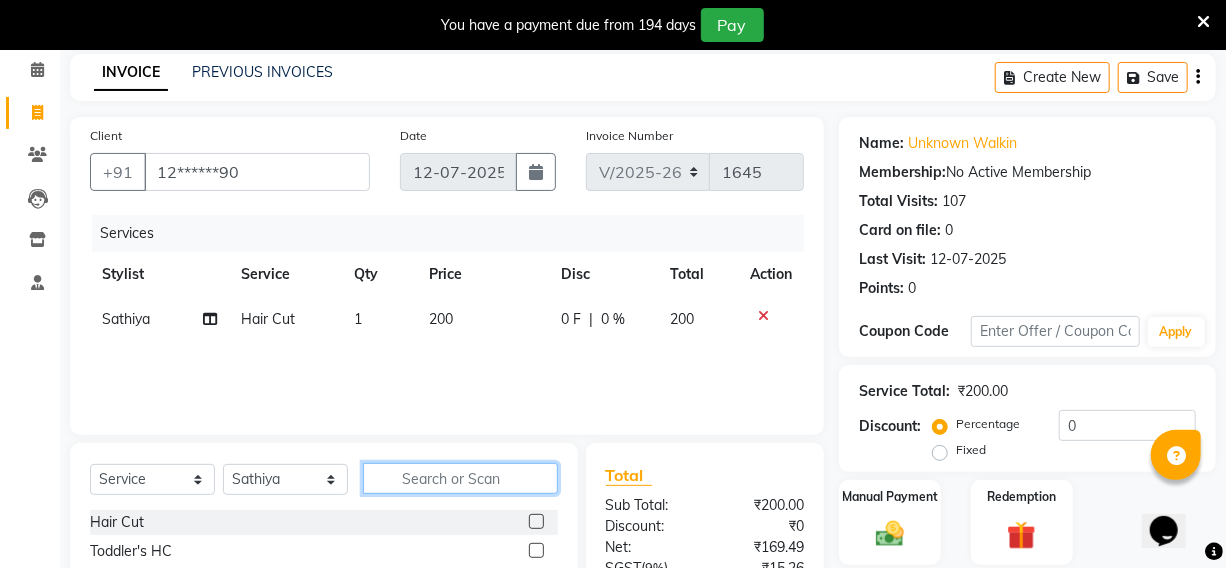click 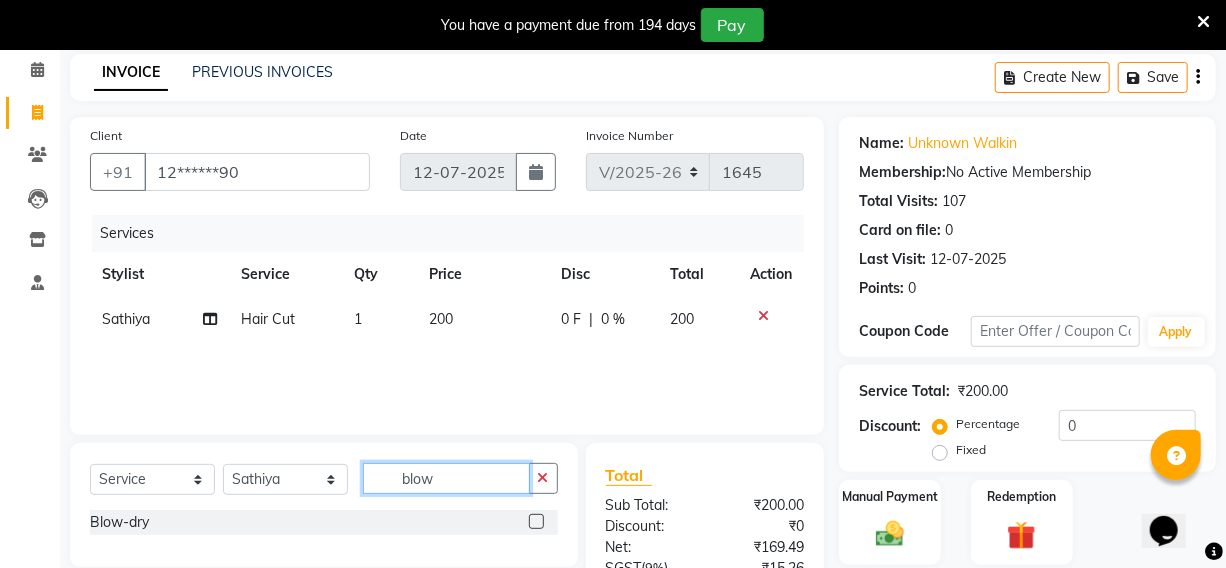 type on "blow" 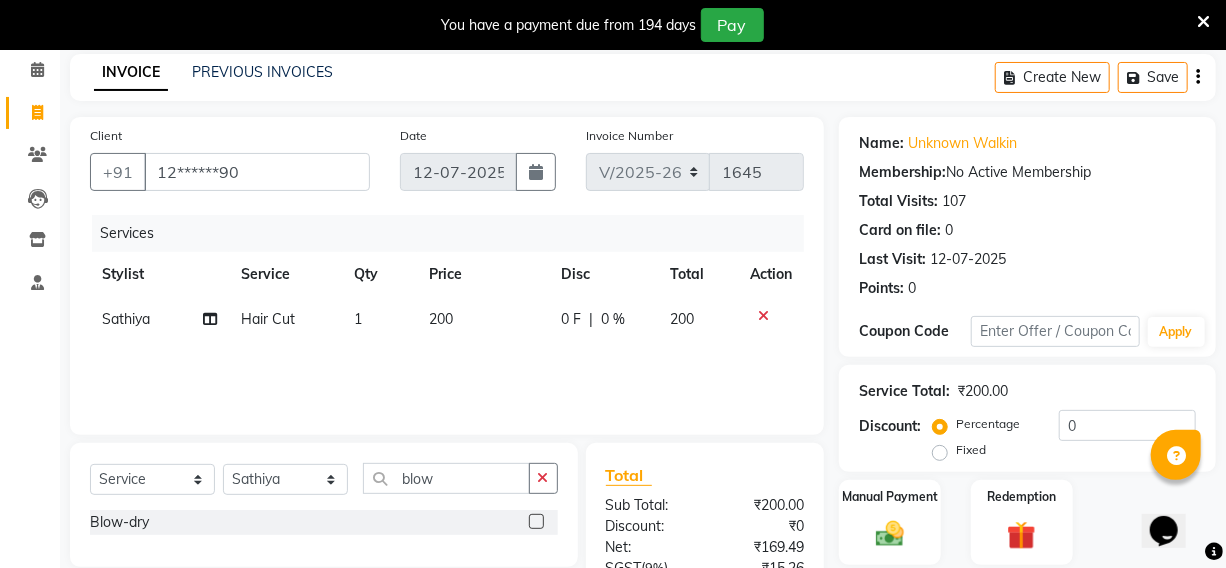 click 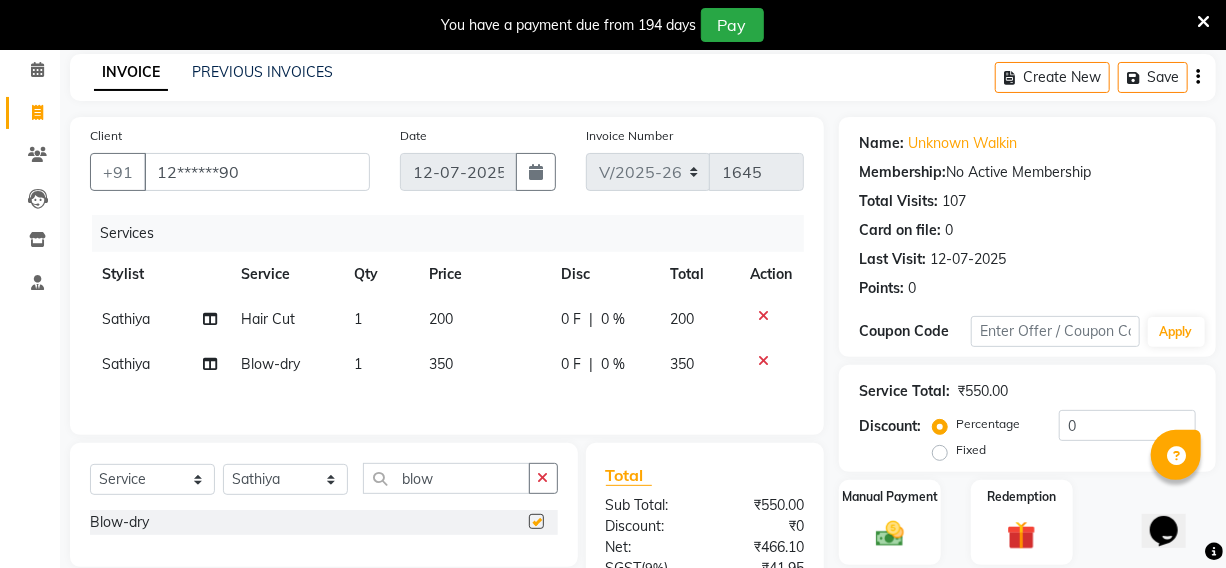 click 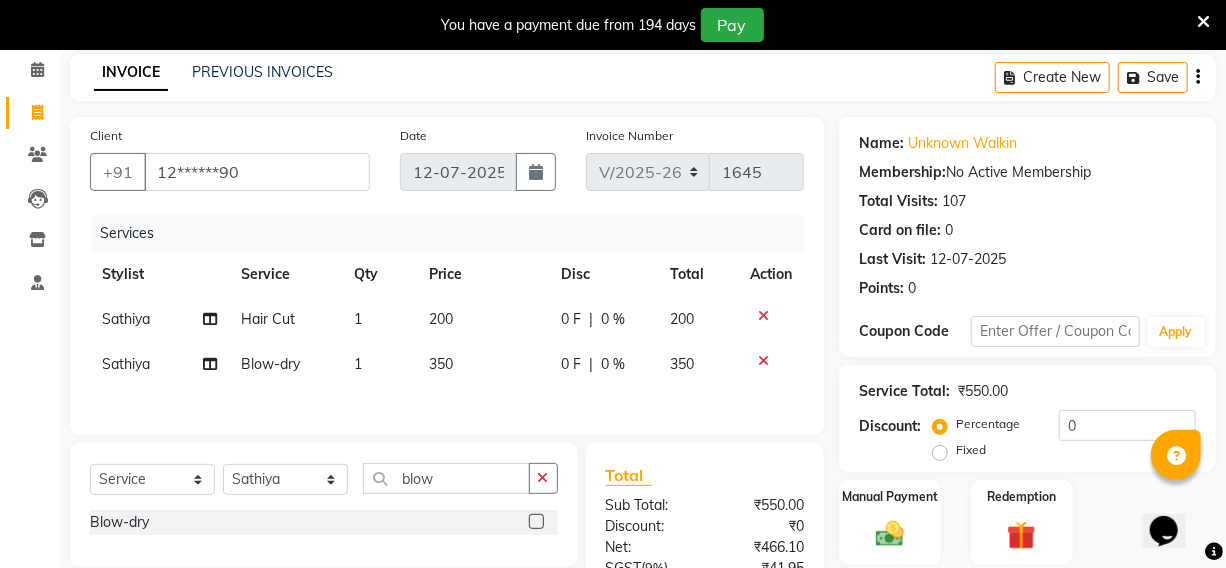 scroll, scrollTop: 265, scrollLeft: 0, axis: vertical 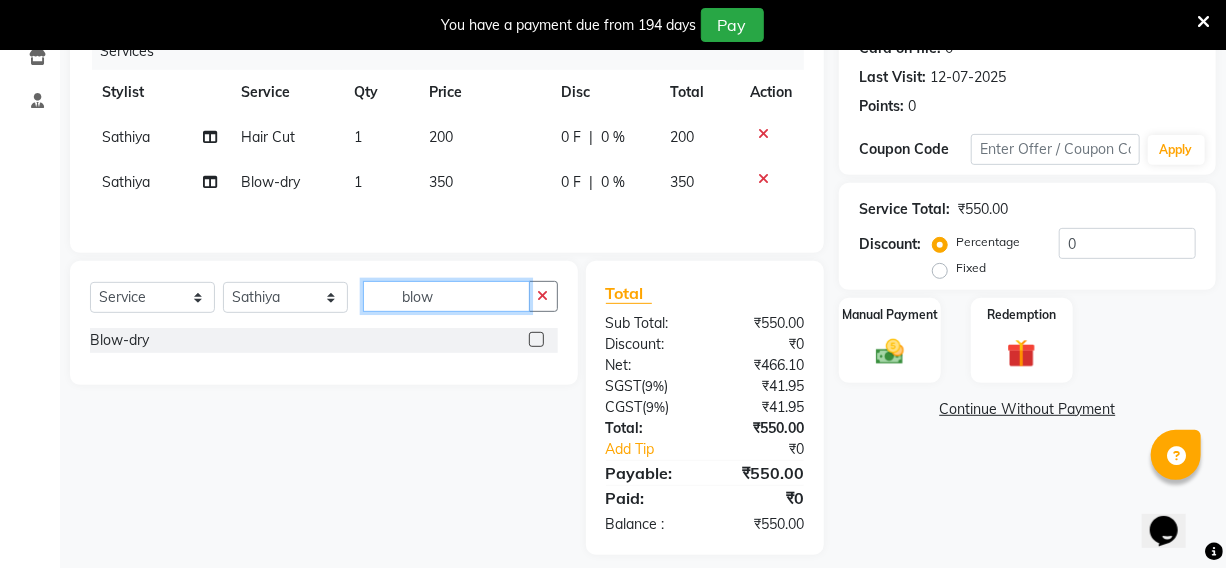 click on "blow" 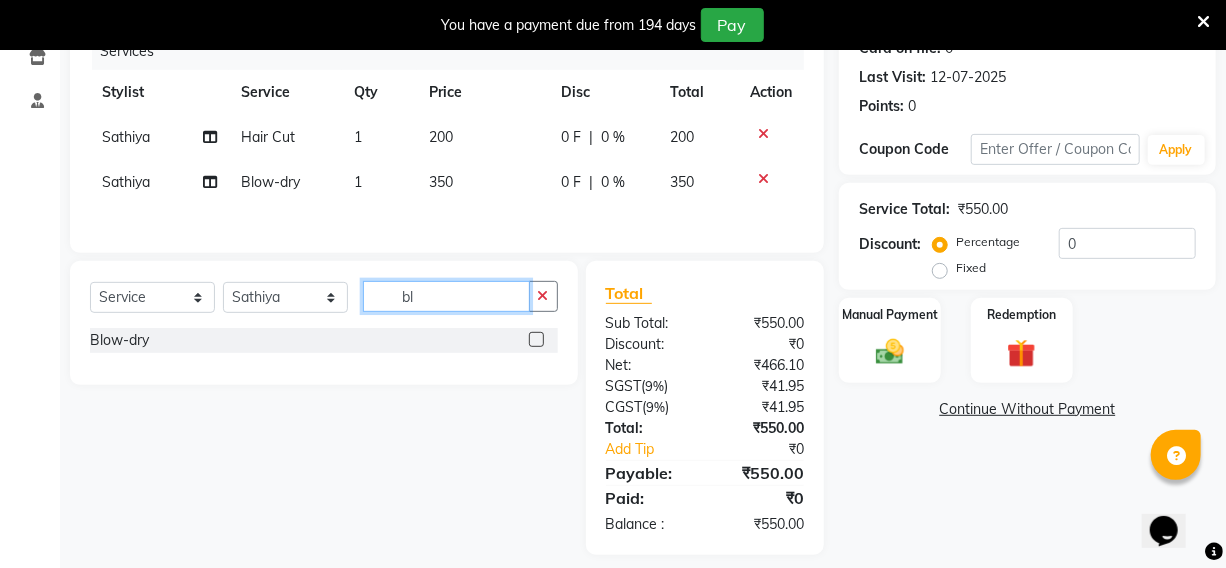 type on "b" 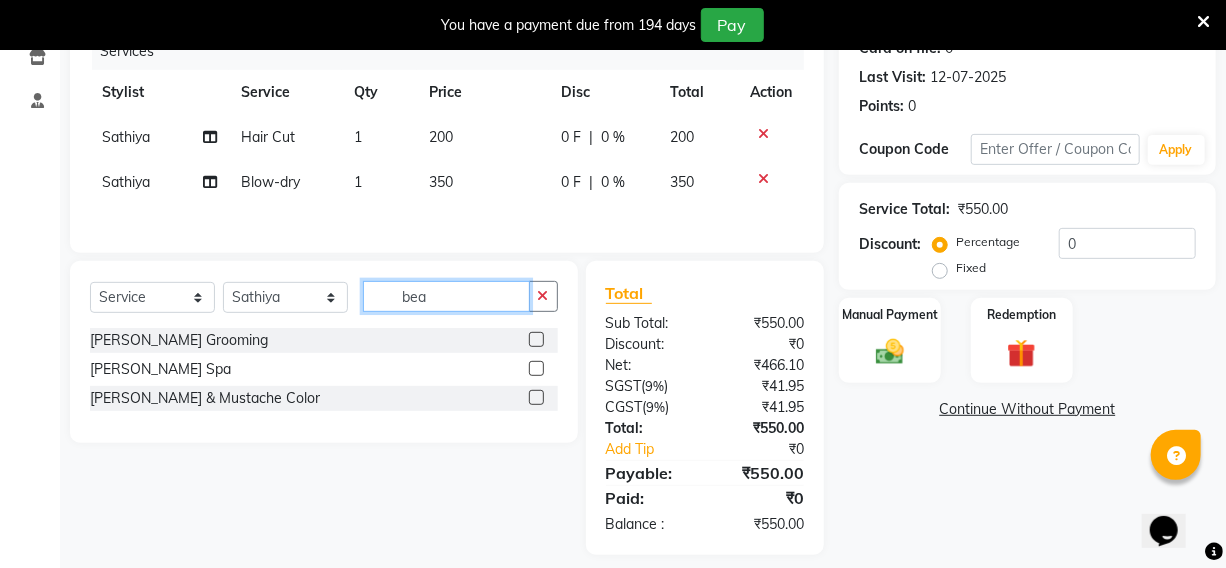 type on "bea" 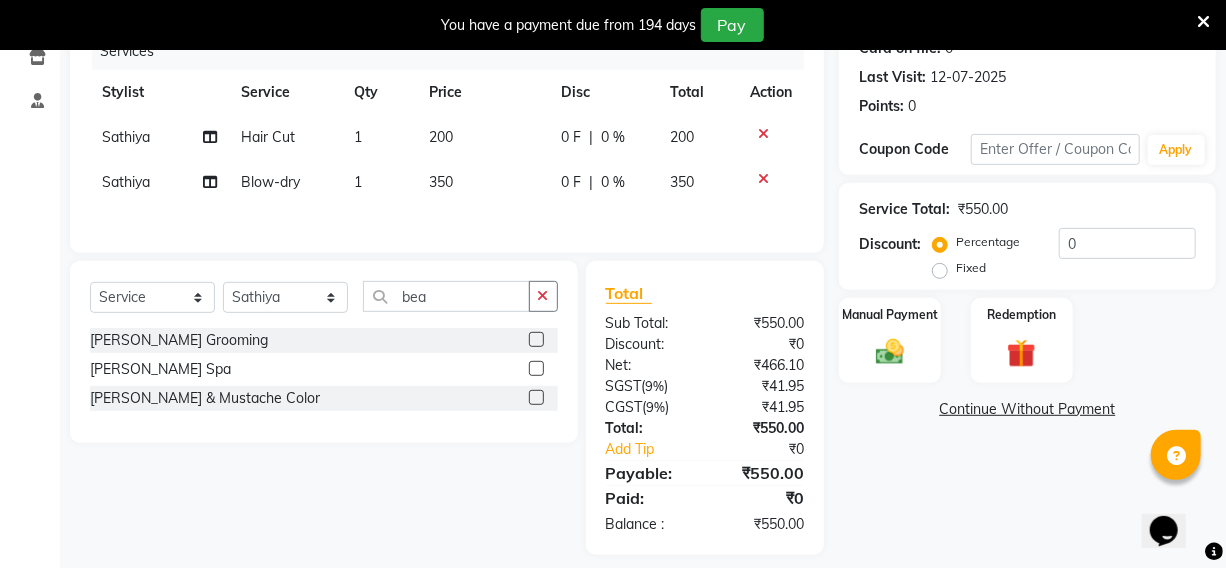 click 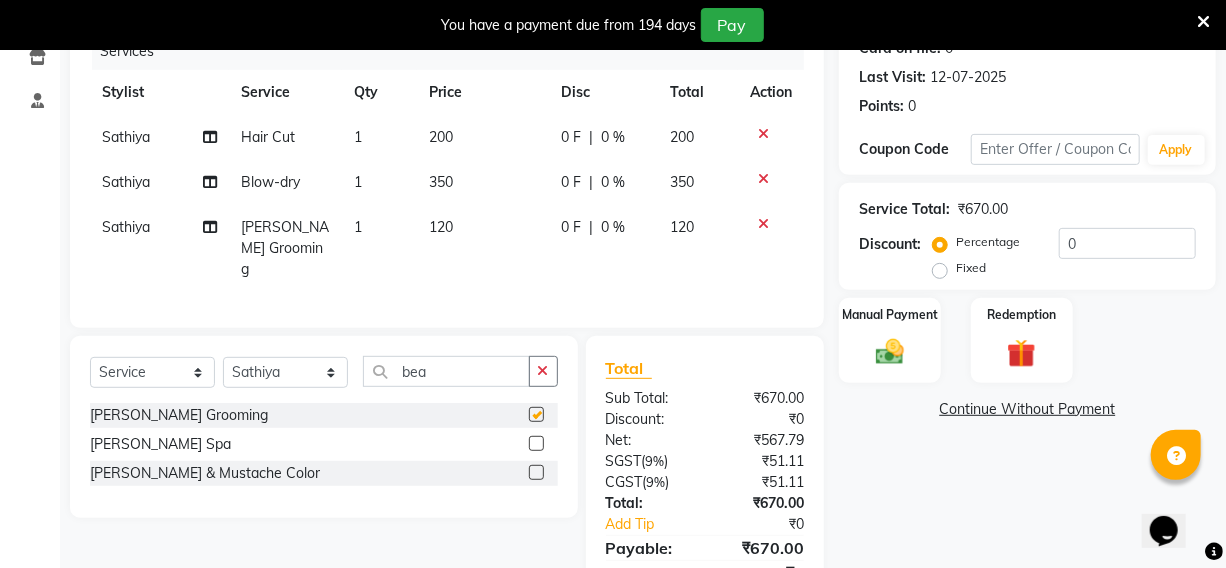 checkbox on "false" 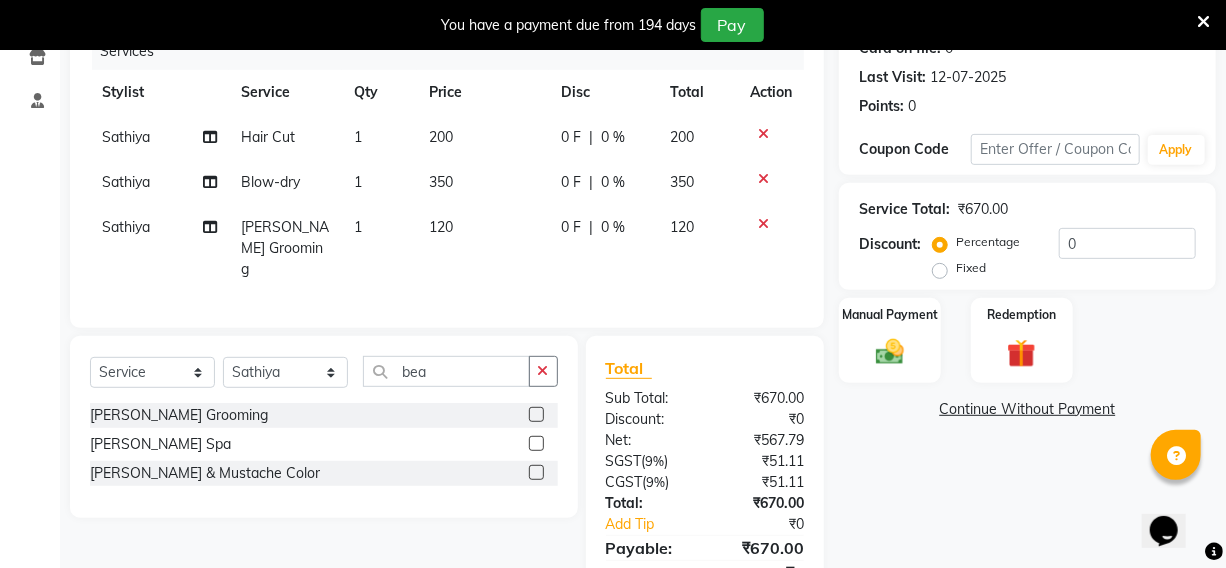 click on "350" 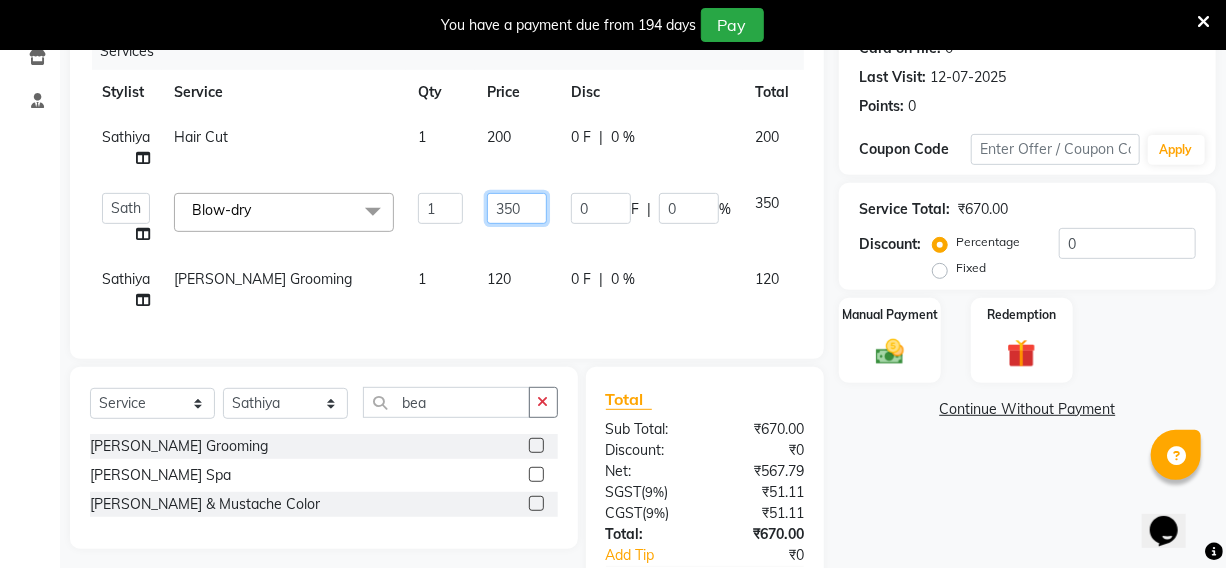click on "350" 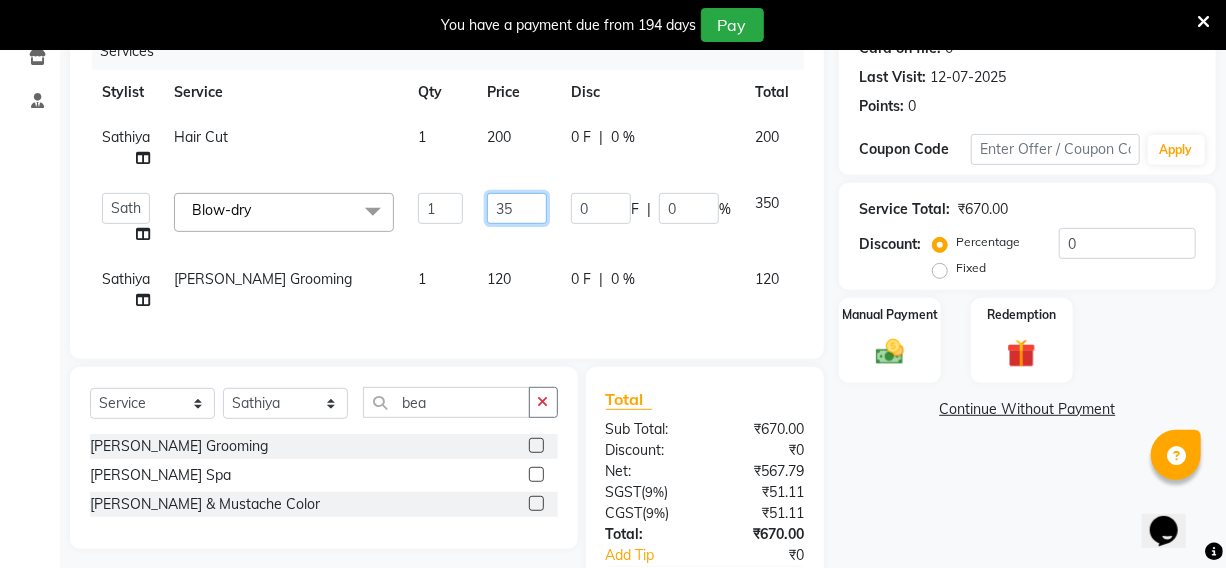 type on "3" 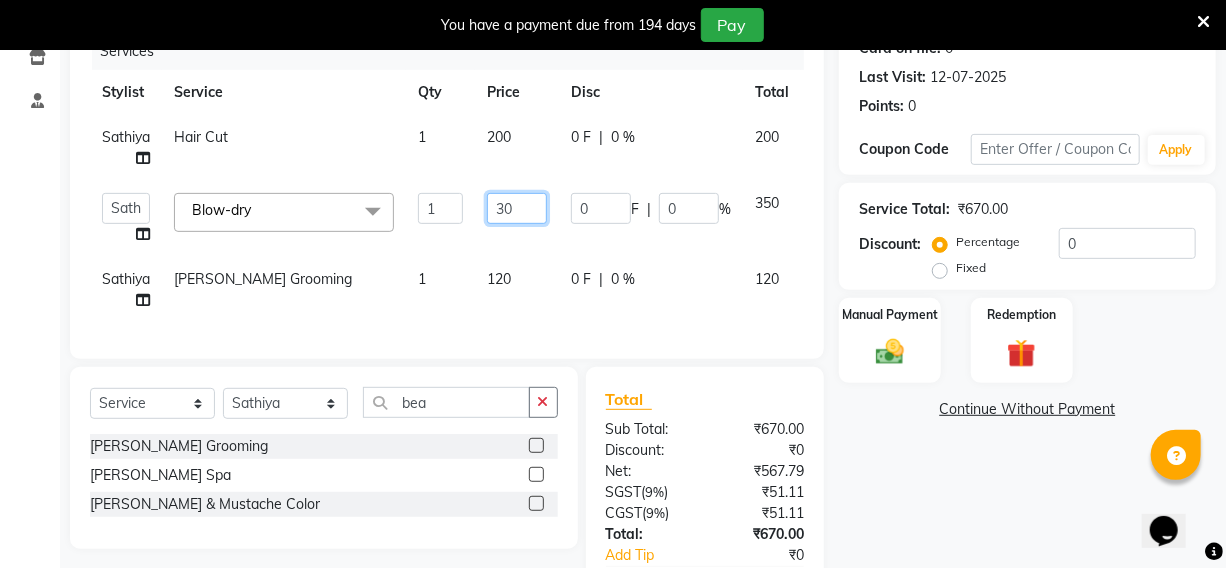 type on "300" 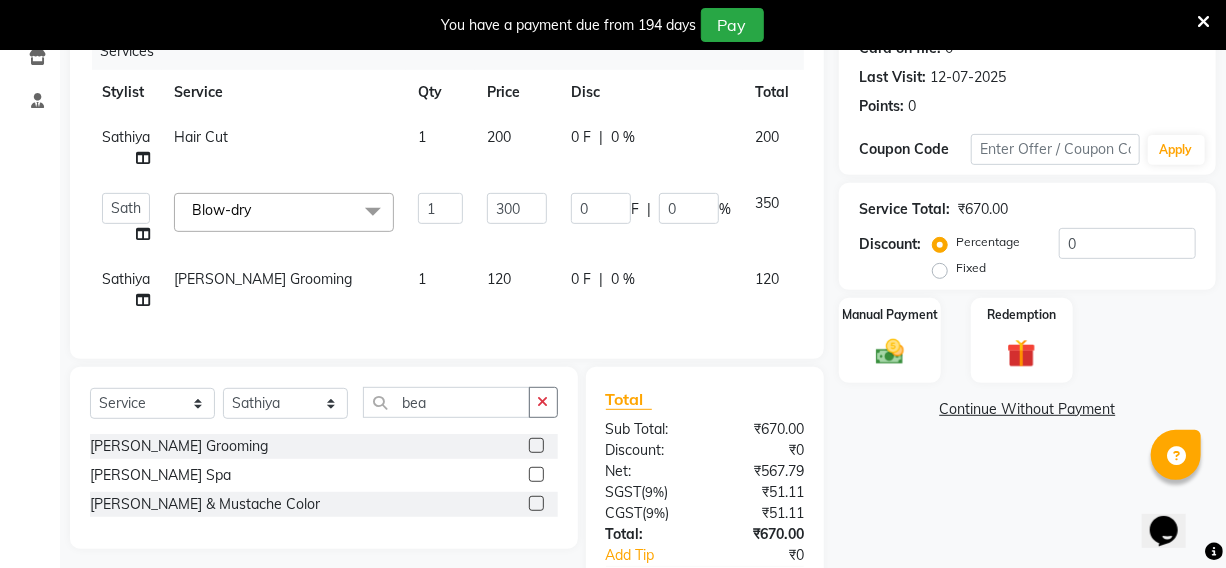 click on "Client +91 12******90 Date [DATE] Invoice Number V/2025 V/[PHONE_NUMBER] Services Stylist Service Qty Price Disc Total Action Sathiya Hair Cut 1 200 0 F | 0 % 200  [PERSON_NAME]   Hriatpuii   [PERSON_NAME]   Kimi manager id   [PERSON_NAME]   Mercy   NCY   [PERSON_NAME]   Zovi  Blow-dry  x Hair Cut Toddler's HC Head Shave (Kids) Head Shave (Adults) Creative Style Director Senior Stylist Stylist Blunt Hair Cut Fringe Kids Hair Cut (below 6 years) Men's Hair wash & Hair Setting Shampoo & Conditioning Blow-dry Ironing Tong Curls [PERSON_NAME] Grooming [PERSON_NAME] Spa [PERSON_NAME] & Mustache Color Root Touch-Up [MEDICAL_DATA] Root Touch-Up [MEDICAL_DATA] Free Root Touch-Up PPD Free Root Touch-Up Vegan Highlights Creative Hair Color Henna Hair Spa ( Loreal ) Hair Spa ( Wella Oil Reflection ) Hair Spa - Nourishing & Repair Hair Spa - Smooth & Shine Hair Spa ( Keratin Rich ) Hair Spa ( Wella Fusion ) Hair Spa ( Wella Elements ) Anti Hair Loss Anti-[MEDICAL_DATA] Olaplex Hair Detox Spa ( Iluvia) Hair Spa - [PERSON_NAME] Butter Hair Perming Hair Keratin Pearl 1" 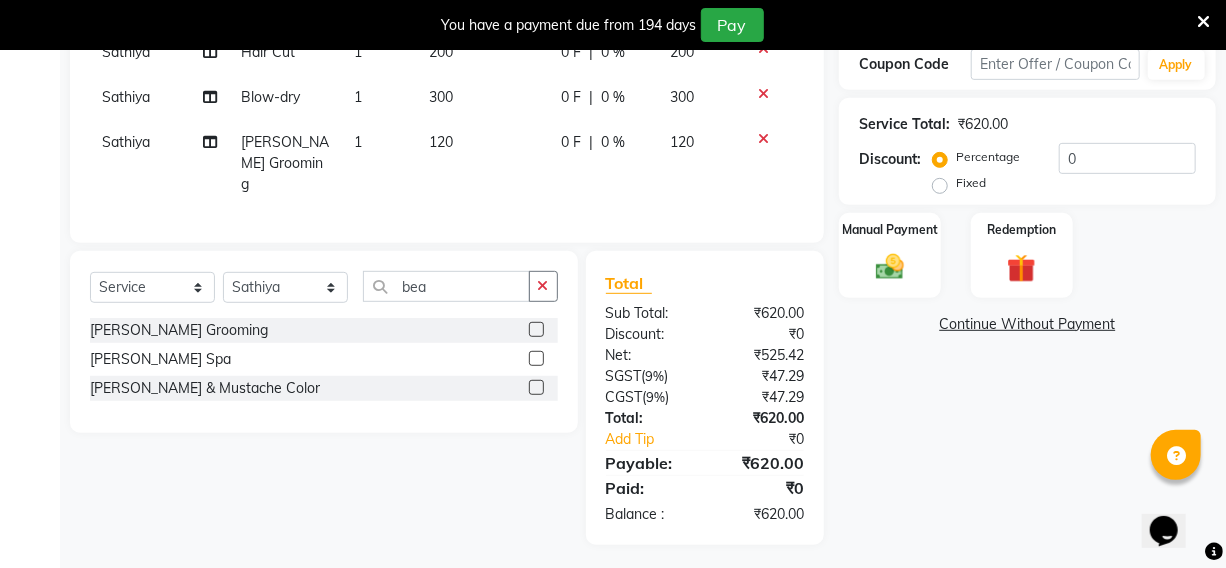 scroll, scrollTop: 351, scrollLeft: 0, axis: vertical 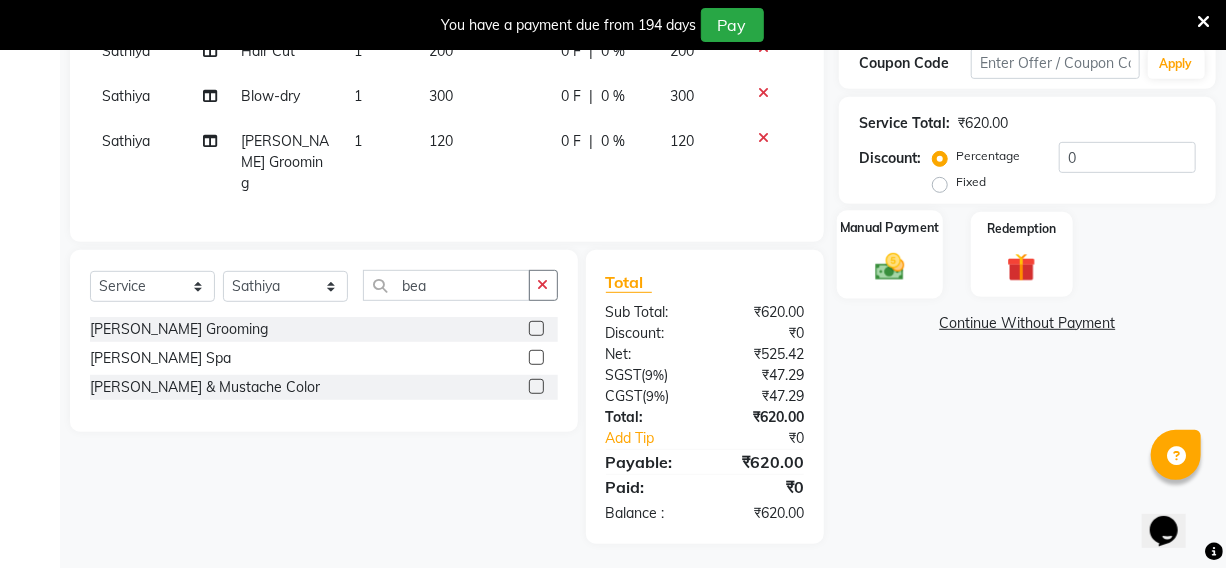 click 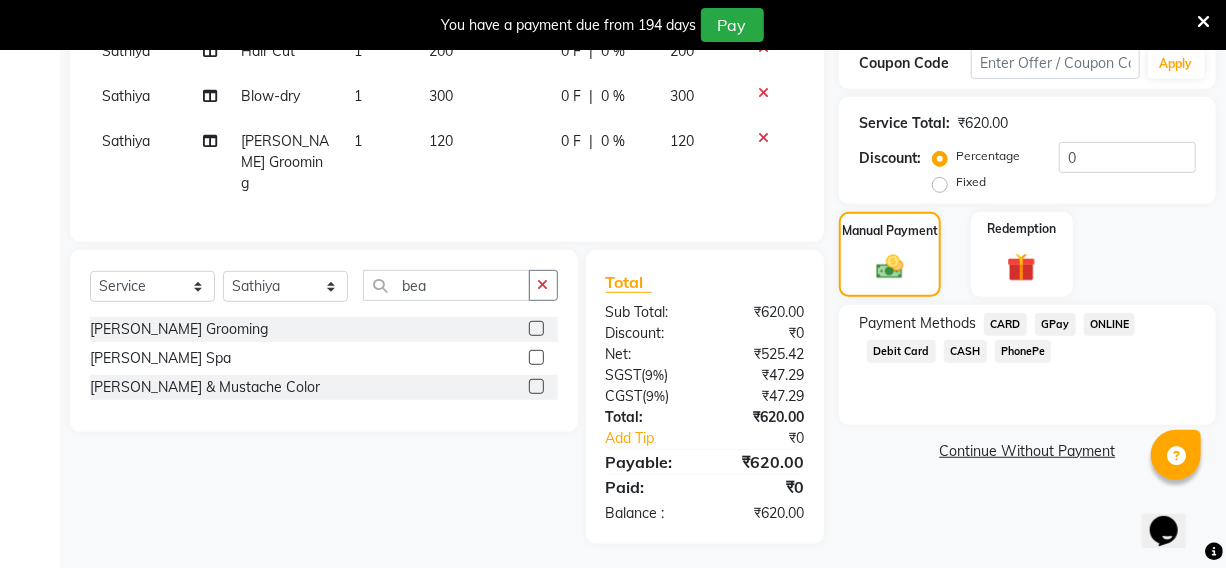 click on "PhonePe" 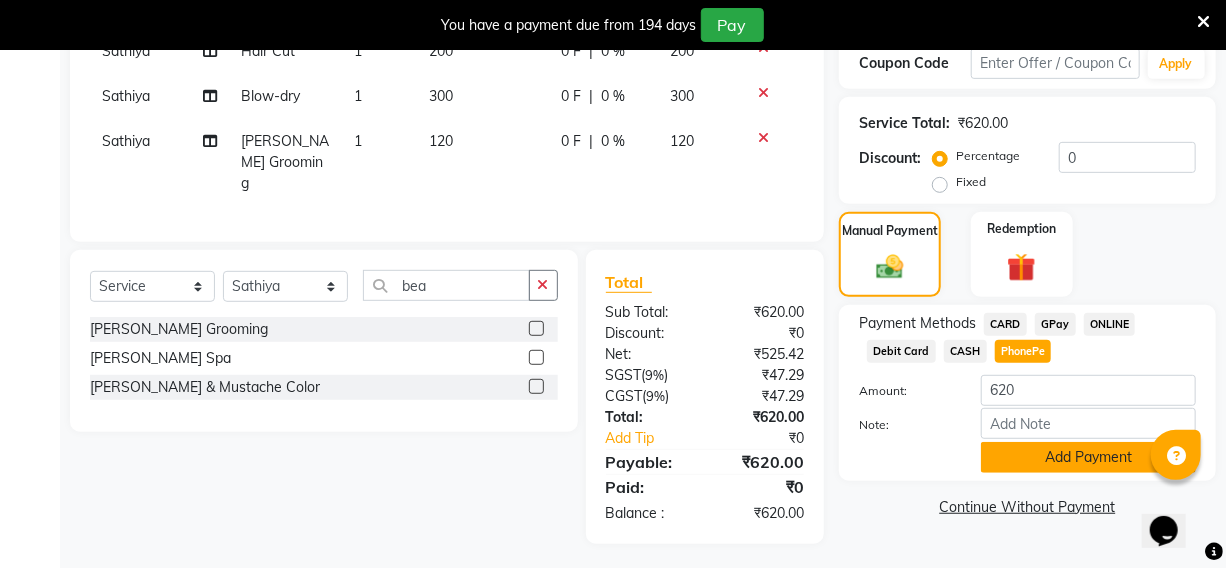 click on "Add Payment" 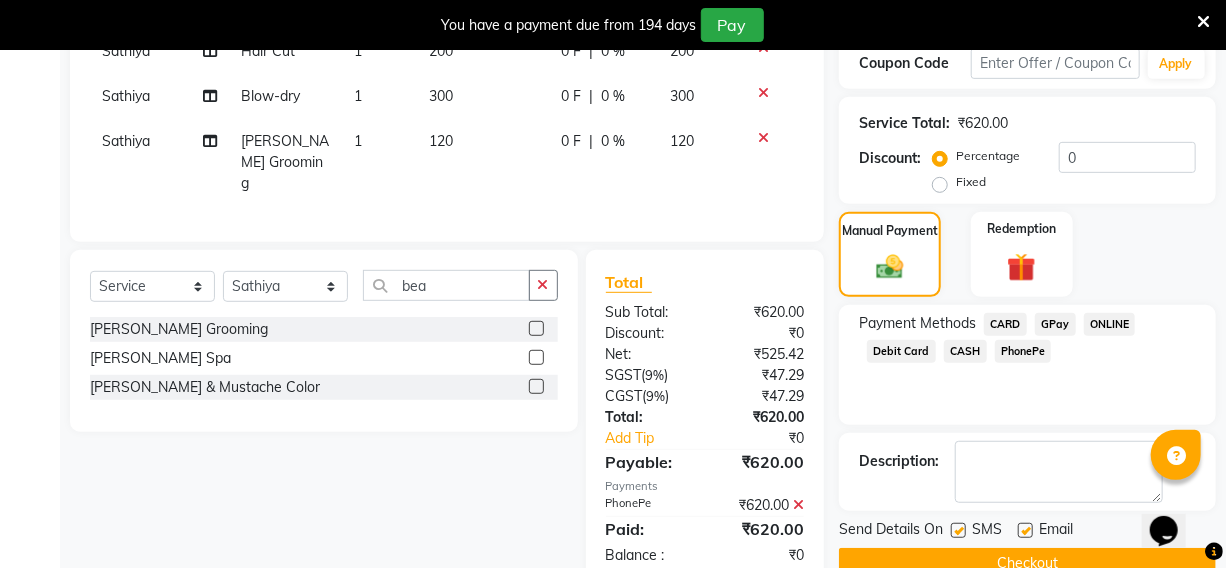 scroll, scrollTop: 393, scrollLeft: 0, axis: vertical 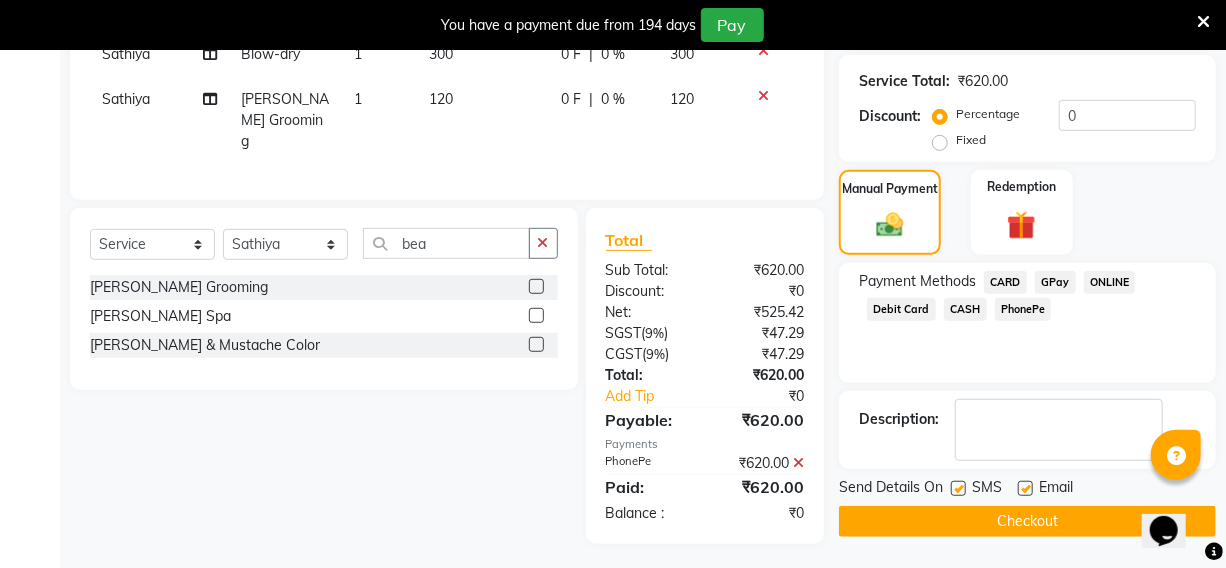 click 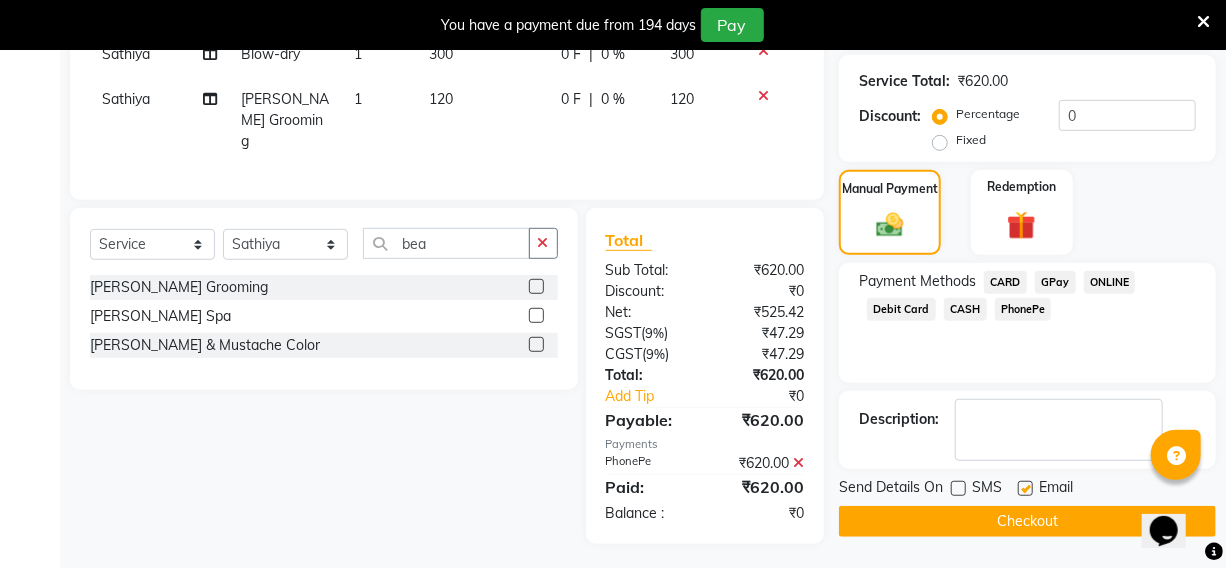 click 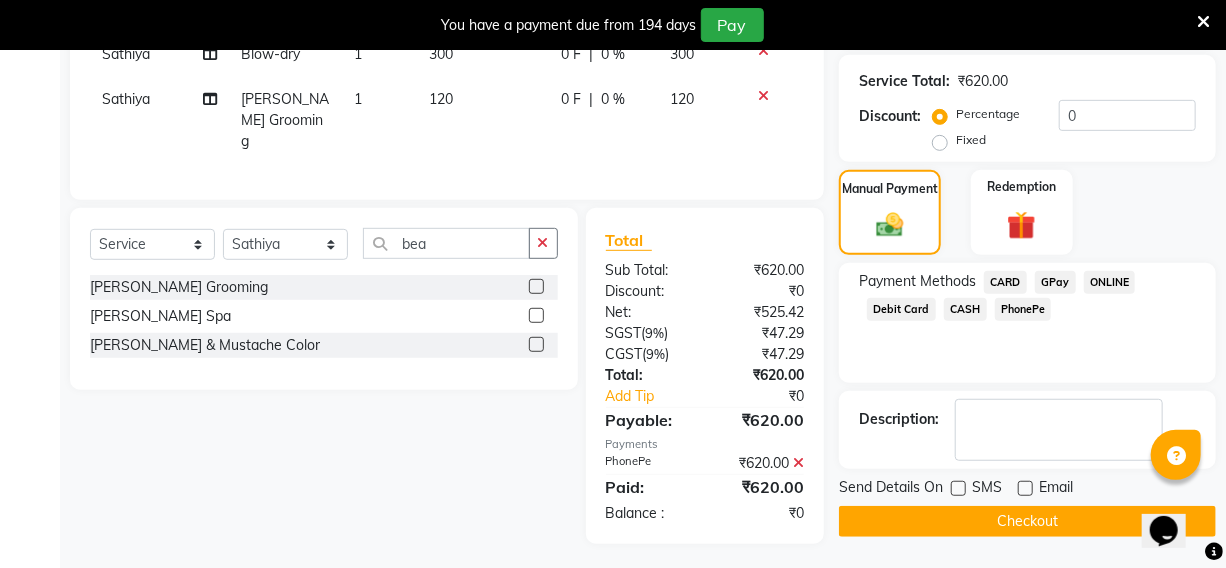 click on "Checkout" 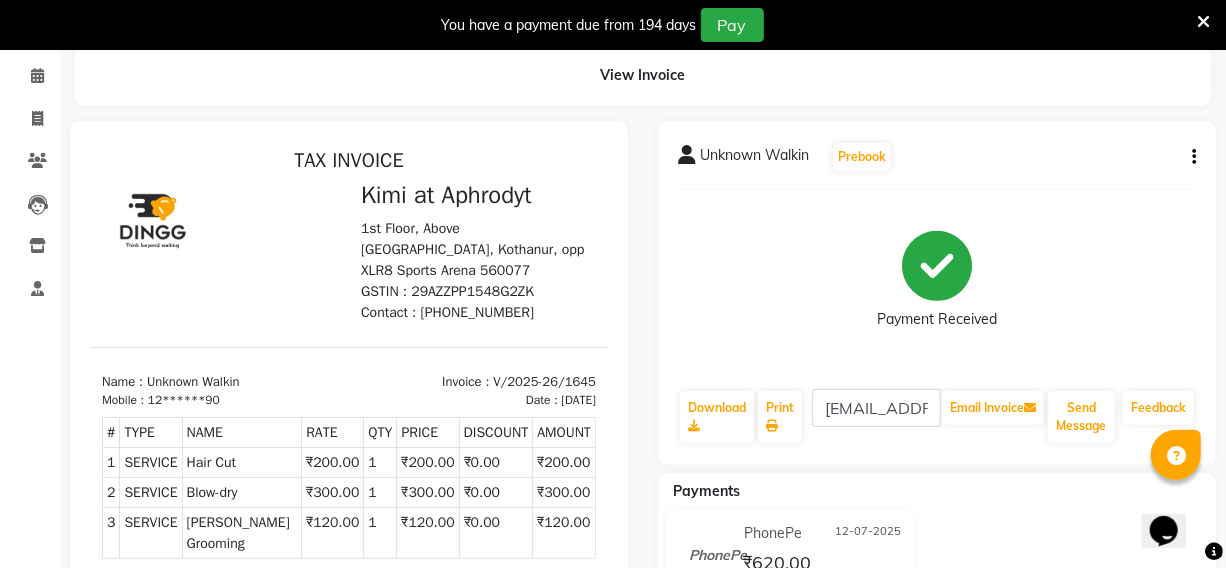 scroll, scrollTop: 39, scrollLeft: 0, axis: vertical 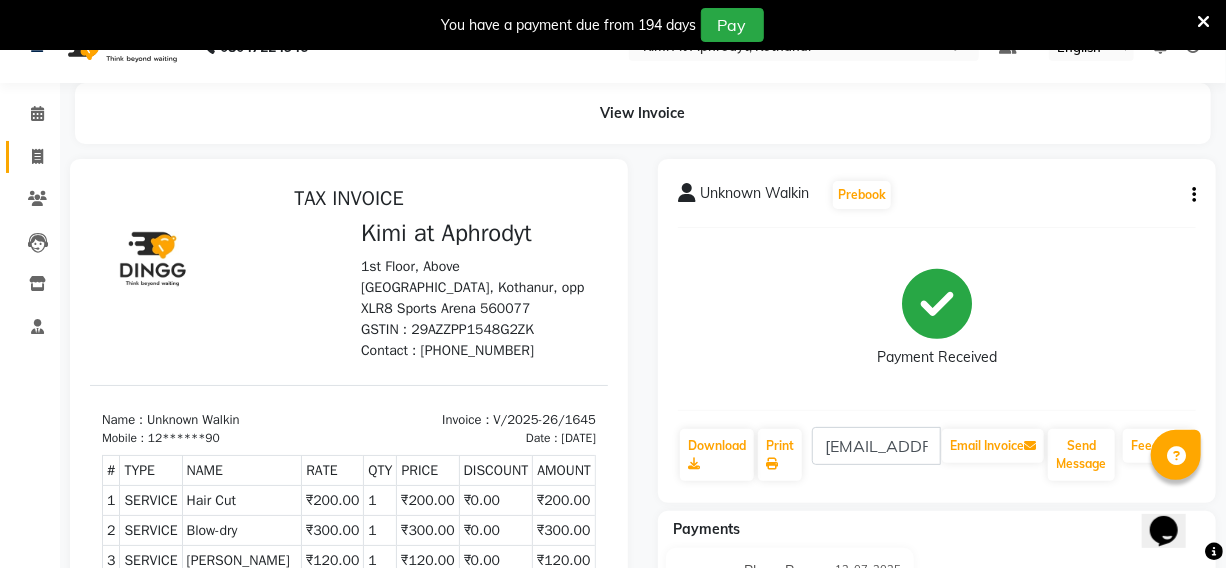 click 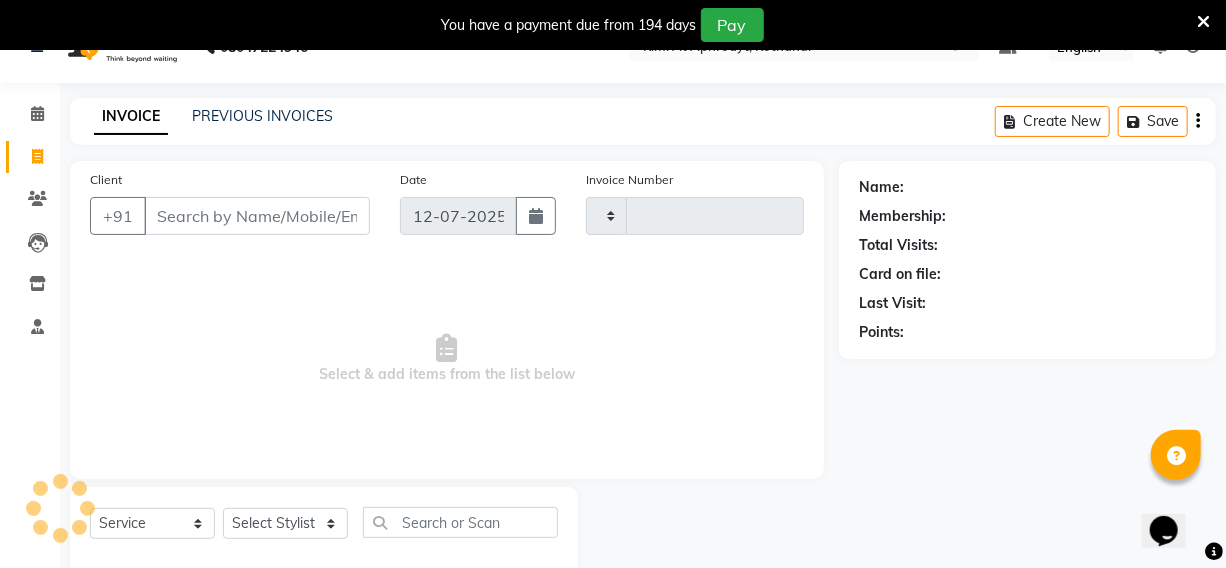 type on "1646" 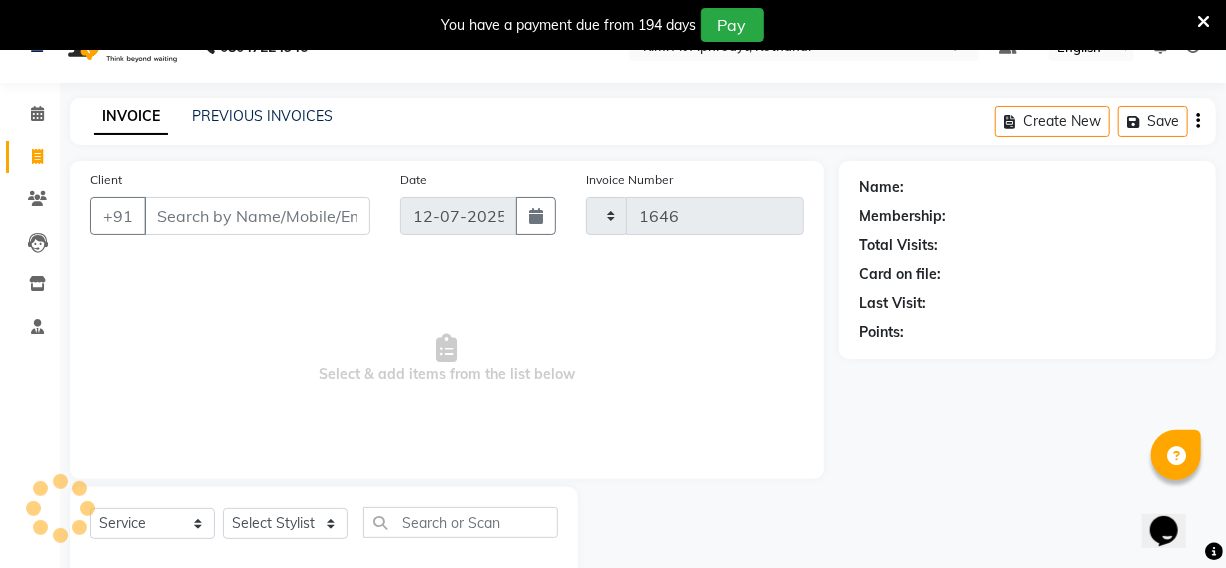 scroll, scrollTop: 83, scrollLeft: 0, axis: vertical 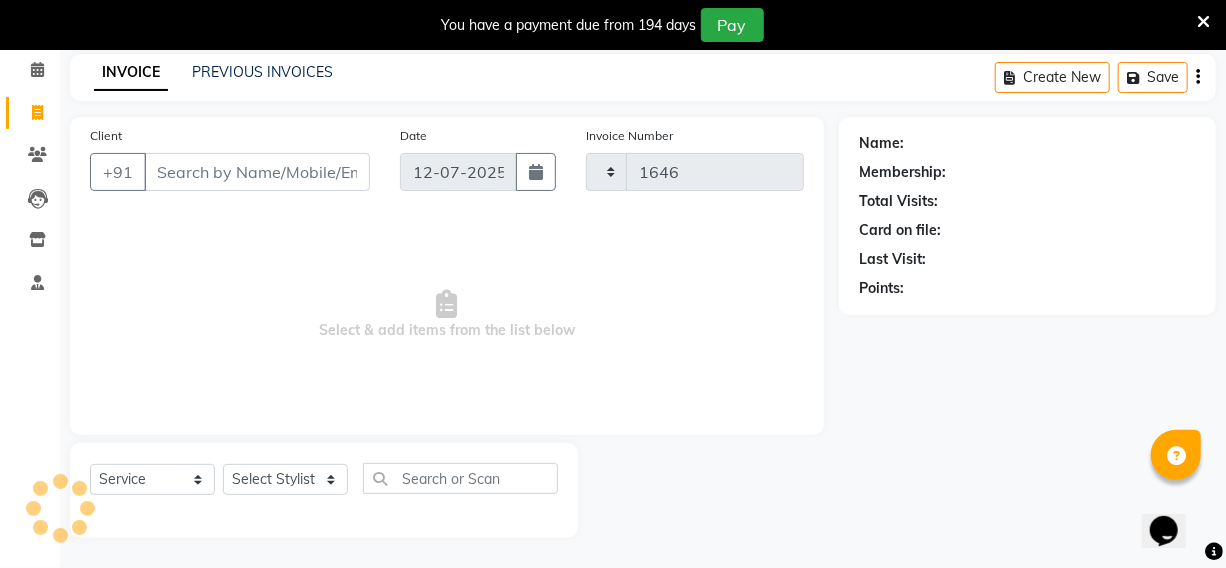 select on "7401" 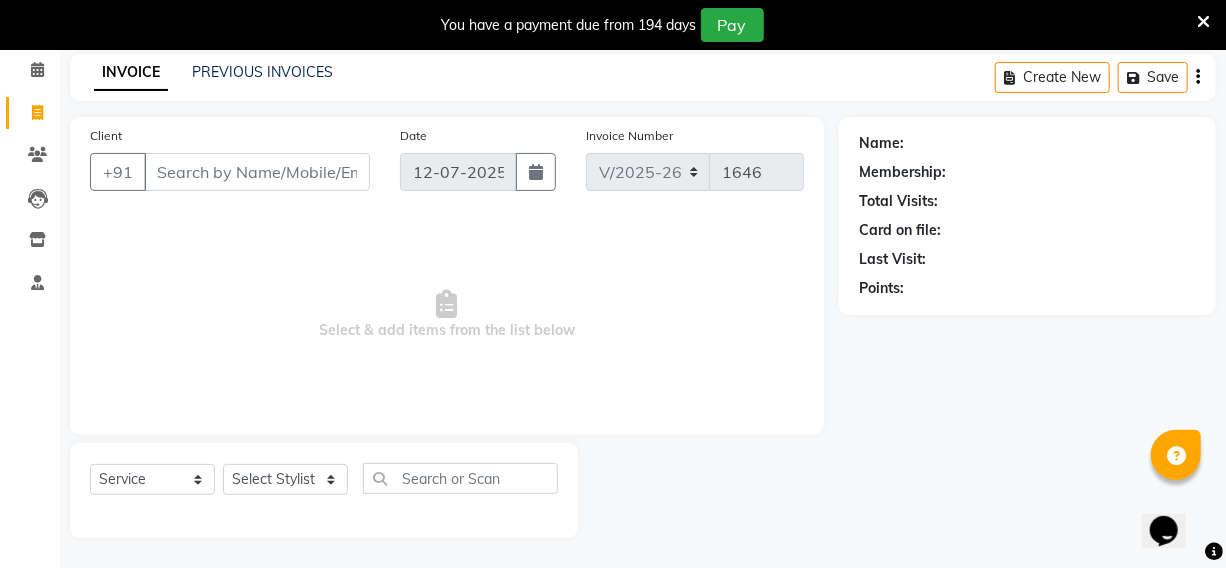 click on "Client" at bounding box center [257, 172] 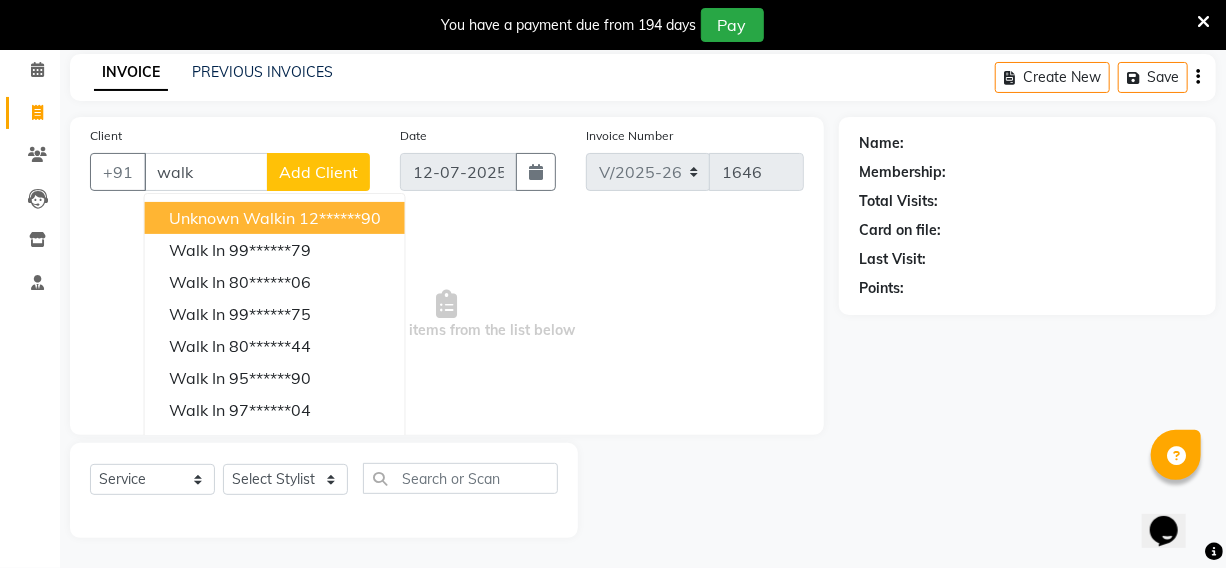 click on "12******90" at bounding box center (340, 218) 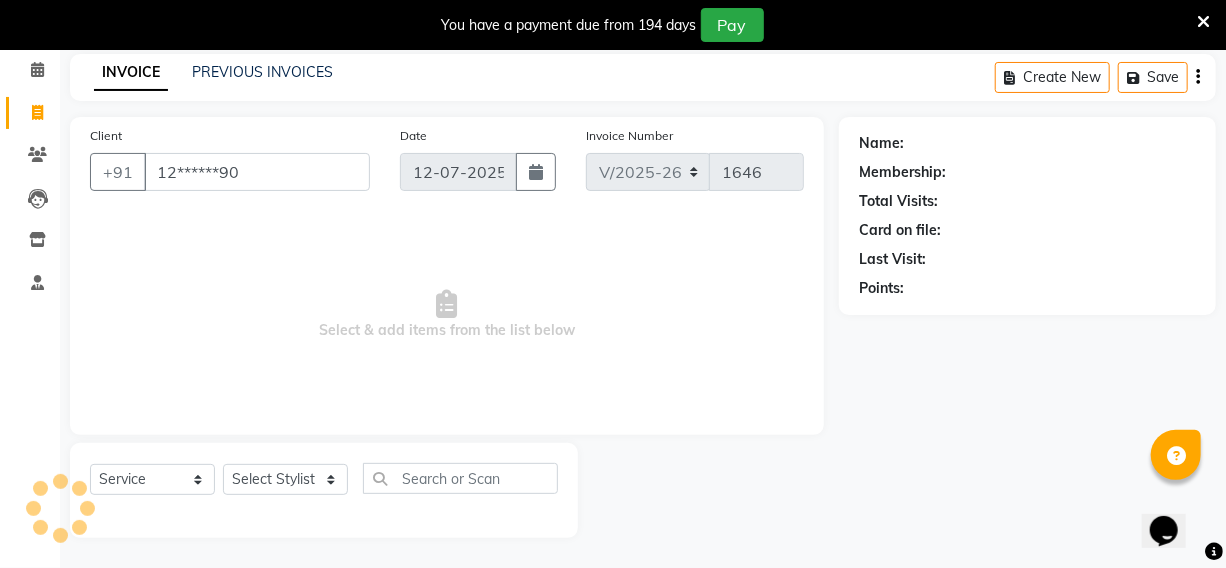 type on "12******90" 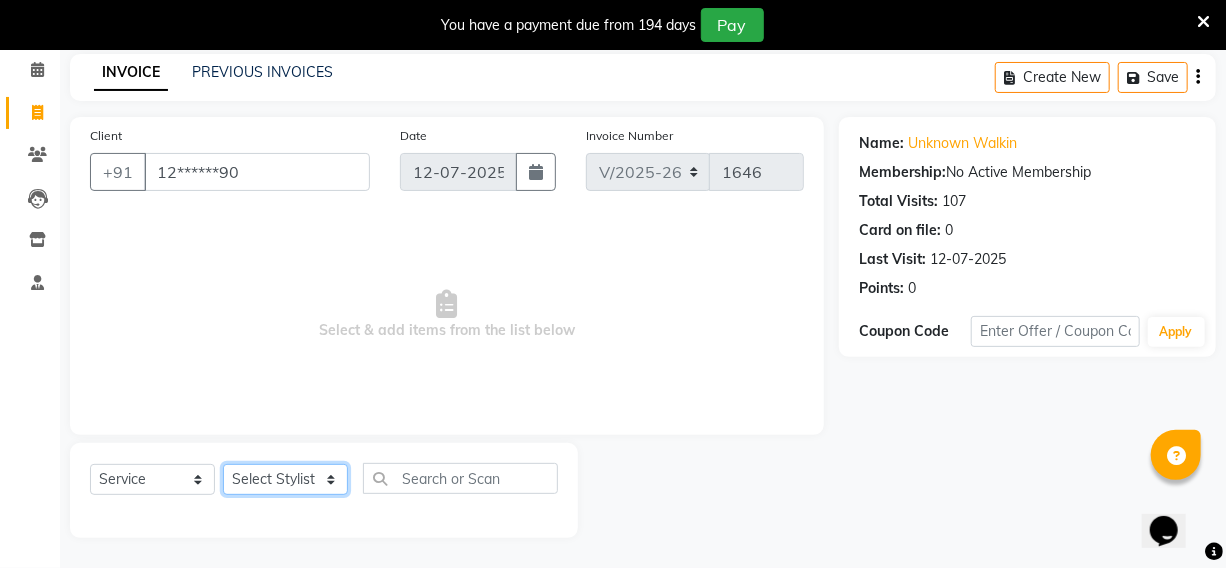 click on "Select Stylist [PERSON_NAME] Hriatpuii [PERSON_NAME] Kimi manager id [PERSON_NAME] NCY [PERSON_NAME]" 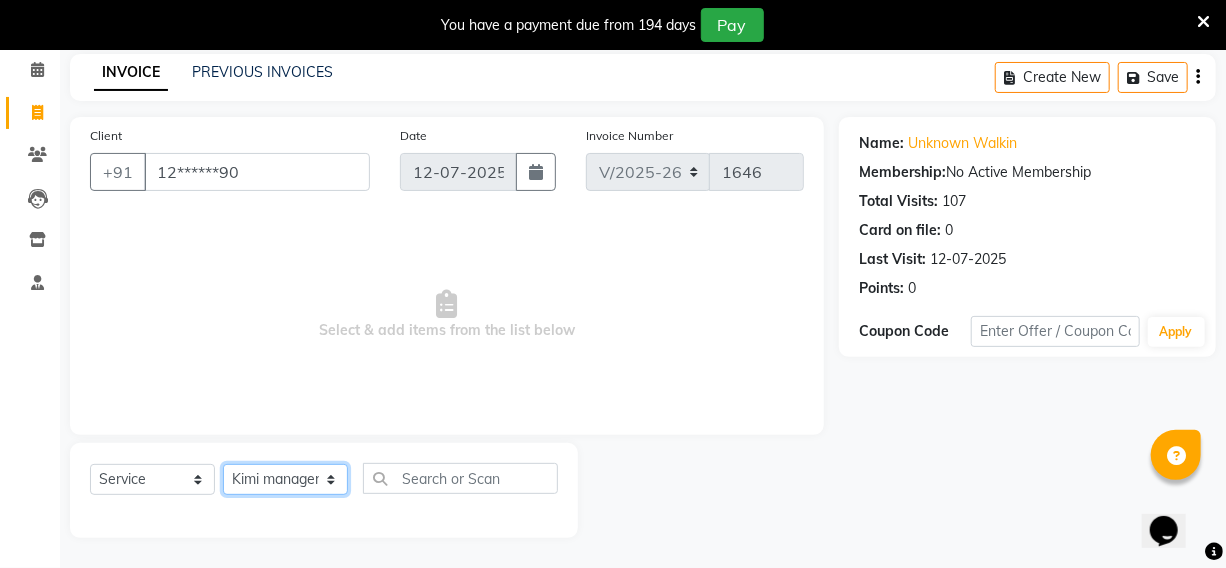 click on "Select Stylist [PERSON_NAME] Hriatpuii [PERSON_NAME] Kimi manager id [PERSON_NAME] NCY [PERSON_NAME]" 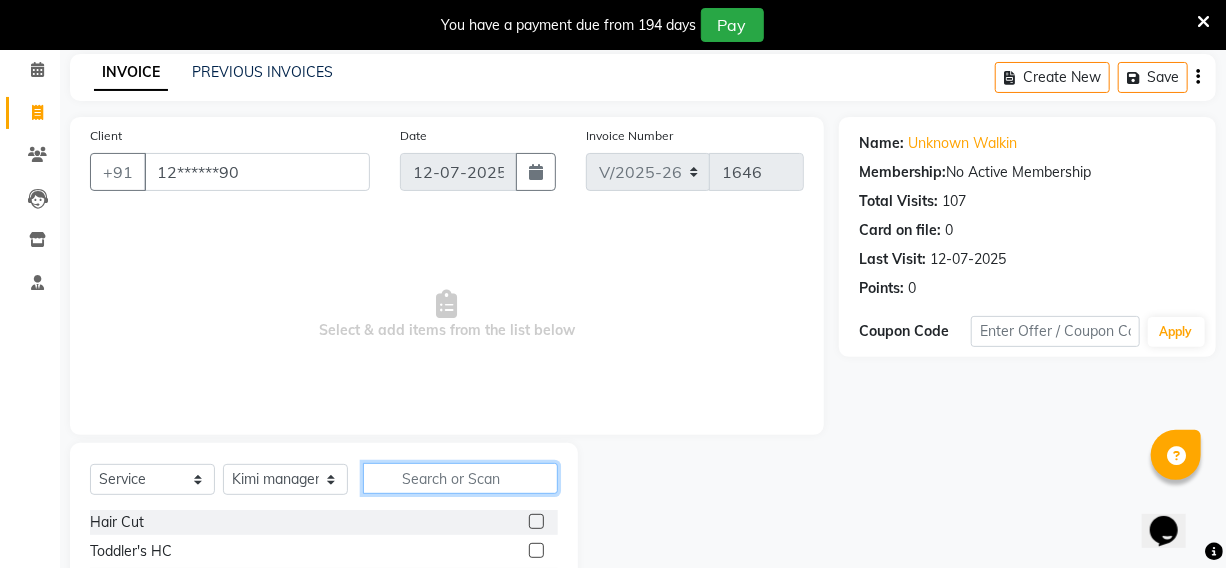 click 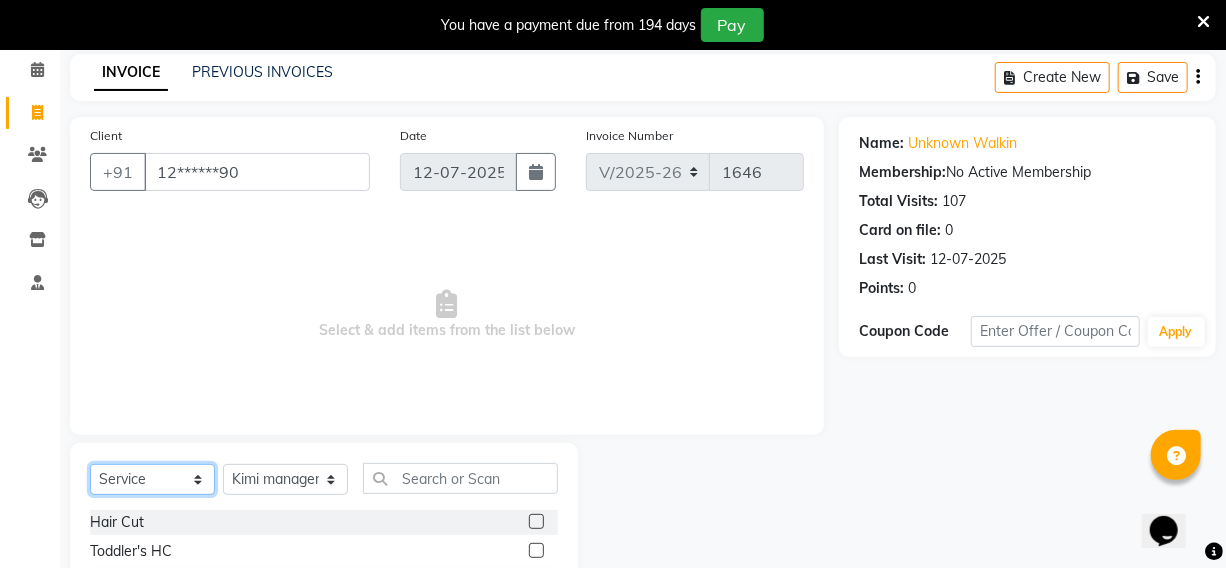 click on "Select  Service  Product  Membership  Package Voucher Prepaid Gift Card" 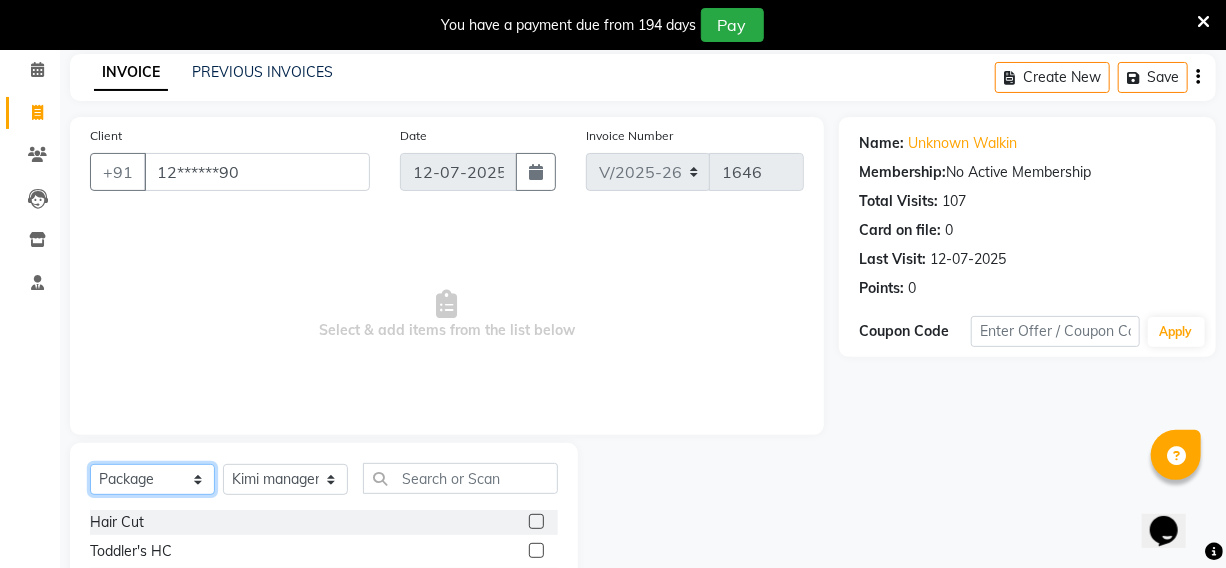 click on "Select  Service  Product  Membership  Package Voucher Prepaid Gift Card" 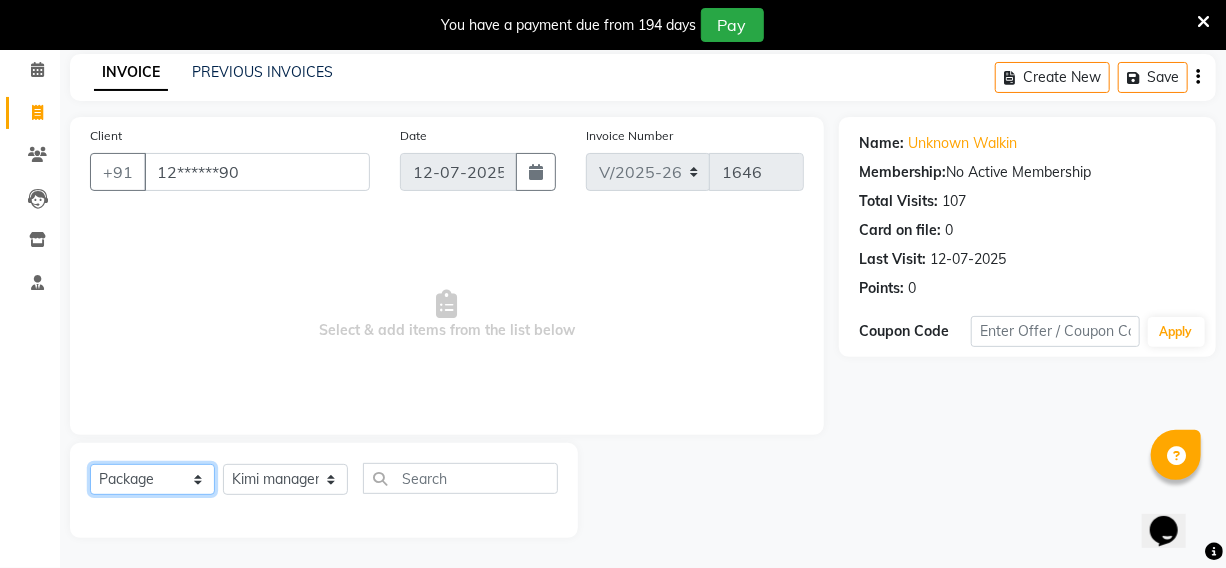 click on "Select  Service  Product  Membership  Package Voucher Prepaid Gift Card" 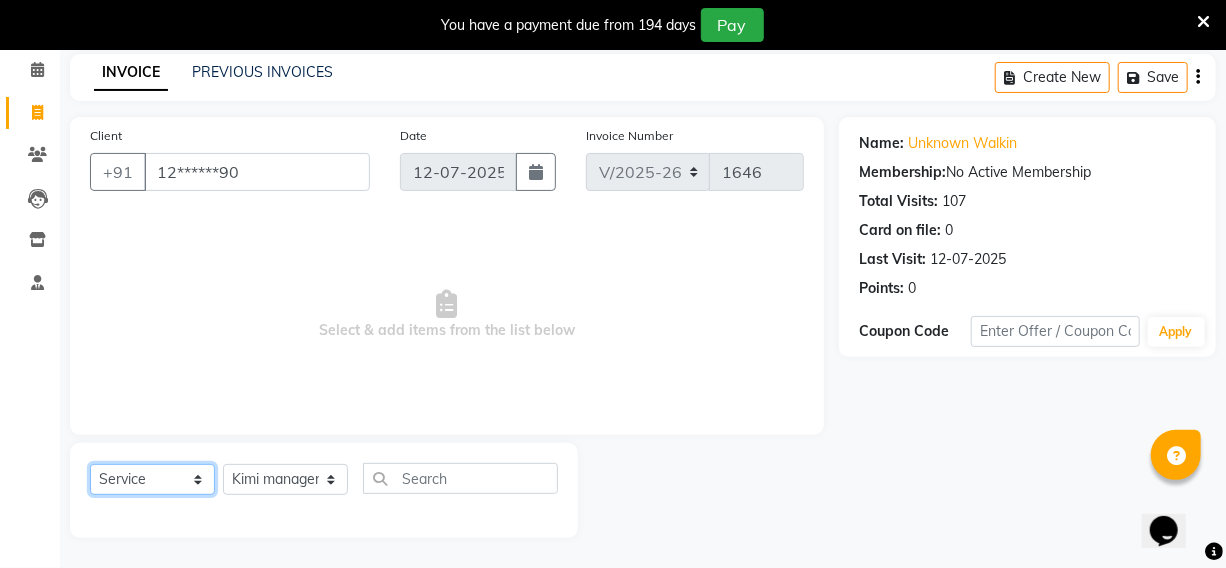 click on "Select  Service  Product  Membership  Package Voucher Prepaid Gift Card" 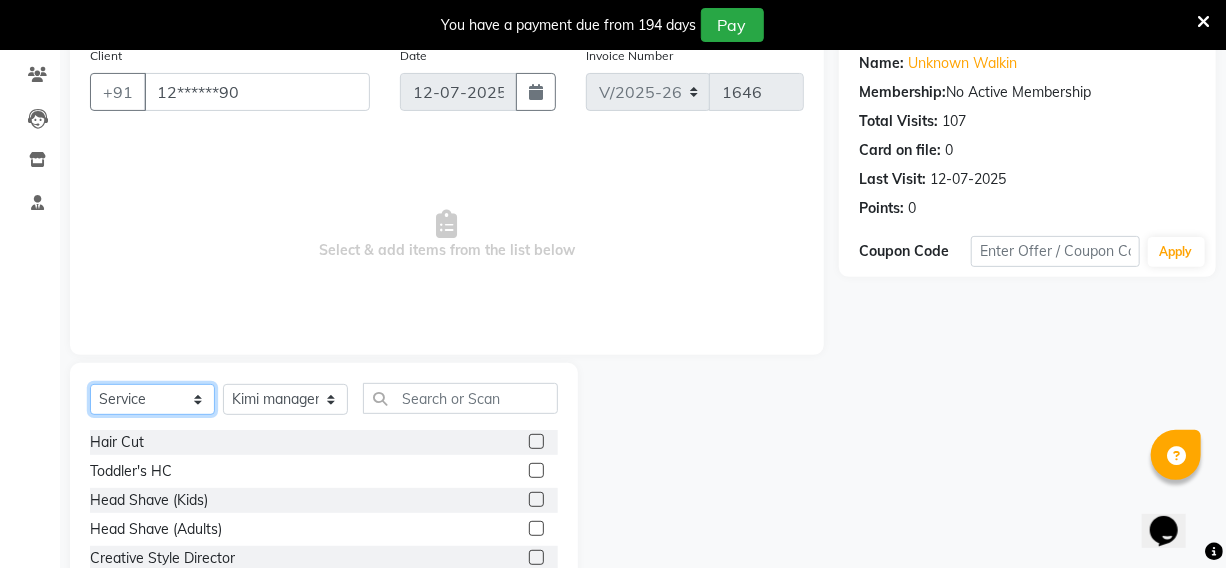 scroll, scrollTop: 174, scrollLeft: 0, axis: vertical 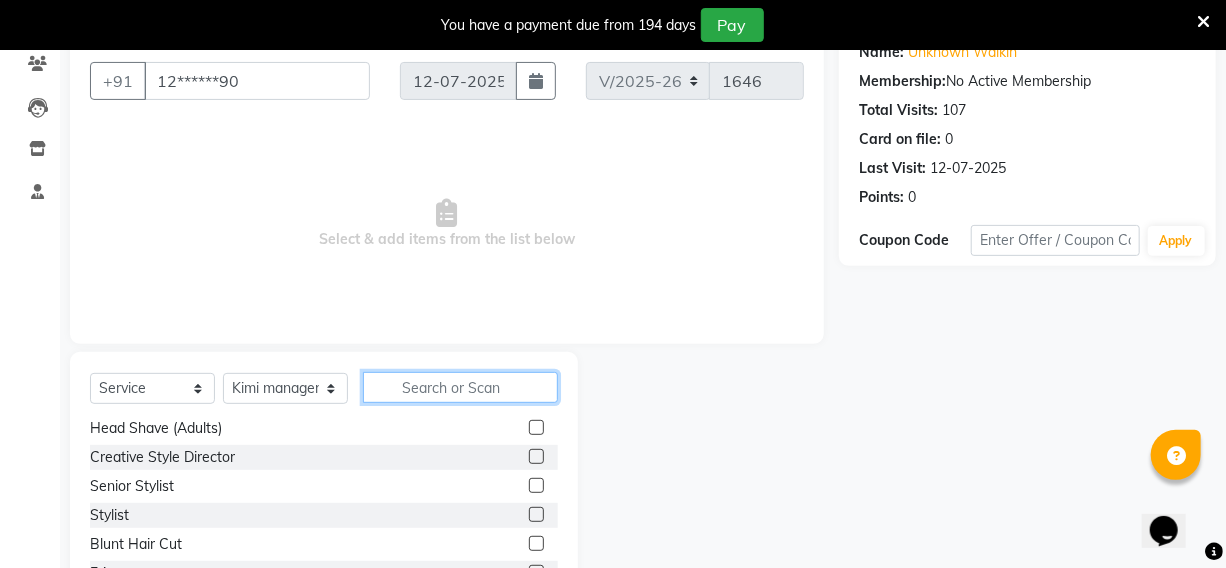 click 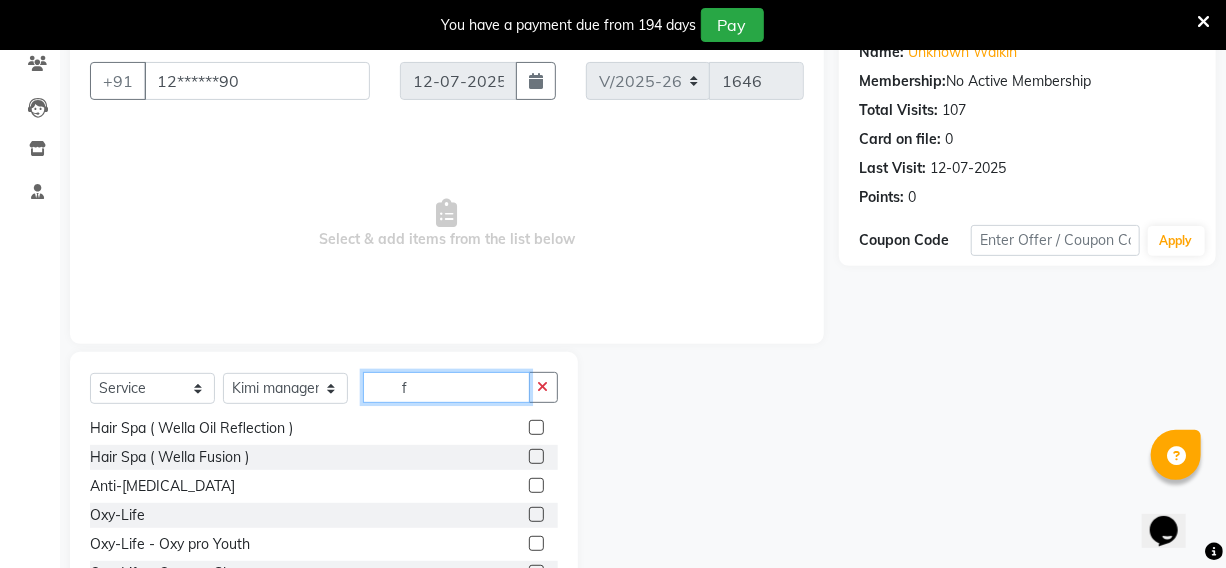scroll, scrollTop: 0, scrollLeft: 0, axis: both 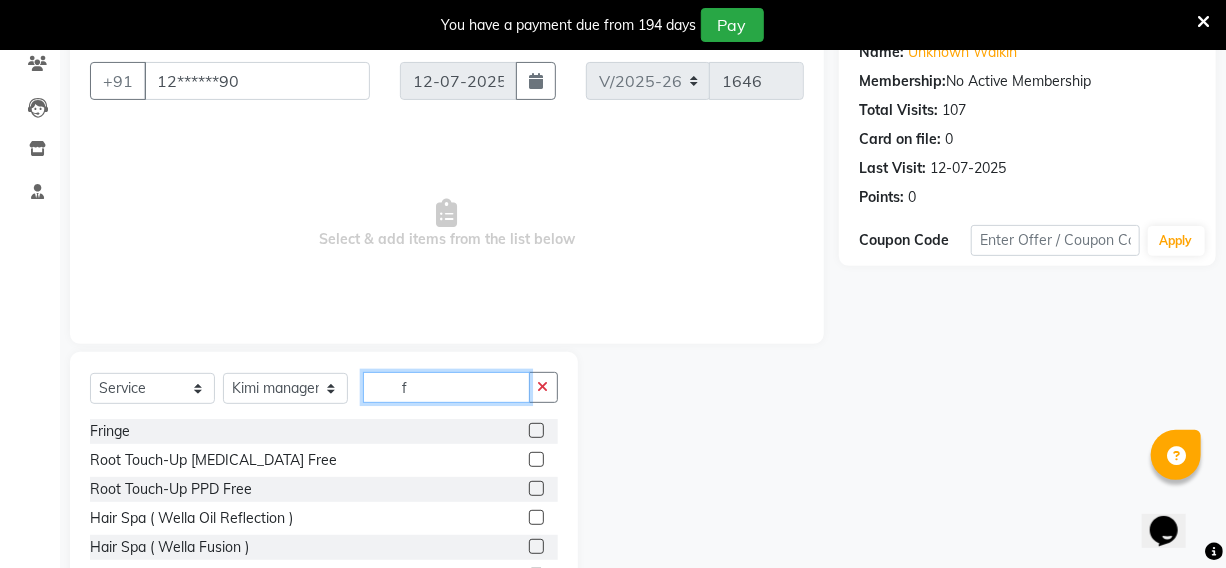 type on "f" 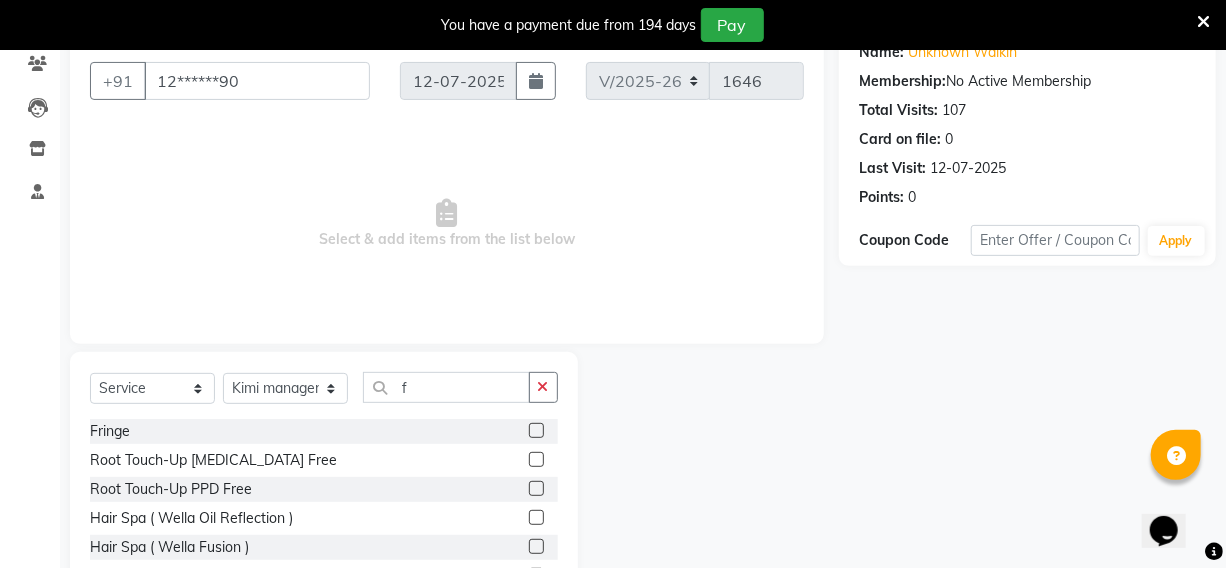 click 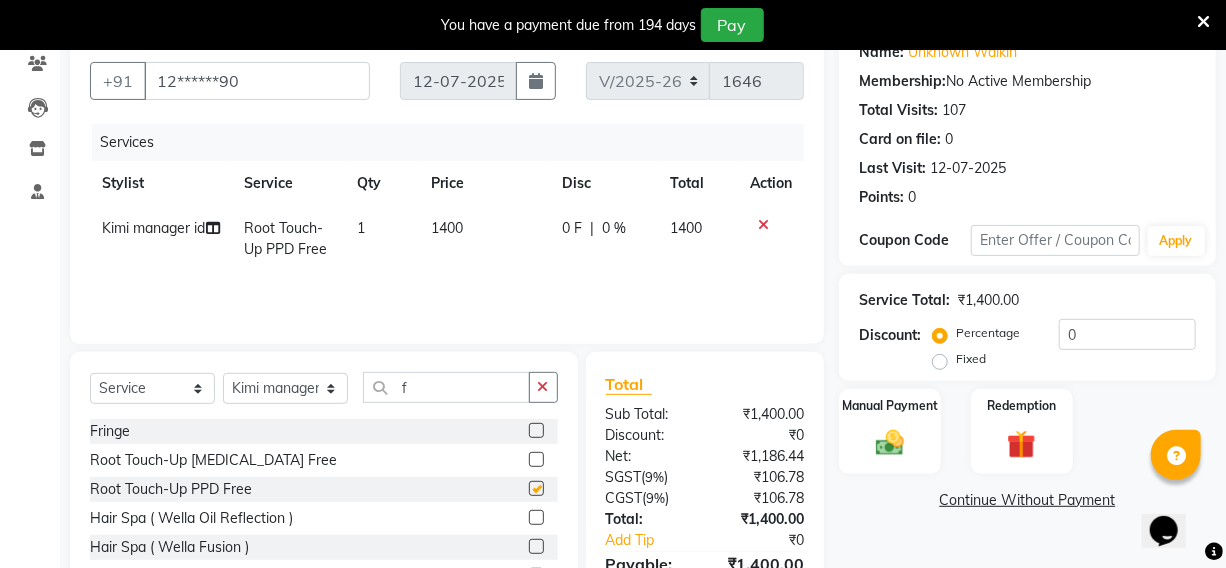 checkbox on "false" 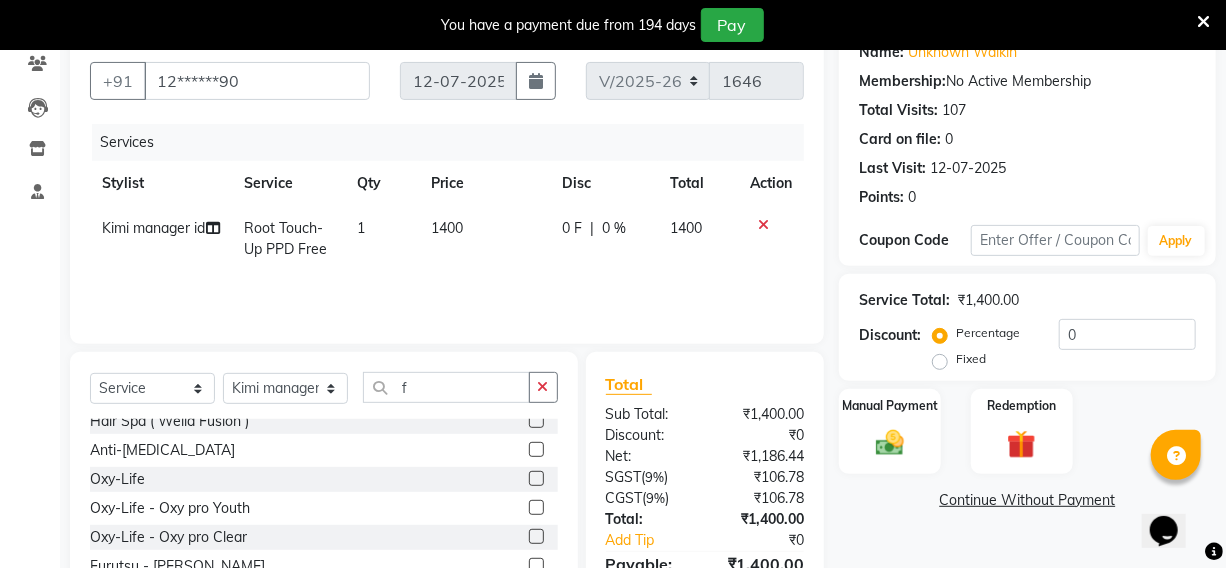scroll, scrollTop: 181, scrollLeft: 0, axis: vertical 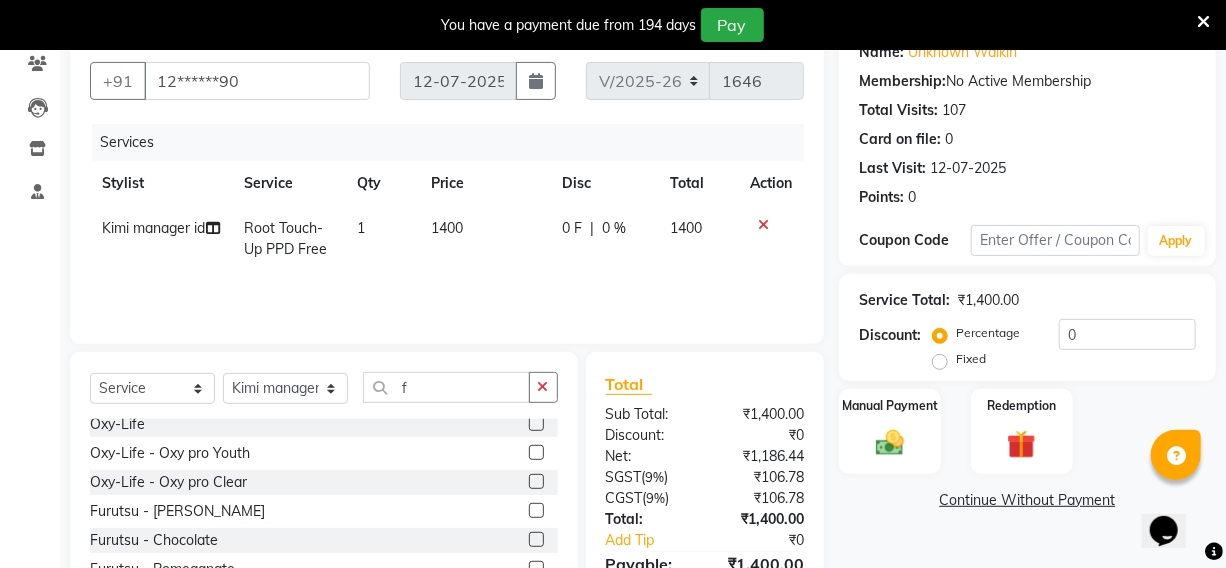 click on "1400" 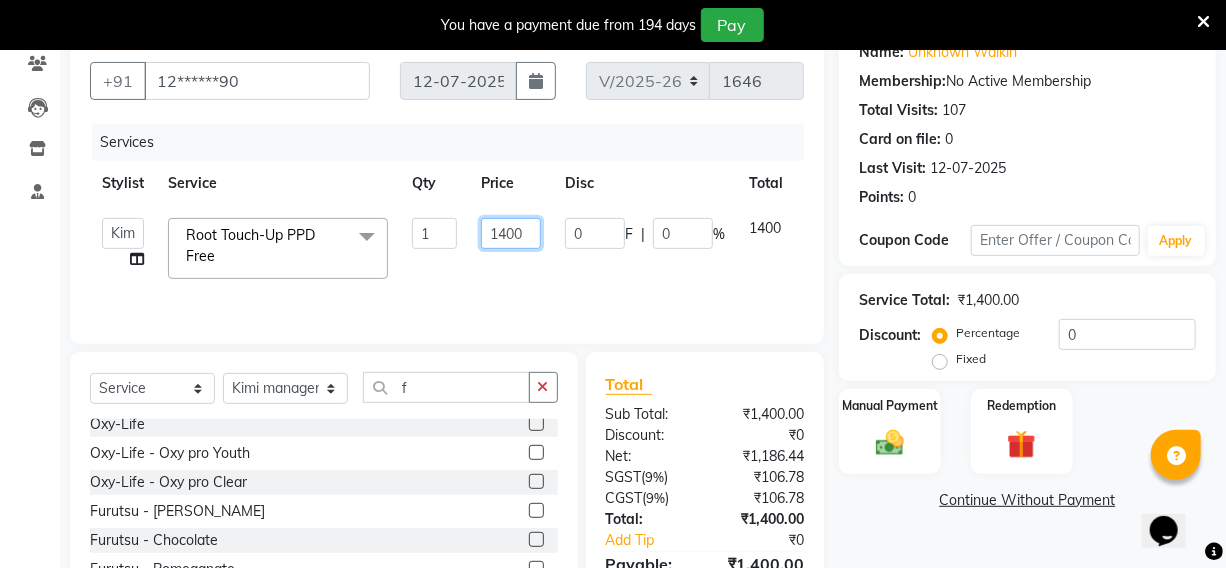 click on "1400" 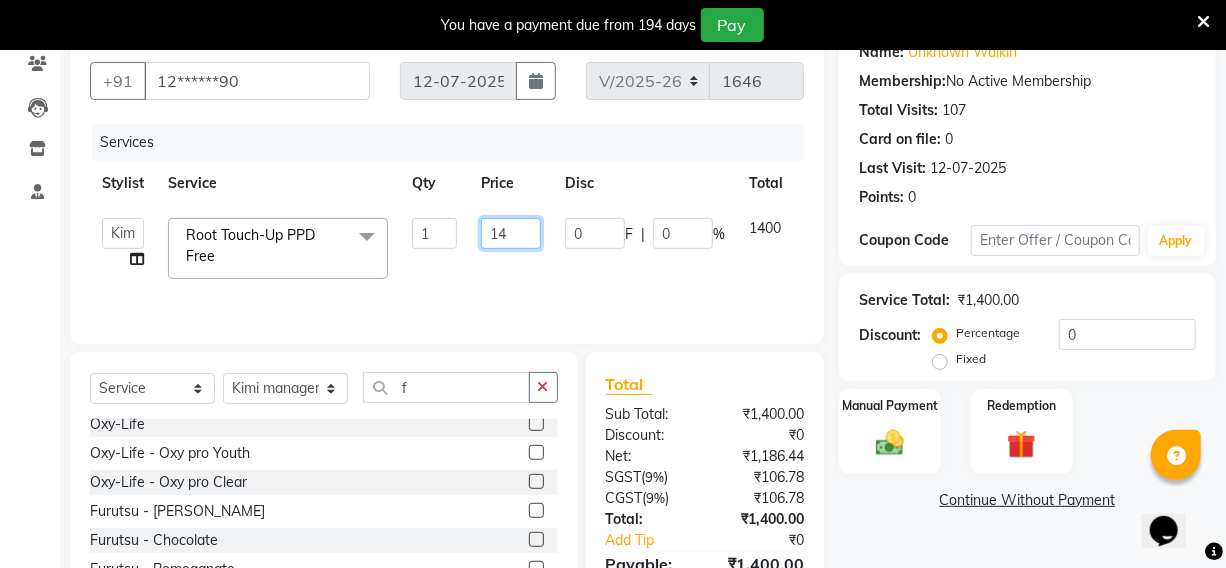 type on "1" 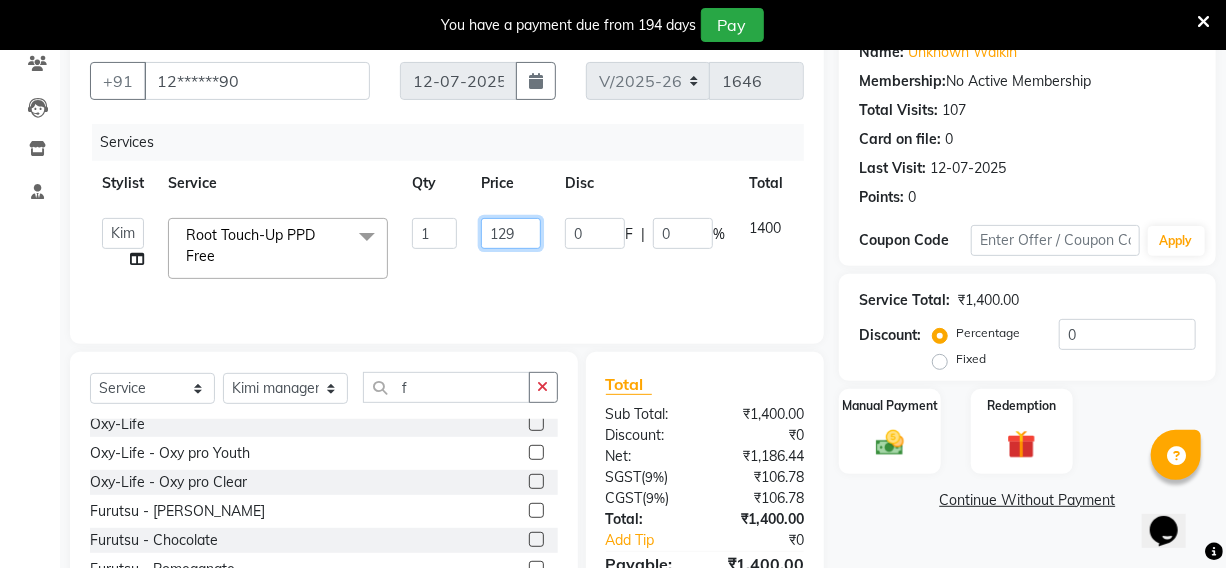 type on "1299" 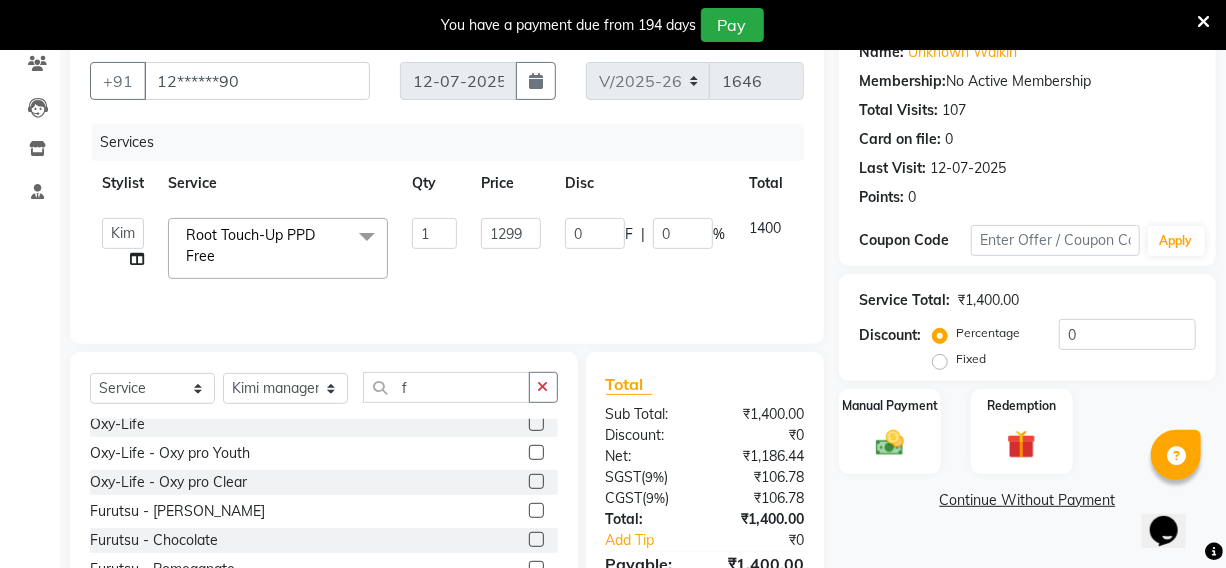 click on "Services Stylist Service Qty Price Disc Total Action  [PERSON_NAME]   Hriatpuii   [PERSON_NAME]   Kimi manager id   [PERSON_NAME]   Mercy   NCY   Rehya   Sathiya   Zomuani   Zovi  Root Touch-Up PPD Free  x Hair Cut Toddler's HC Head Shave (Kids) Head Shave (Adults) Creative Style Director Senior Stylist Stylist Blunt Hair Cut Fringe Kids Hair Cut (below 6 years) Men's Hair wash & Hair Setting Shampoo & Conditioning Blow-dry Ironing Tong Curls [PERSON_NAME] Grooming [PERSON_NAME] Spa [PERSON_NAME] & Mustache Color Root Touch-Up [MEDICAL_DATA] Root Touch-Up [MEDICAL_DATA] Free Root Touch-Up PPD Free Root Touch-Up Vegan Highlights Creative Hair Color Henna Hair Spa ( Loreal ) Hair Spa ( Wella Oil Reflection ) Hair Spa - Nourishing & Repair Hair Spa - Smooth & Shine Hair Spa ( Keratin Rich ) Hair Spa ( Wella Fusion ) Hair Spa ( Wella Elements ) Anti Hair Loss Anti-[MEDICAL_DATA] Olaplex Hair Detox Spa ( Iluvia) Hair Spa - [PERSON_NAME] Butter Hair Perming Hair Straightening/Smoothening Hair Keratin Hair [MEDICAL_DATA] Essential Pearl Aloe [PERSON_NAME] Instant Glow Gold Oxy-Life [PERSON_NAME]'s 1" 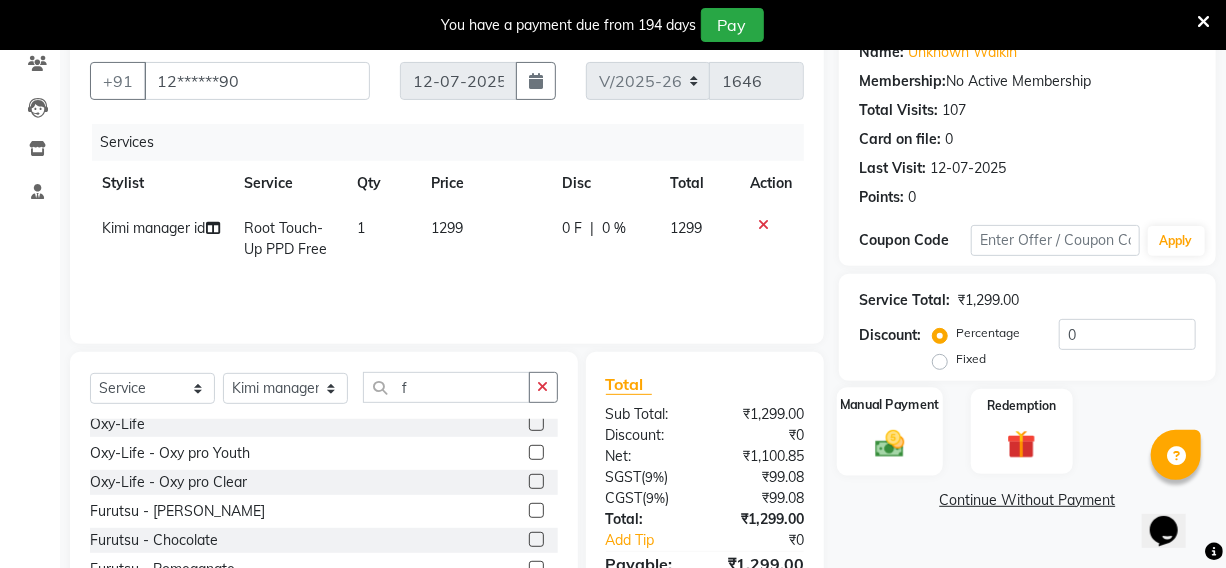 click 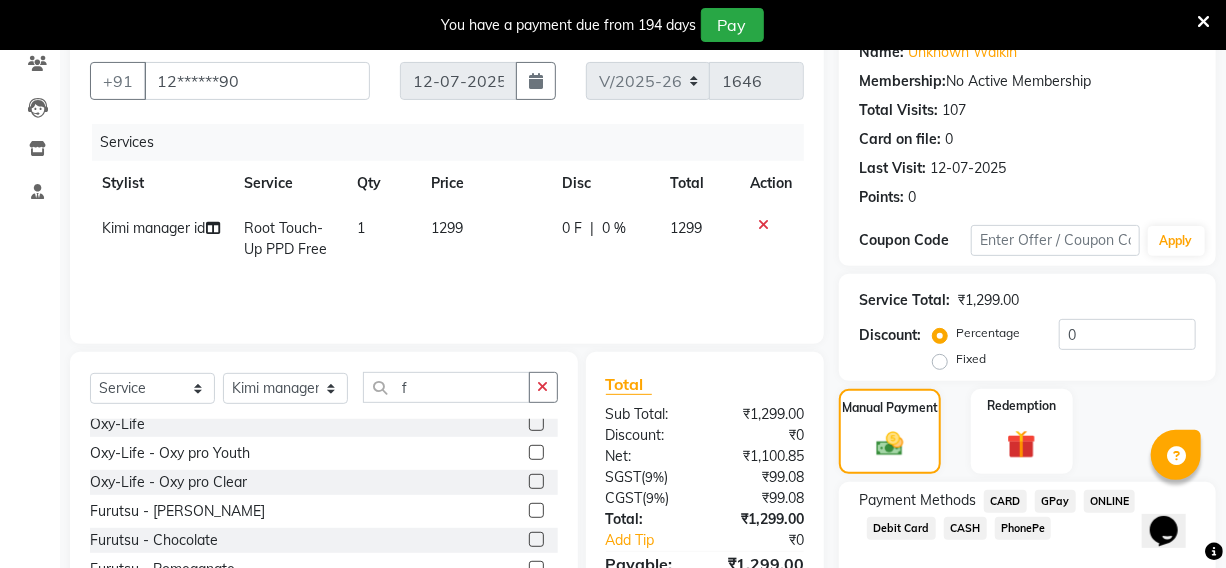 scroll, scrollTop: 283, scrollLeft: 0, axis: vertical 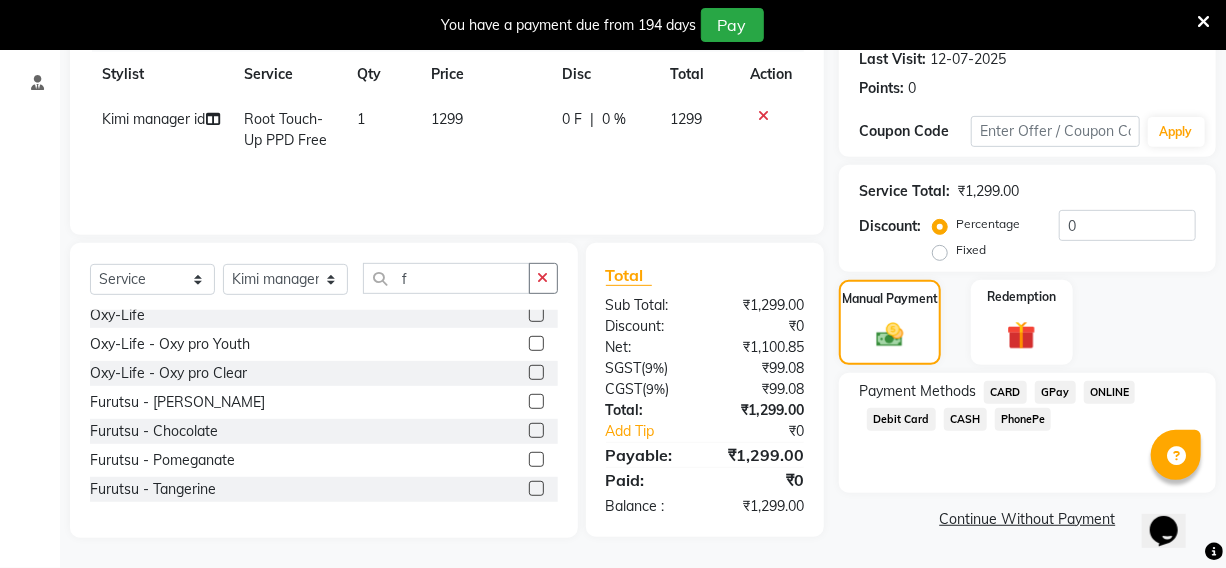 click on "CARD" 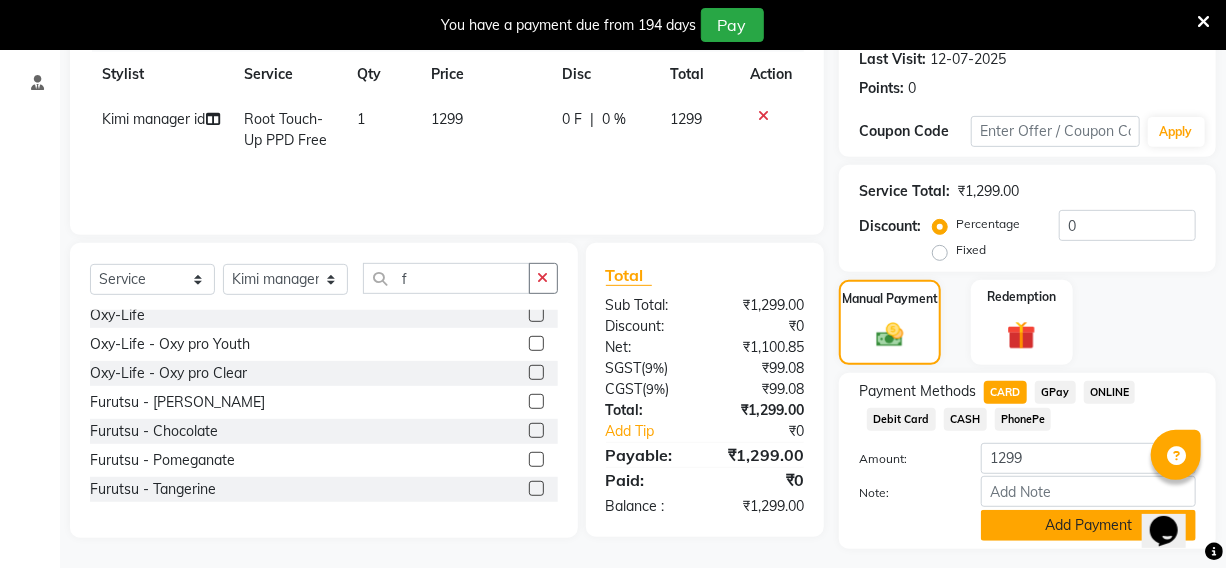 click on "Add Payment" 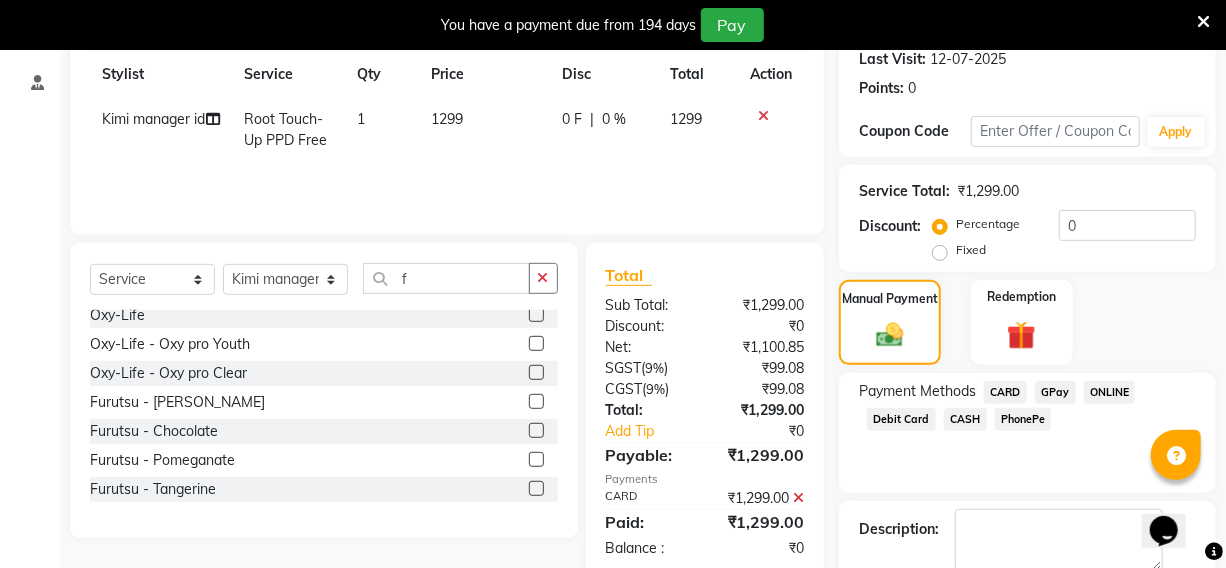 scroll, scrollTop: 390, scrollLeft: 0, axis: vertical 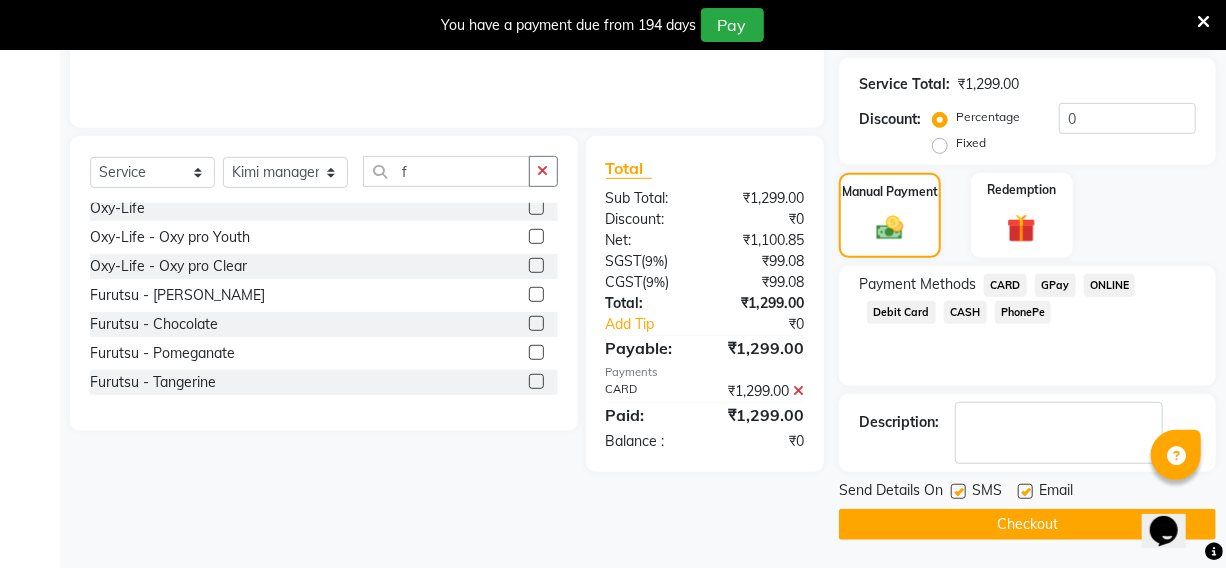 click 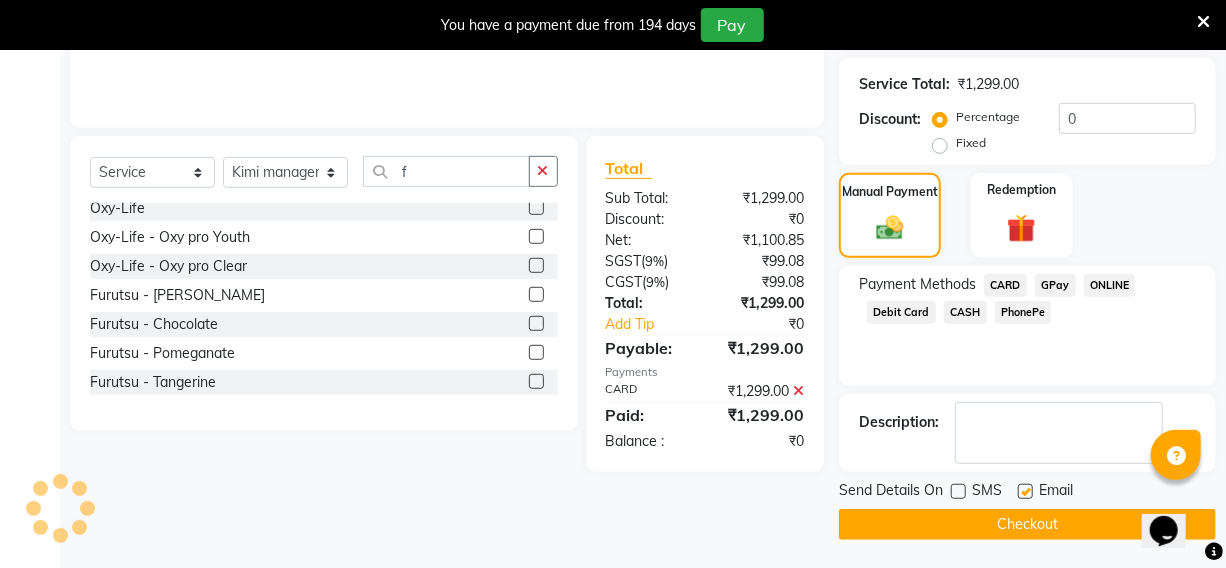 click 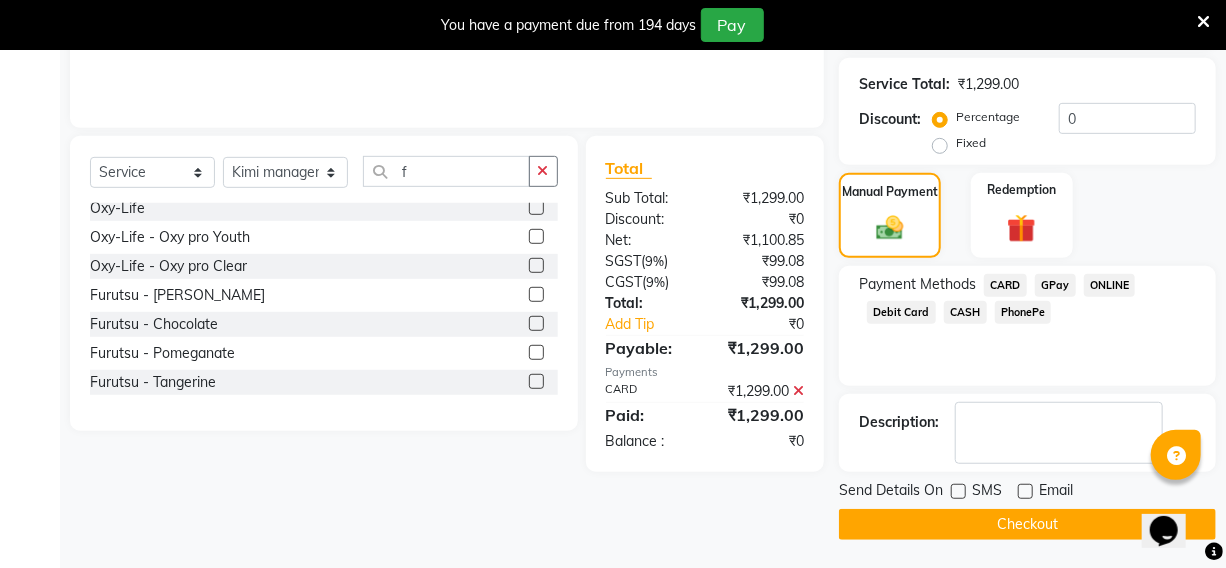 click on "Checkout" 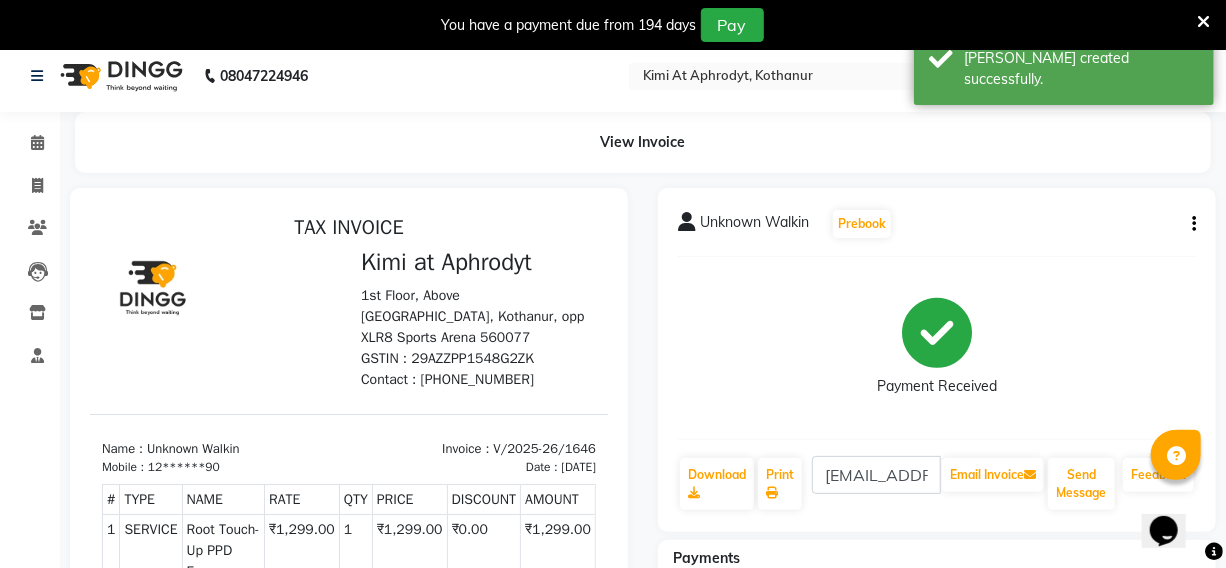 scroll, scrollTop: 0, scrollLeft: 0, axis: both 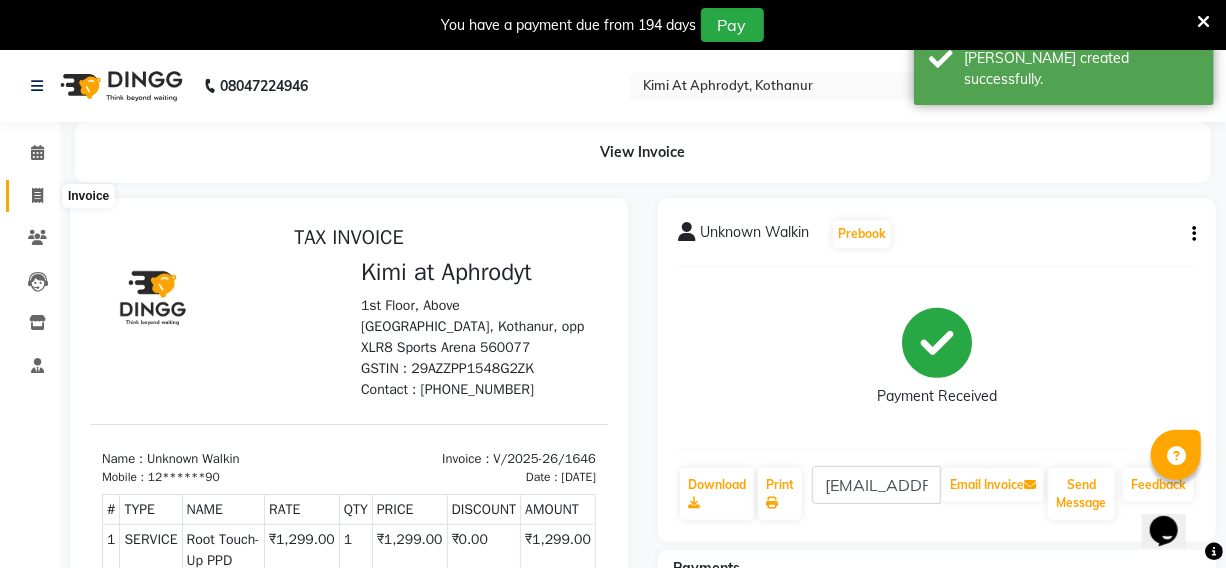 click 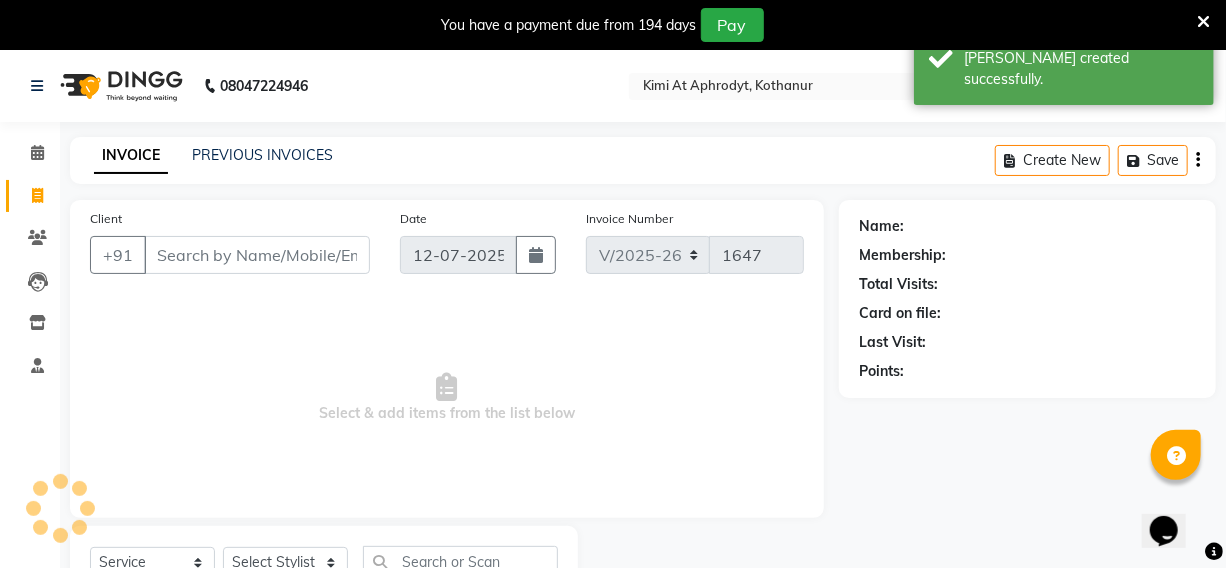scroll, scrollTop: 83, scrollLeft: 0, axis: vertical 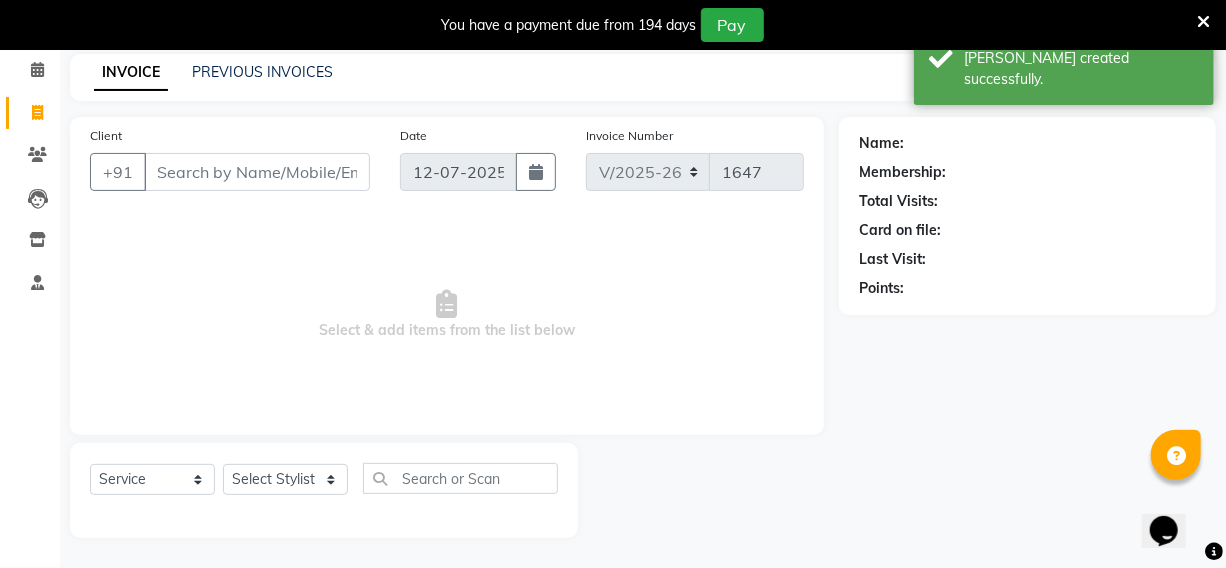 click on "Client" at bounding box center (257, 172) 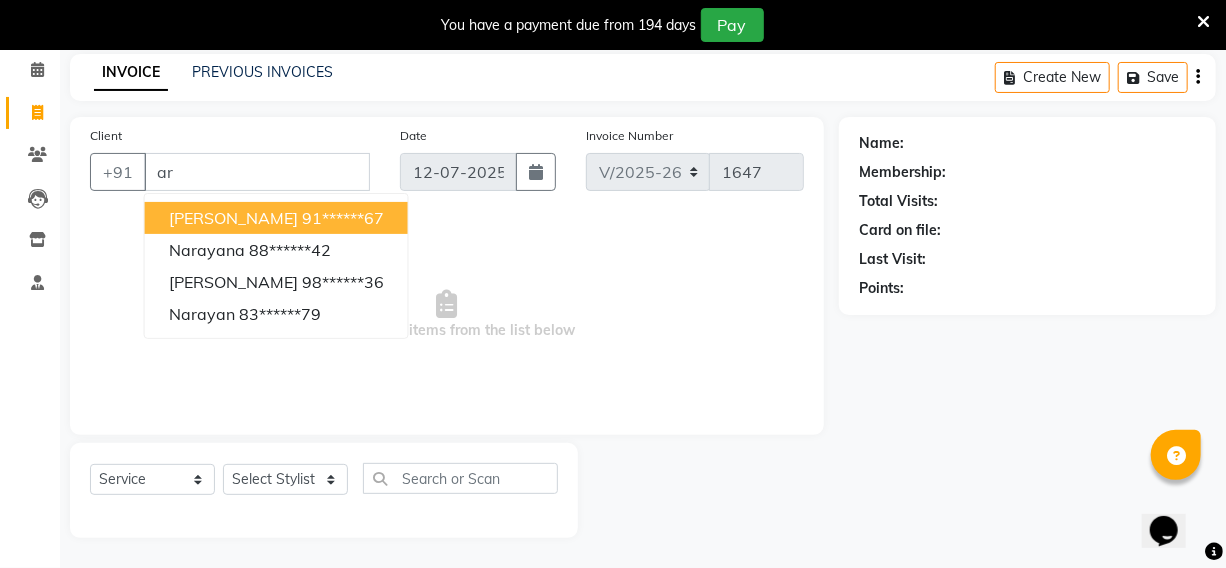type on "a" 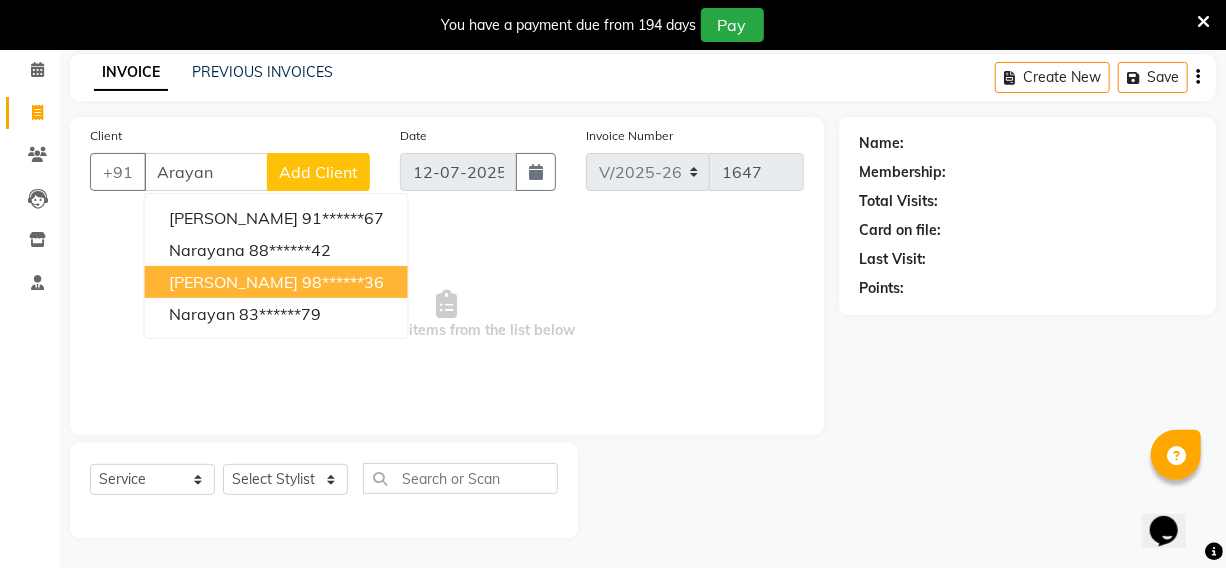 click on "98******36" at bounding box center (343, 282) 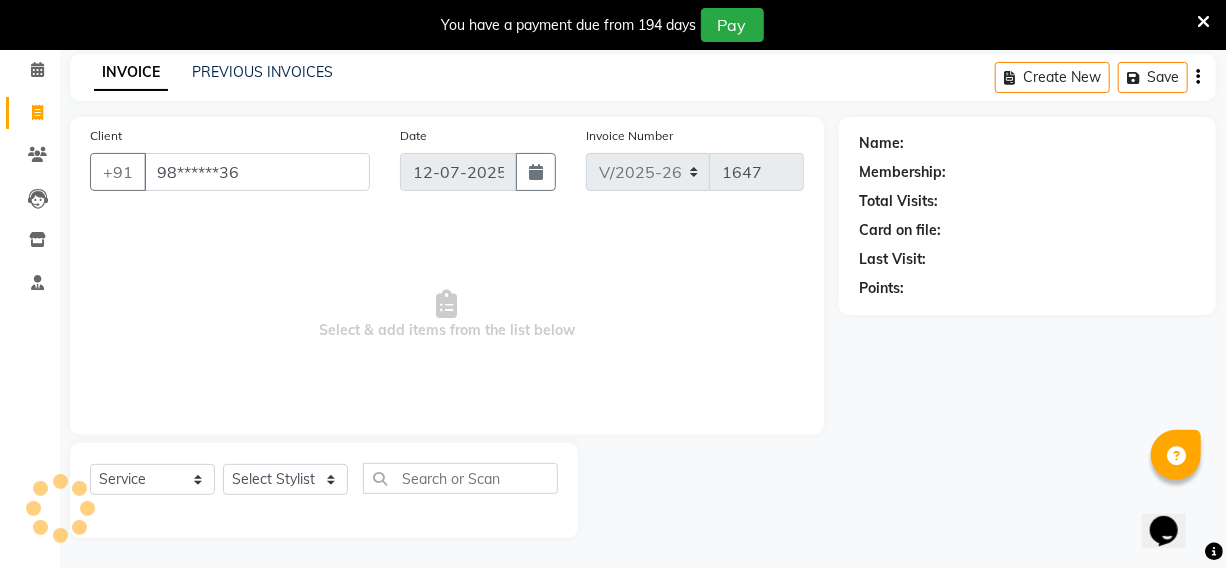 type on "98******36" 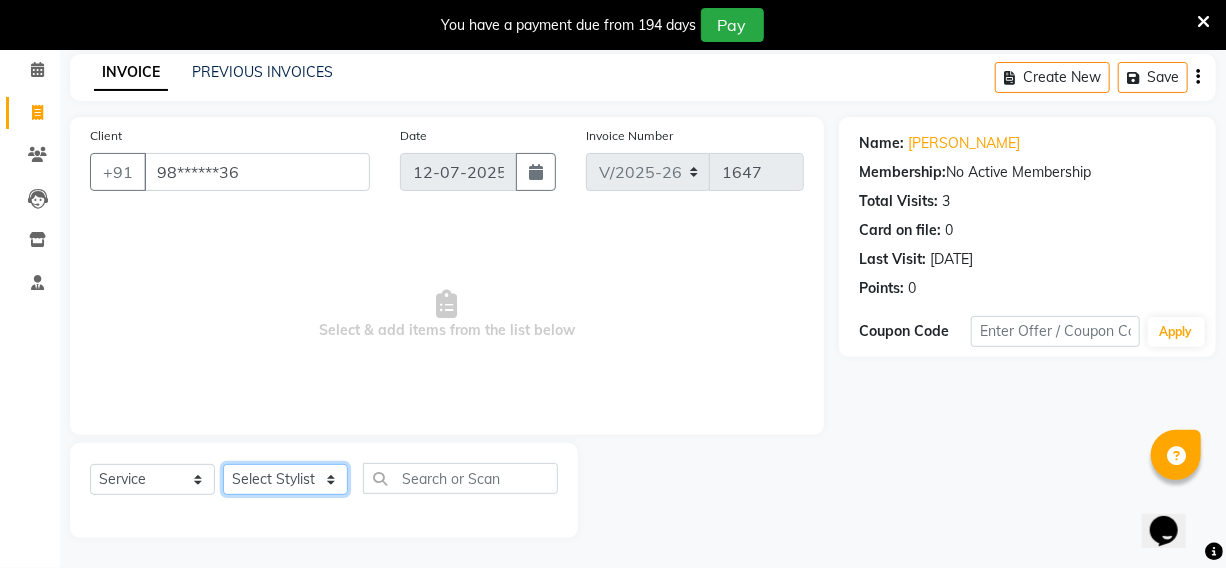 click on "Select Stylist [PERSON_NAME] Hriatpuii [PERSON_NAME] Kimi manager id [PERSON_NAME] NCY [PERSON_NAME]" 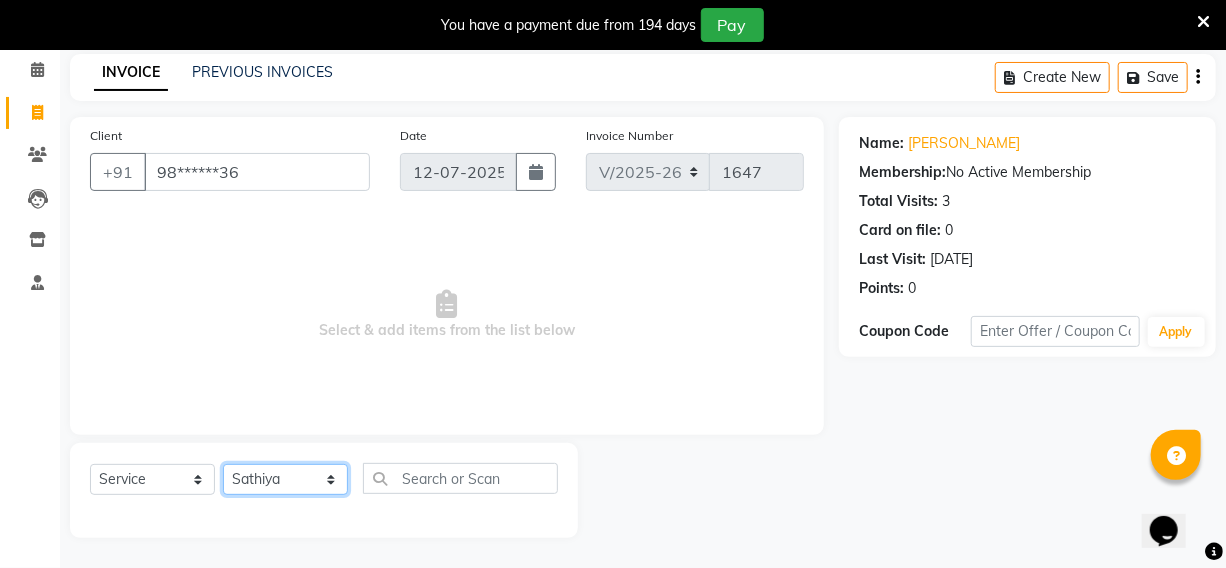 click on "Select Stylist [PERSON_NAME] Hriatpuii [PERSON_NAME] Kimi manager id [PERSON_NAME] NCY [PERSON_NAME]" 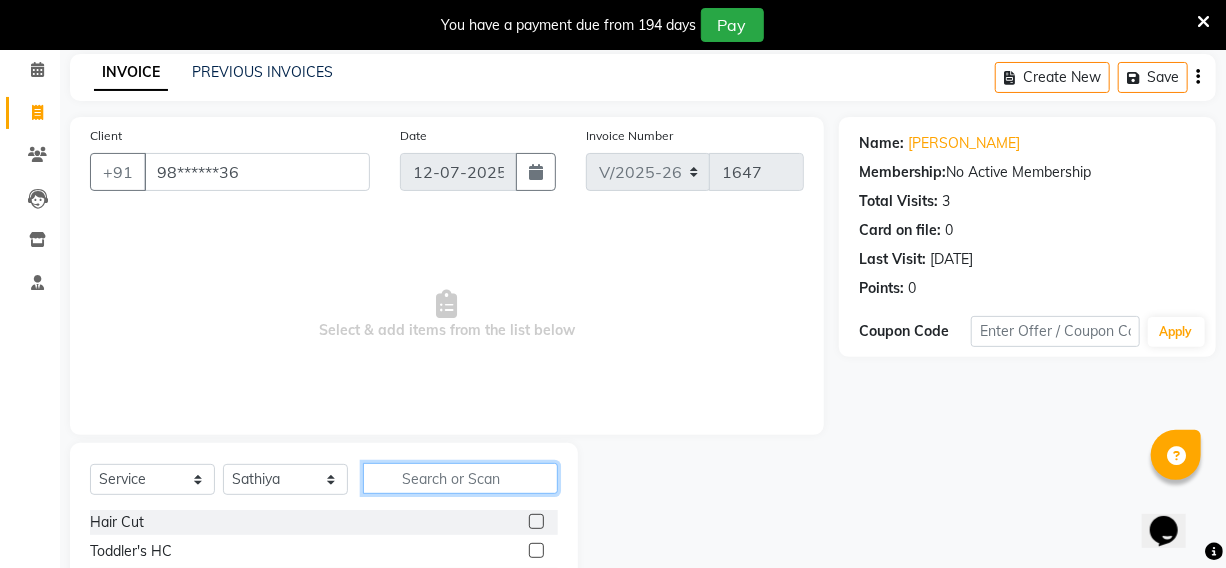 click 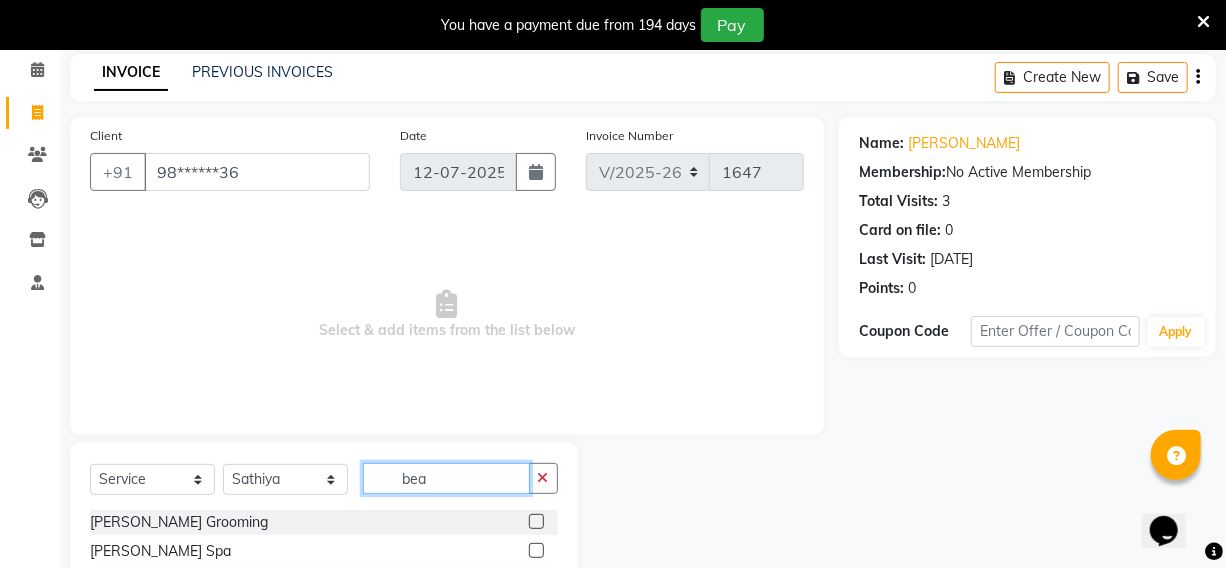 type on "bea" 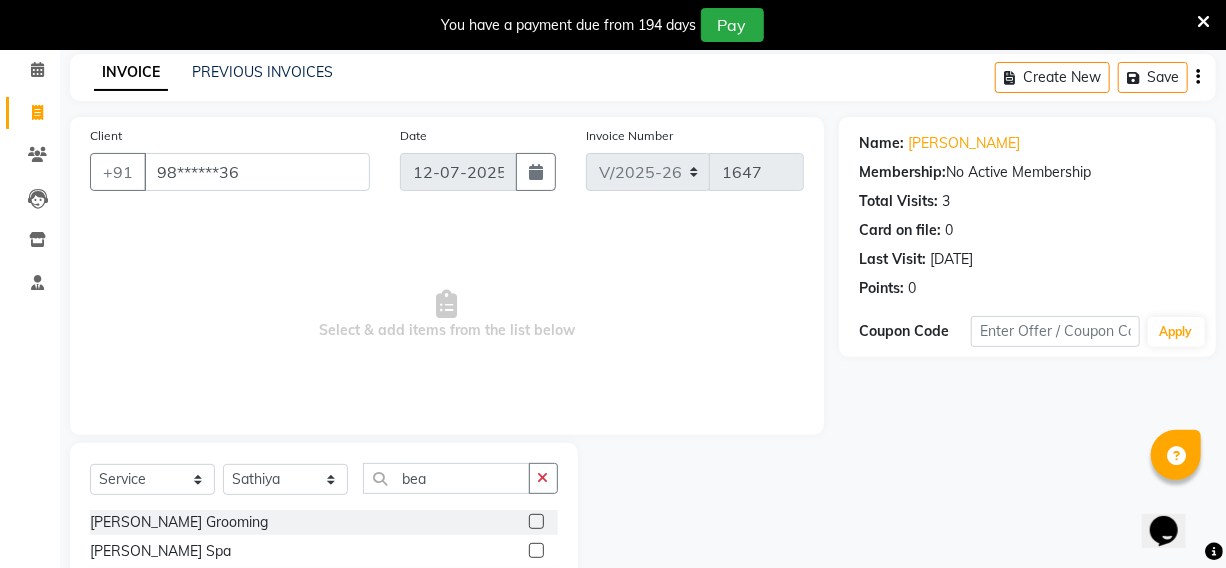 click 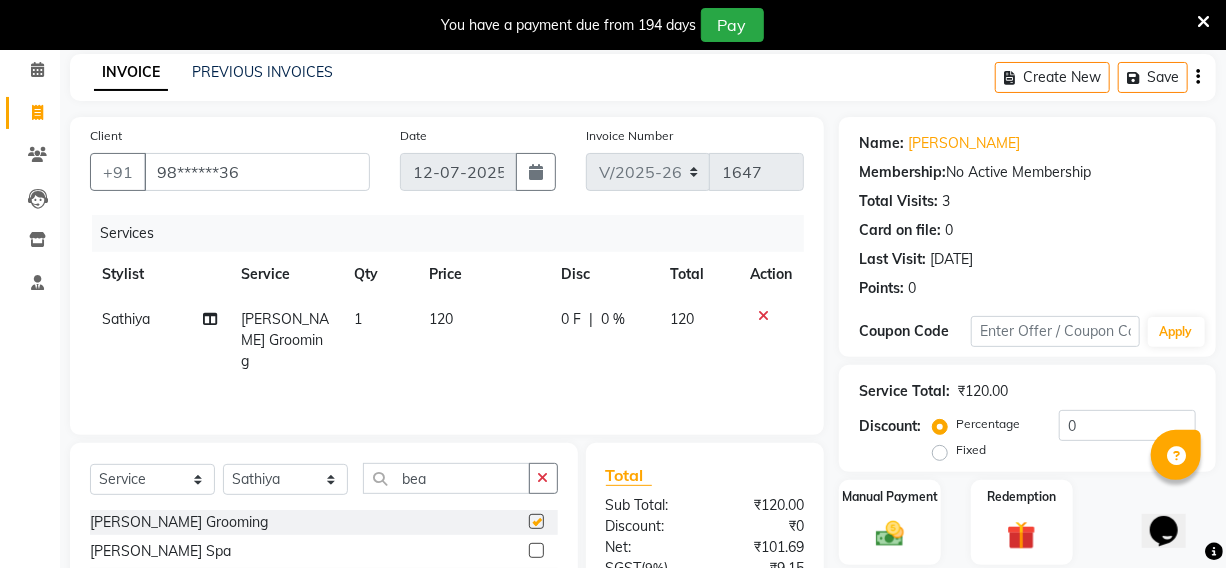 checkbox on "false" 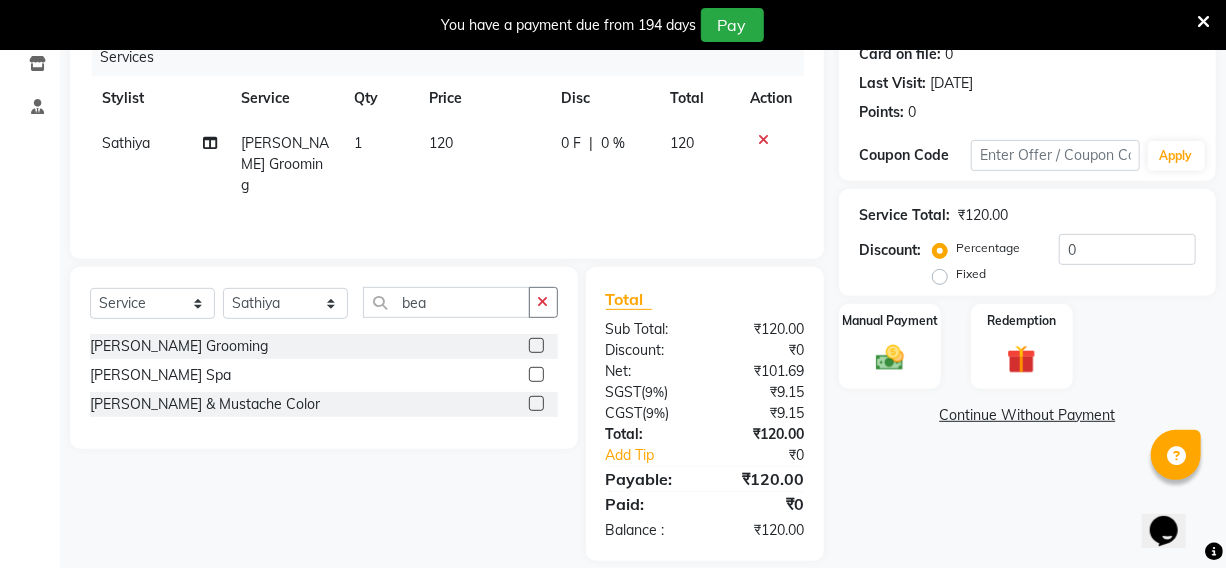 scroll, scrollTop: 265, scrollLeft: 0, axis: vertical 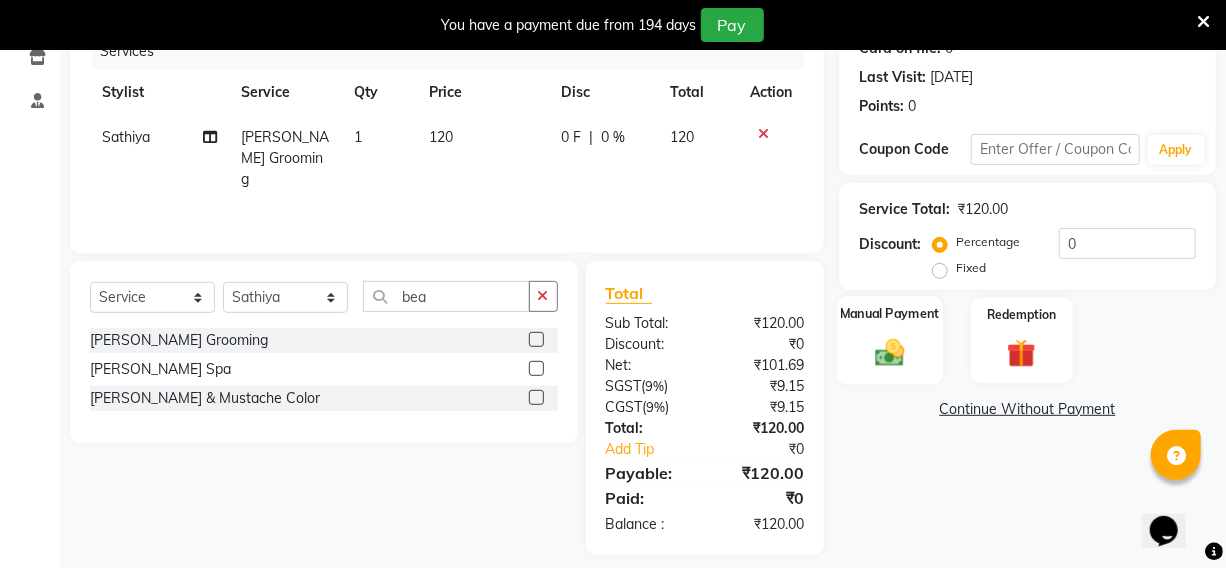 click 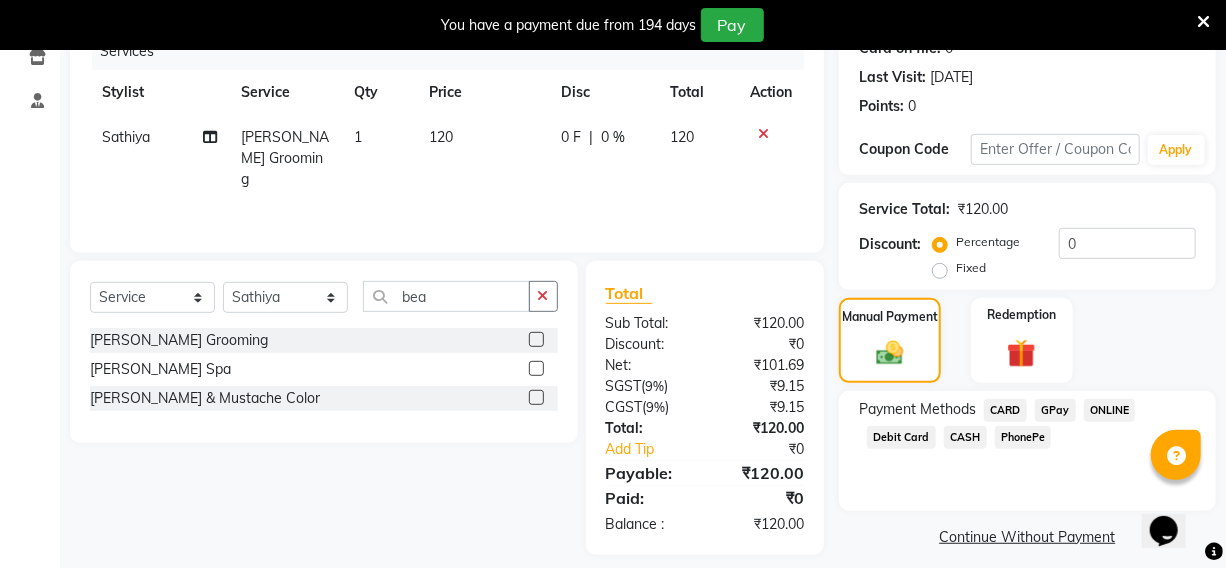 click on "PhonePe" 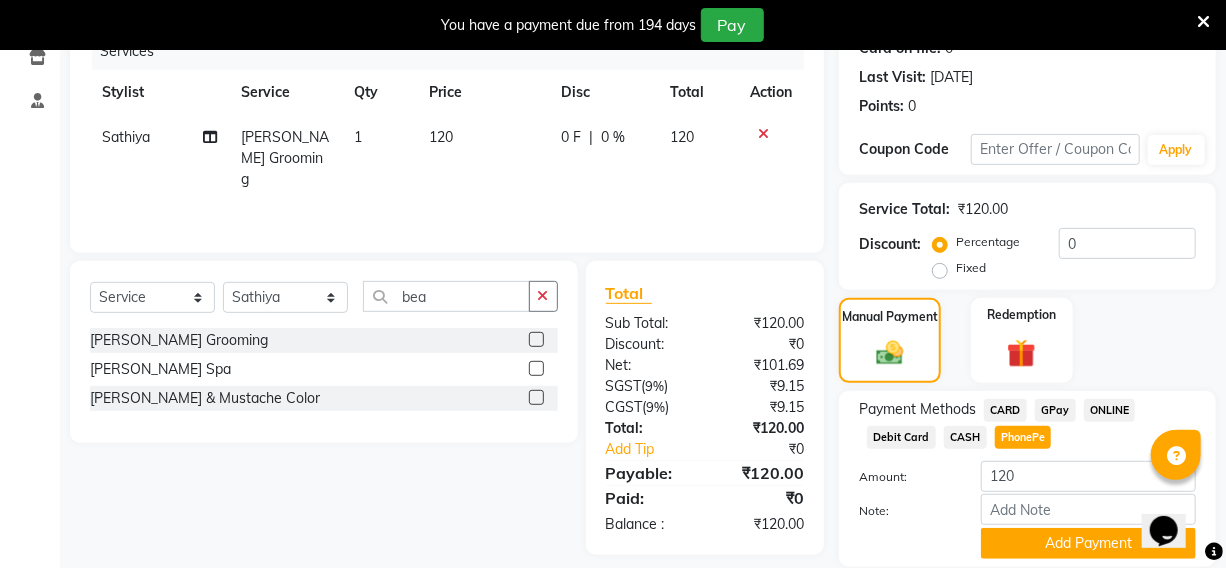 scroll, scrollTop: 334, scrollLeft: 0, axis: vertical 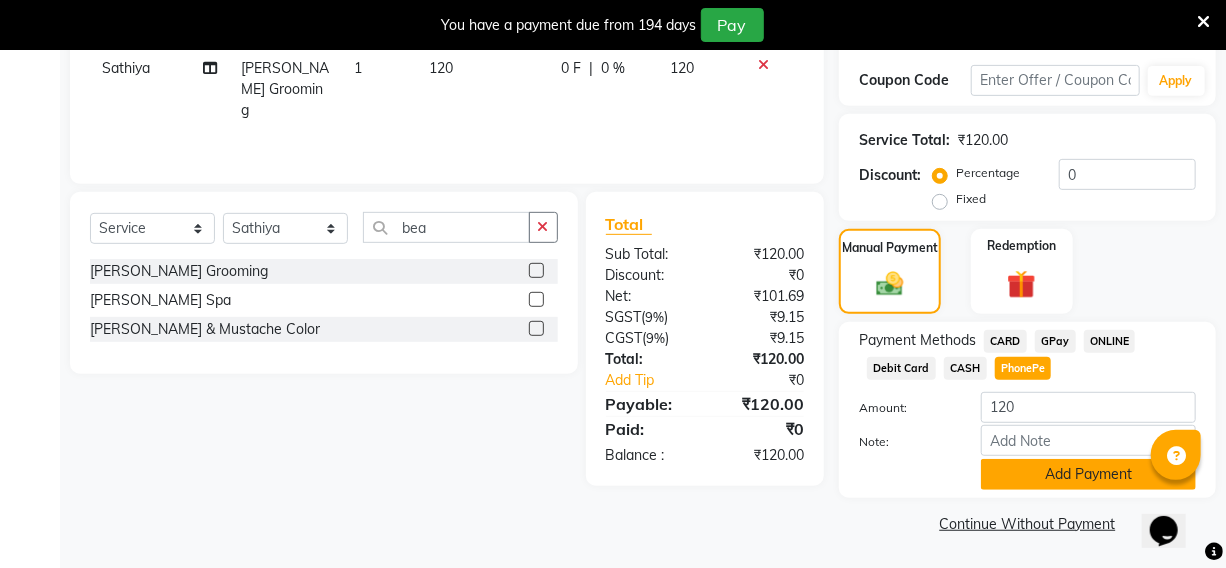 click on "Add Payment" 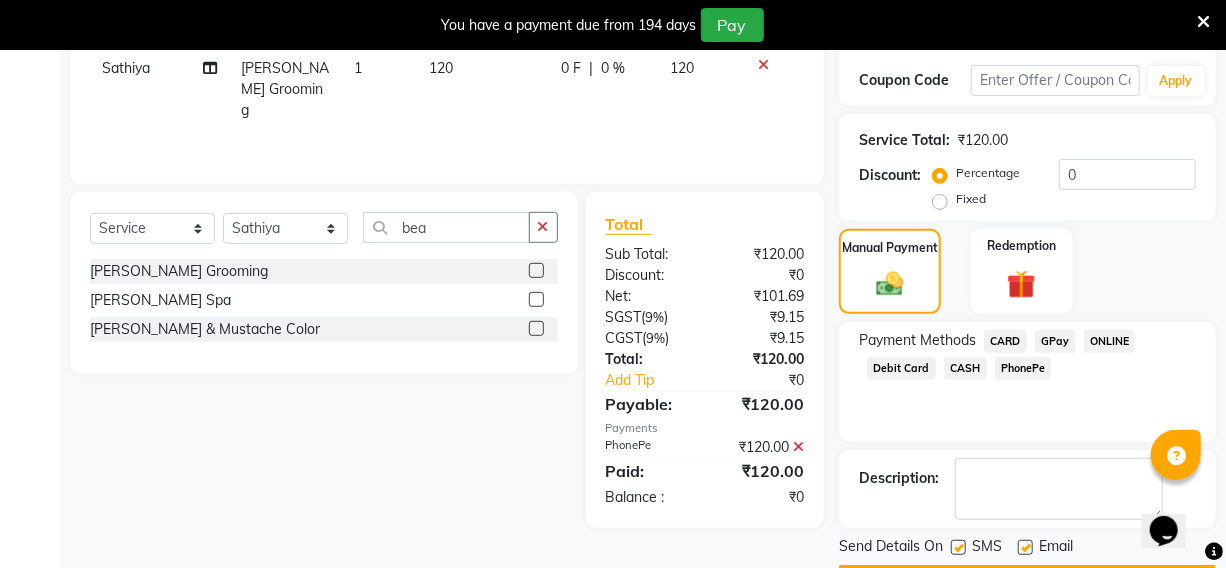 scroll, scrollTop: 390, scrollLeft: 0, axis: vertical 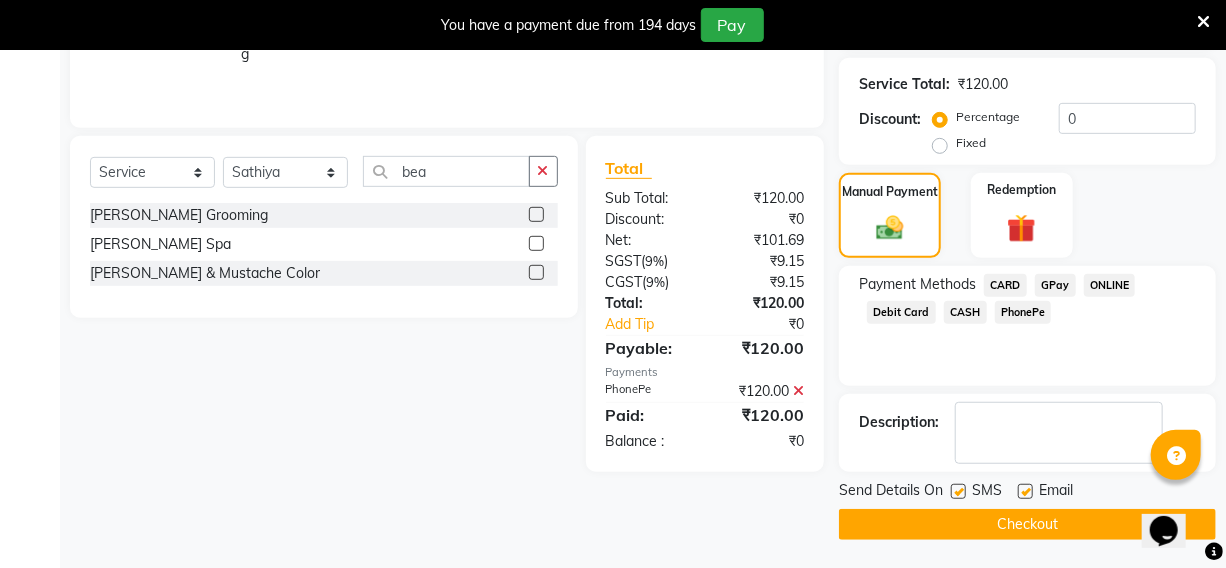 click 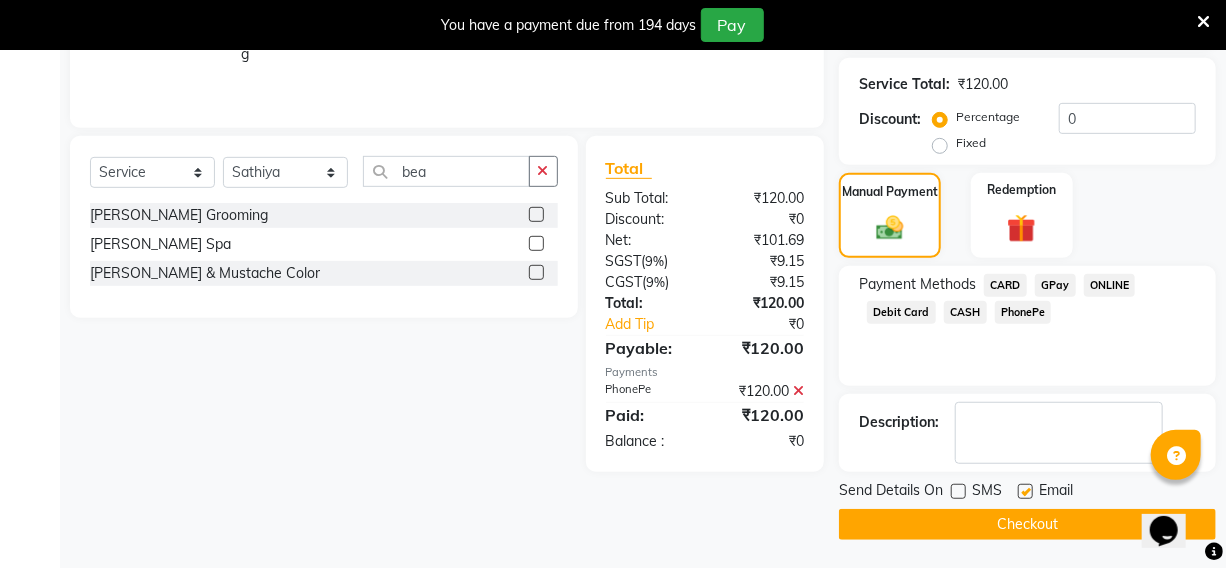 click 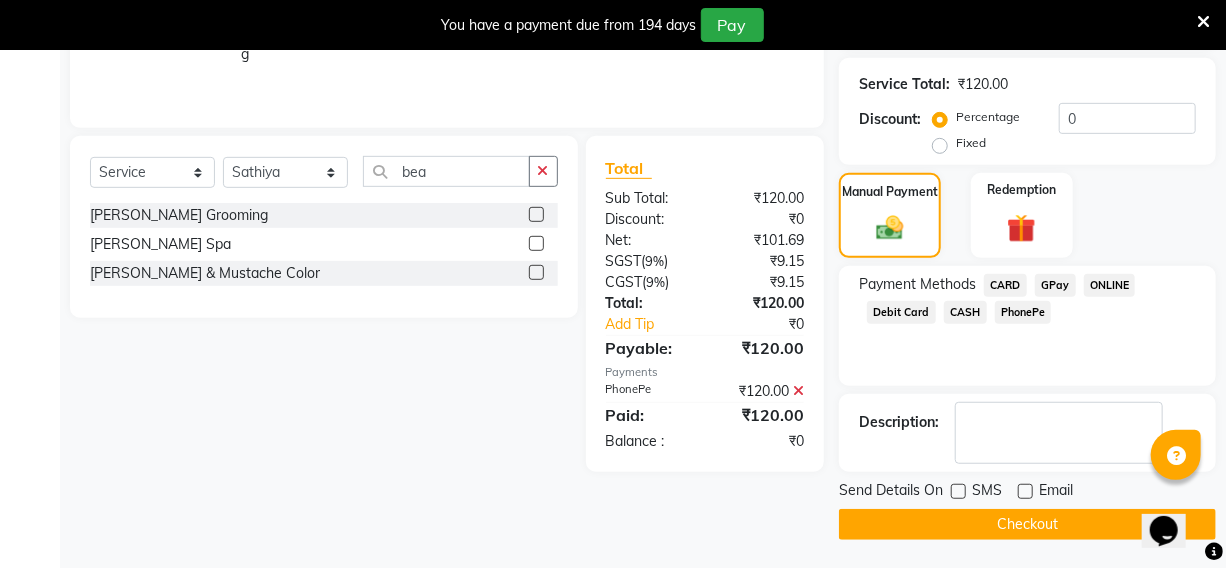 click on "Checkout" 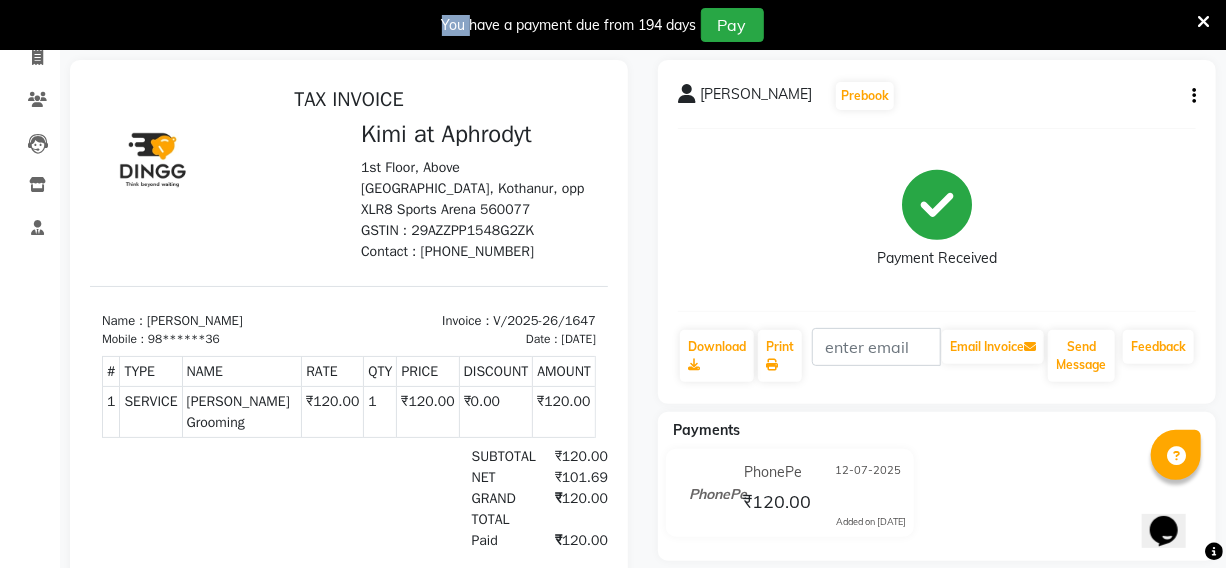 scroll, scrollTop: 0, scrollLeft: 0, axis: both 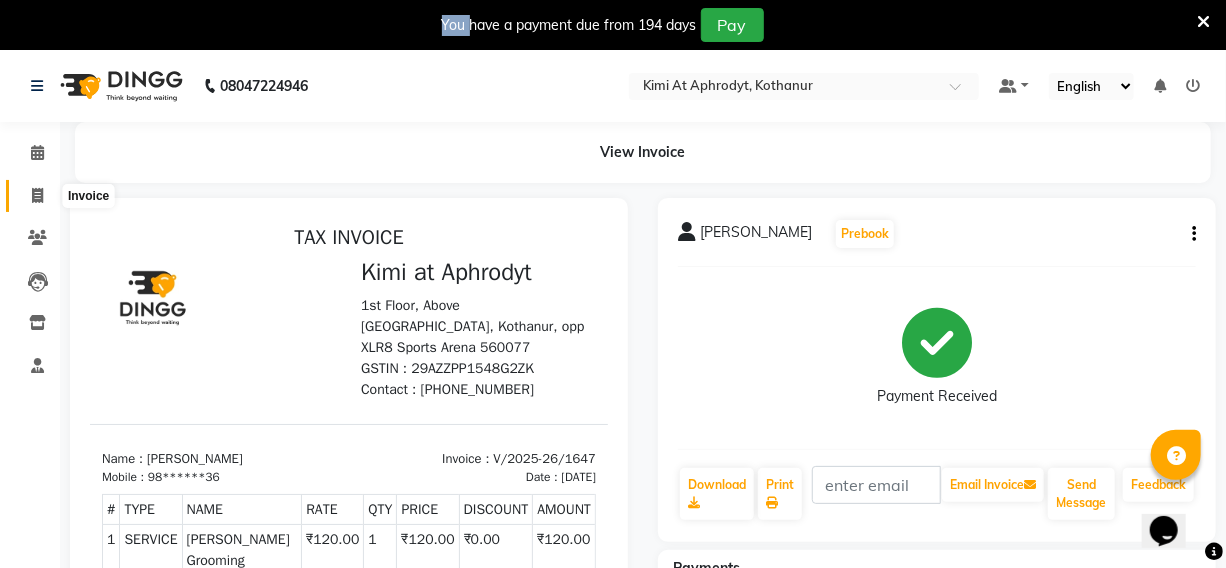 click 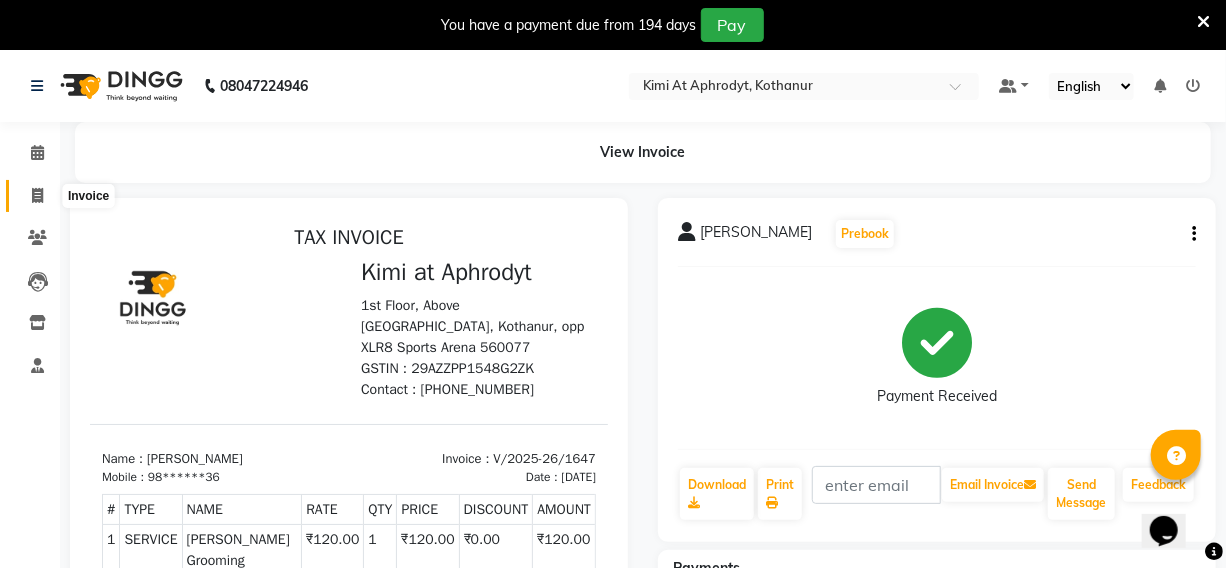 select on "7401" 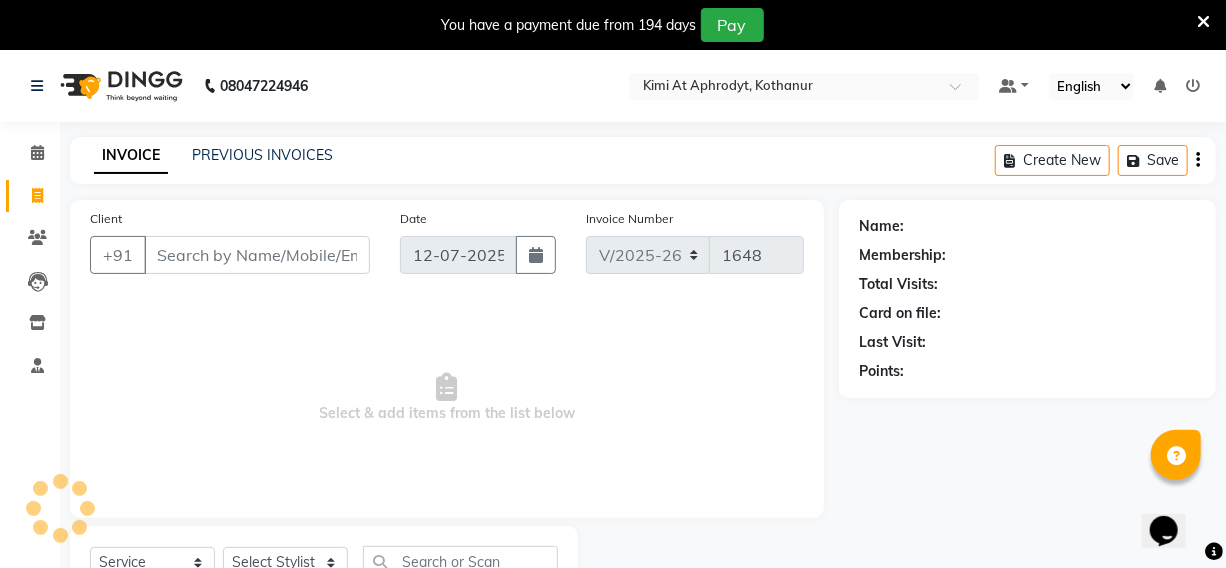 scroll, scrollTop: 83, scrollLeft: 0, axis: vertical 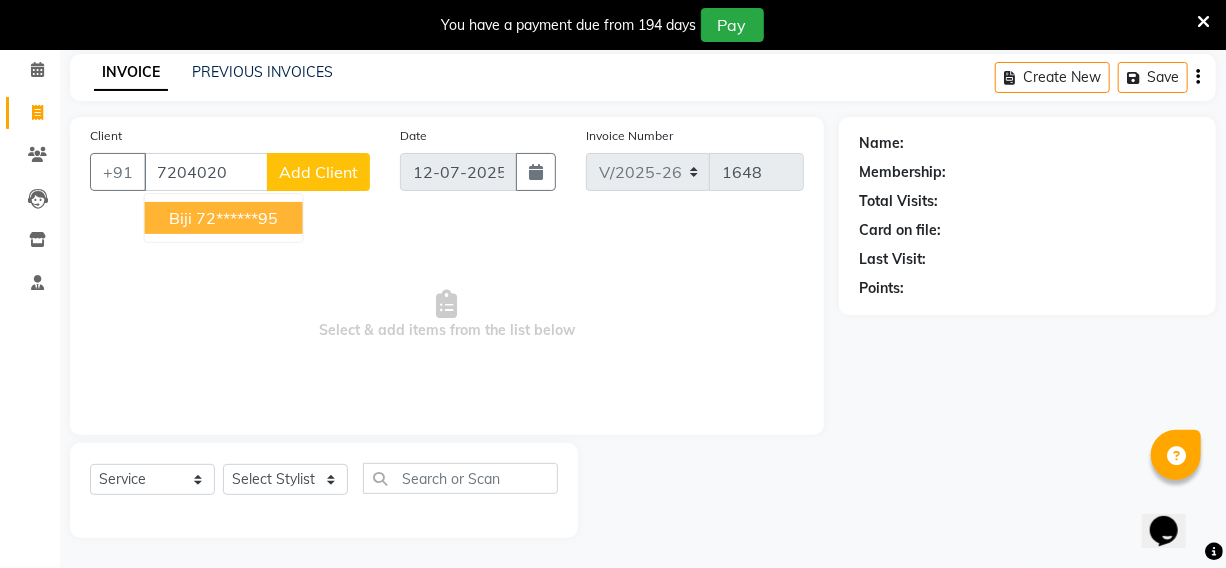 click on "72******95" at bounding box center [237, 218] 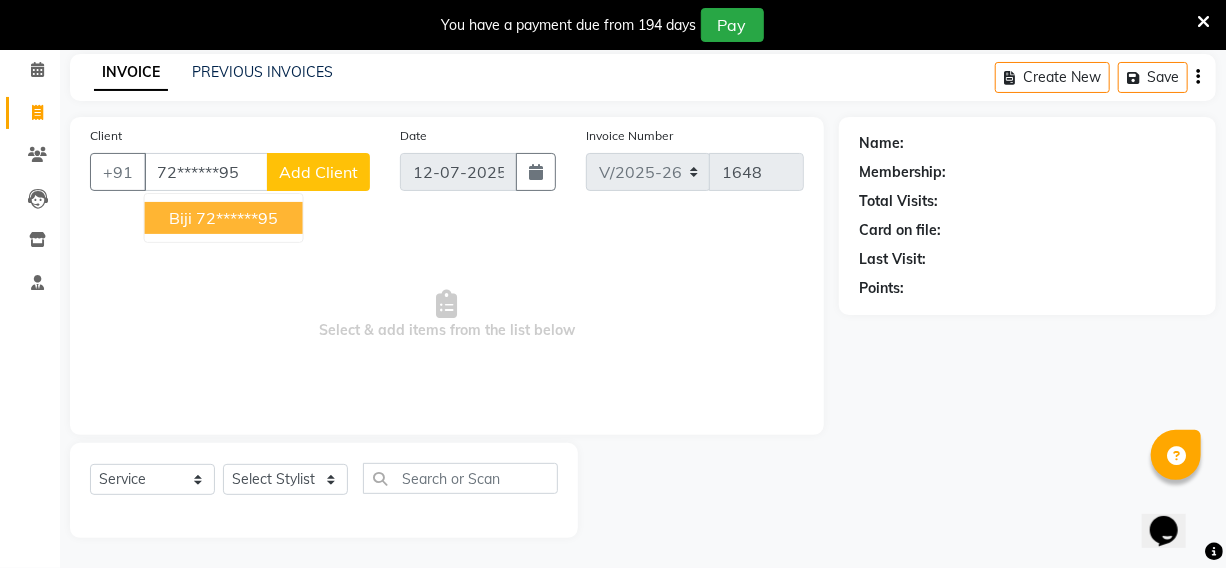 type on "72******95" 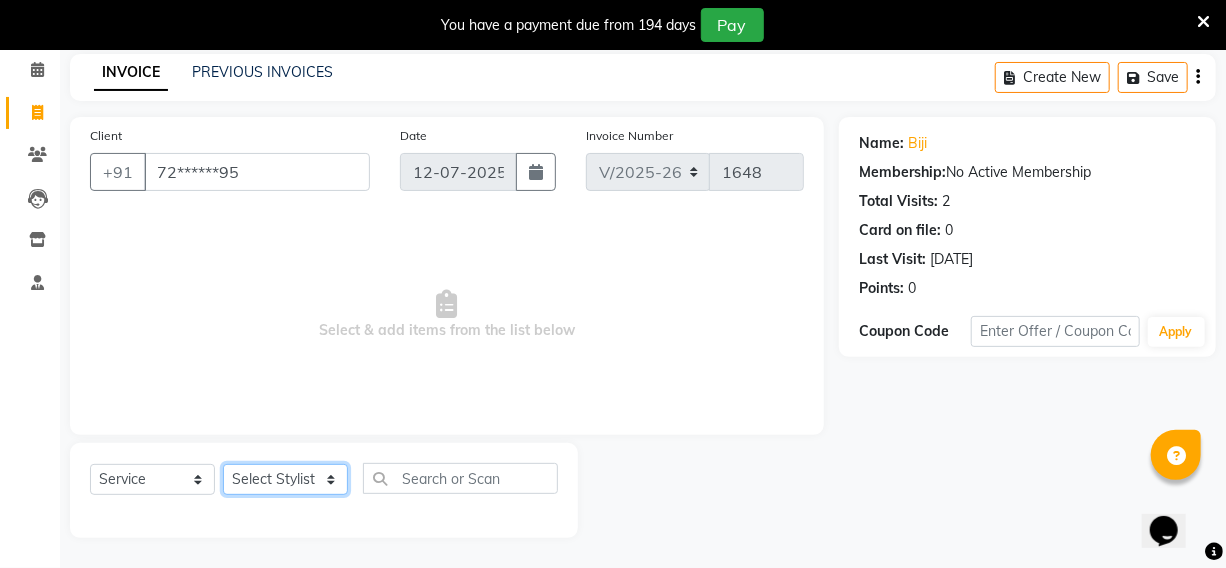 click on "Select Stylist [PERSON_NAME] Hriatpuii [PERSON_NAME] Kimi manager id [PERSON_NAME] NCY [PERSON_NAME]" 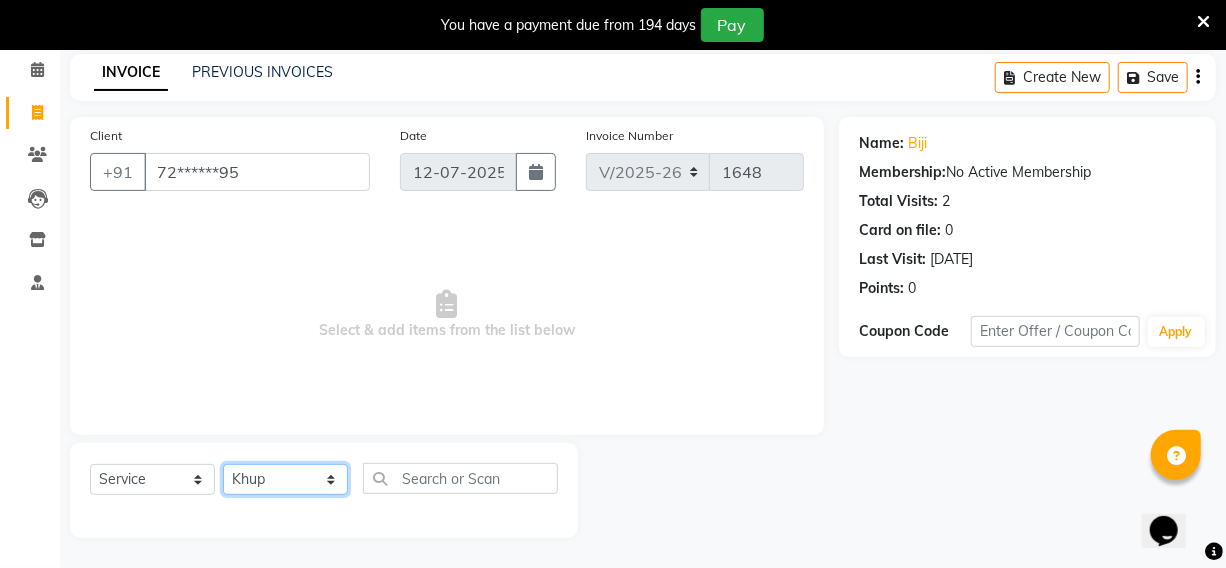 click on "Select Stylist [PERSON_NAME] Hriatpuii [PERSON_NAME] Kimi manager id [PERSON_NAME] NCY [PERSON_NAME]" 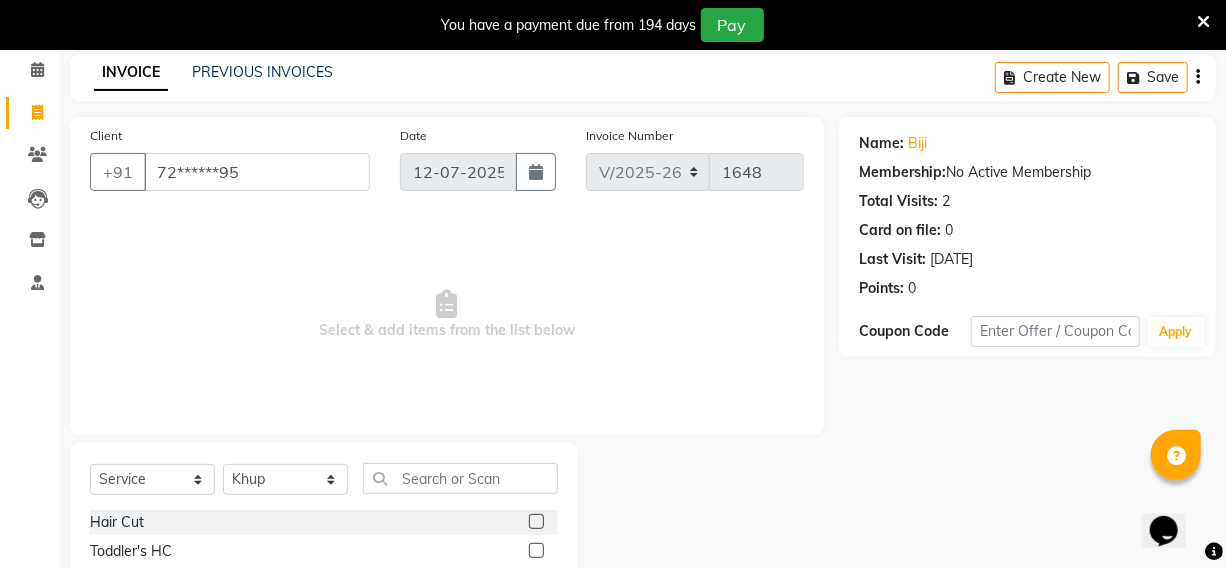 click 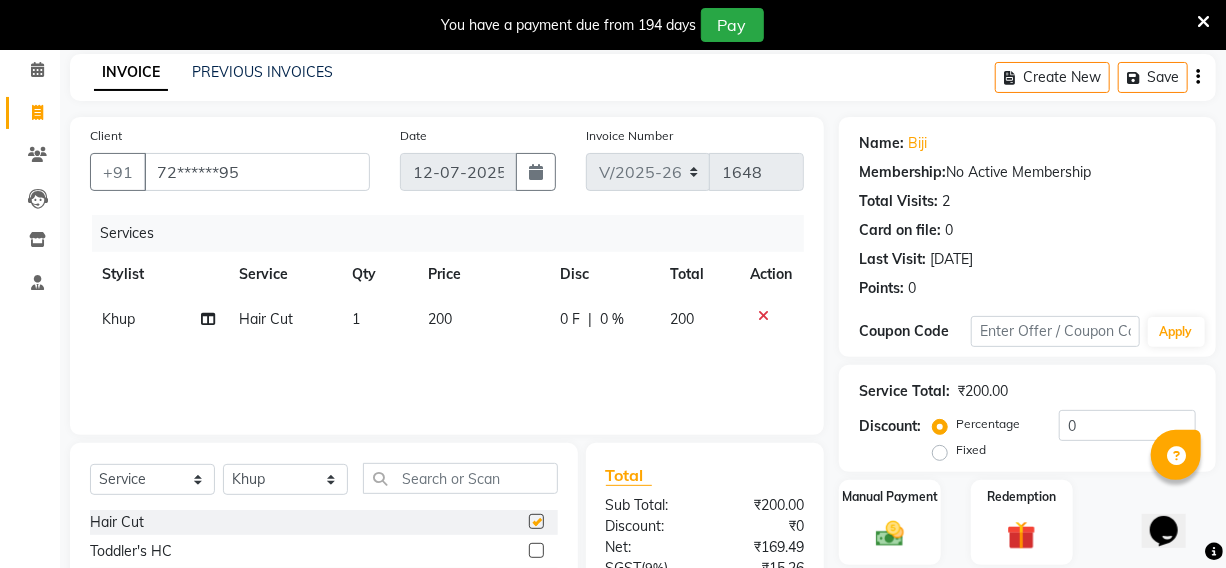 checkbox on "false" 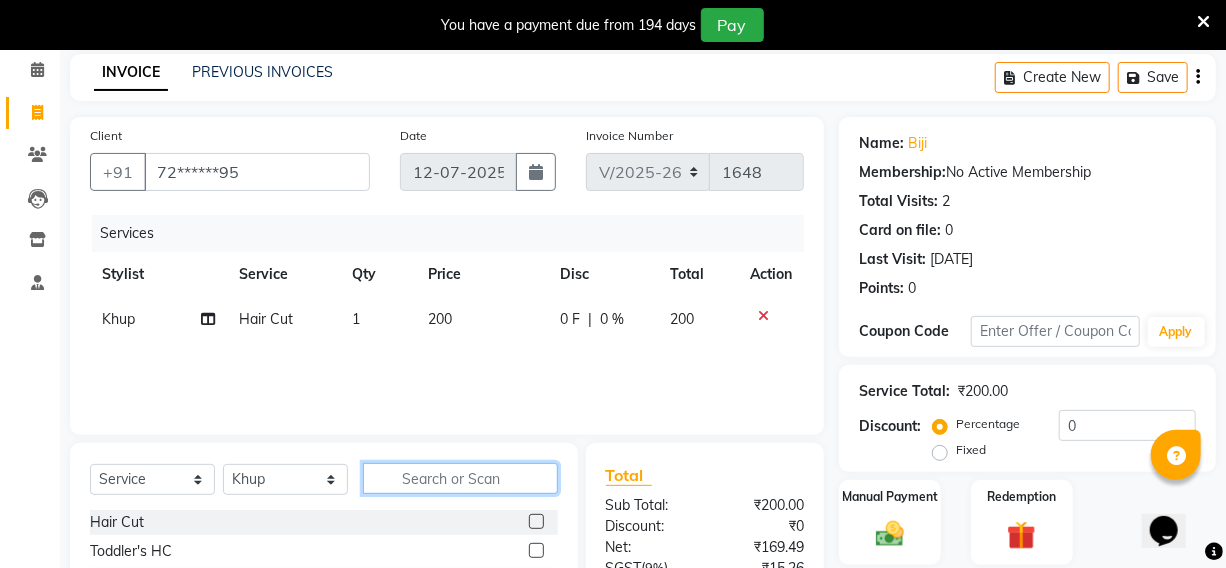 click 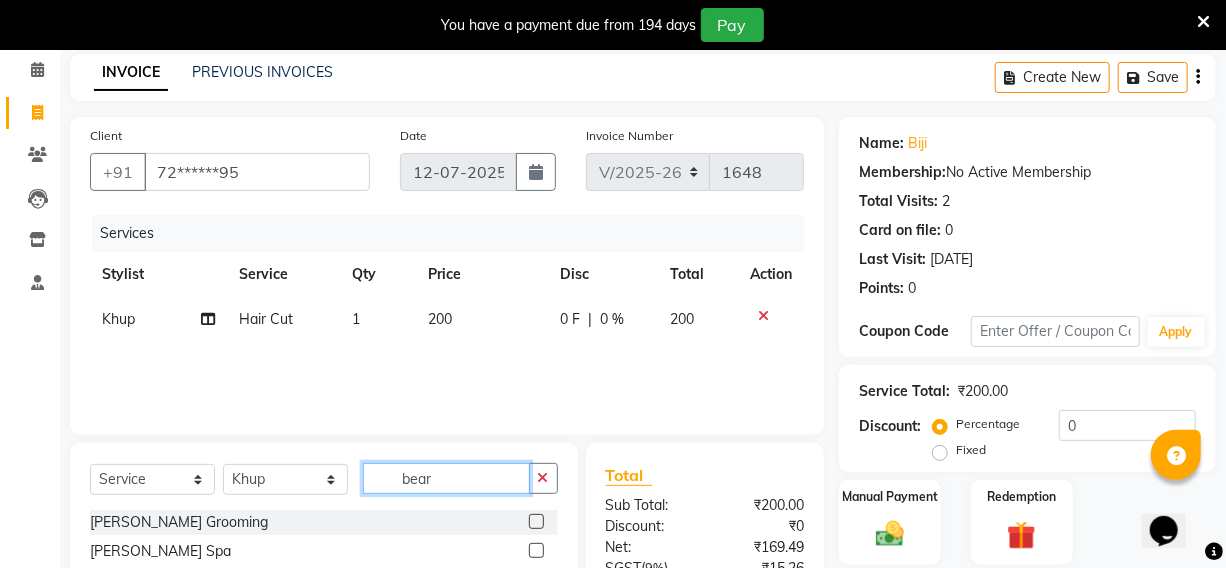 type on "bear" 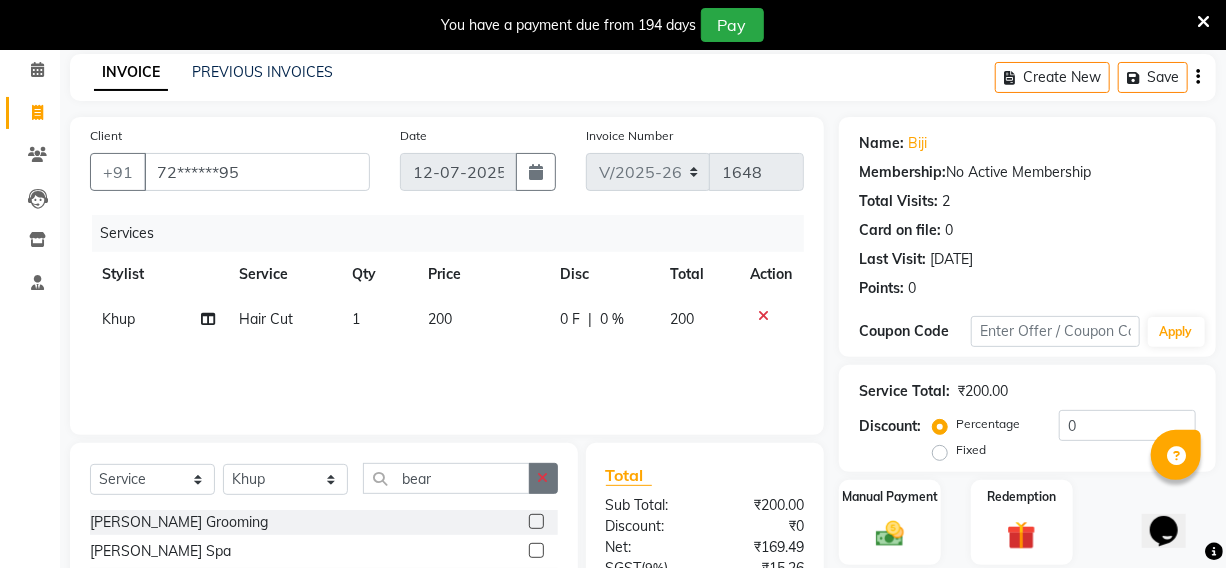 click 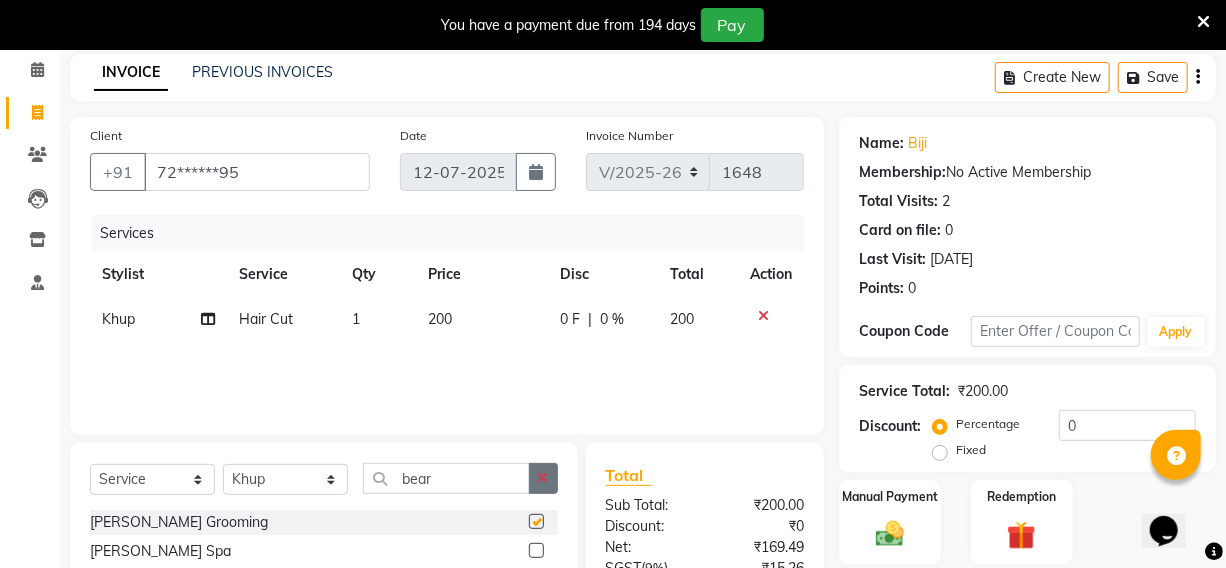 click 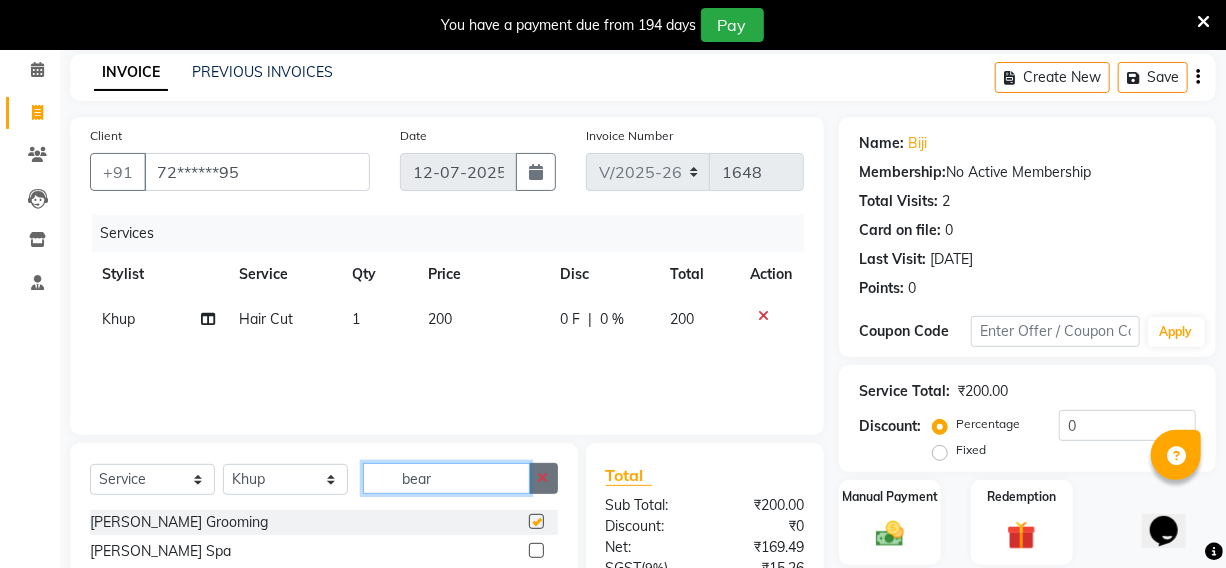 type 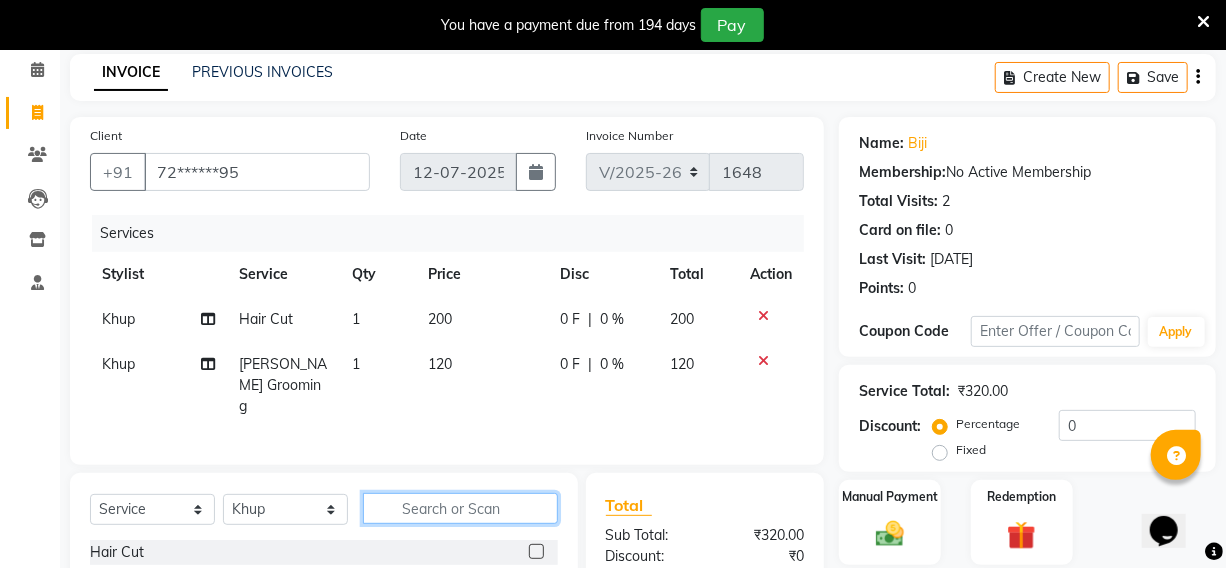 checkbox on "false" 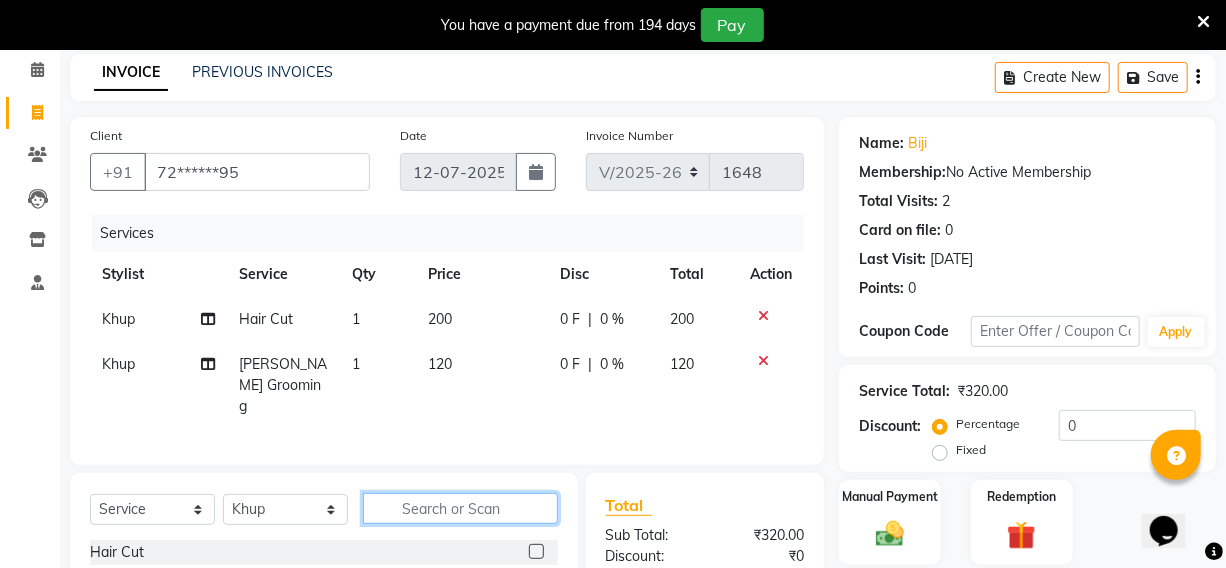 scroll, scrollTop: 307, scrollLeft: 0, axis: vertical 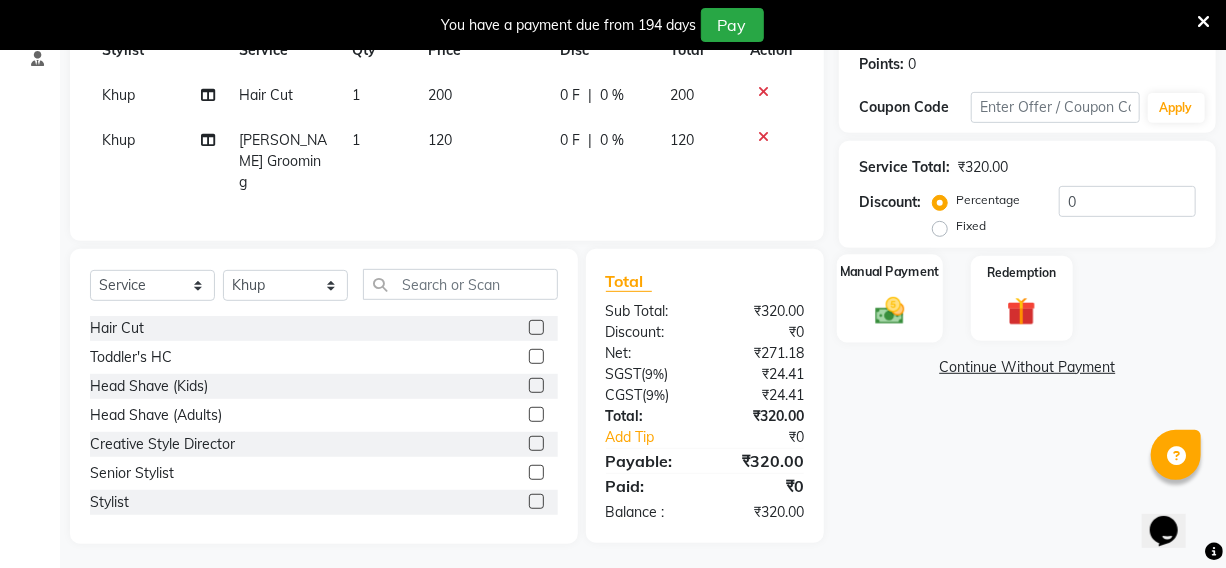 click 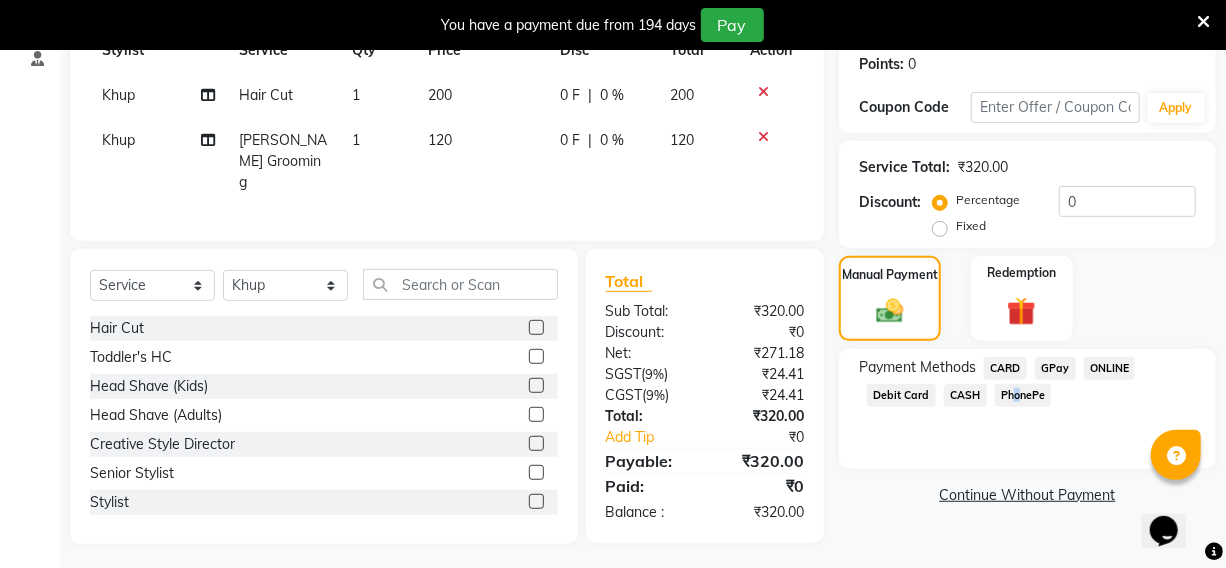 click on "PhonePe" 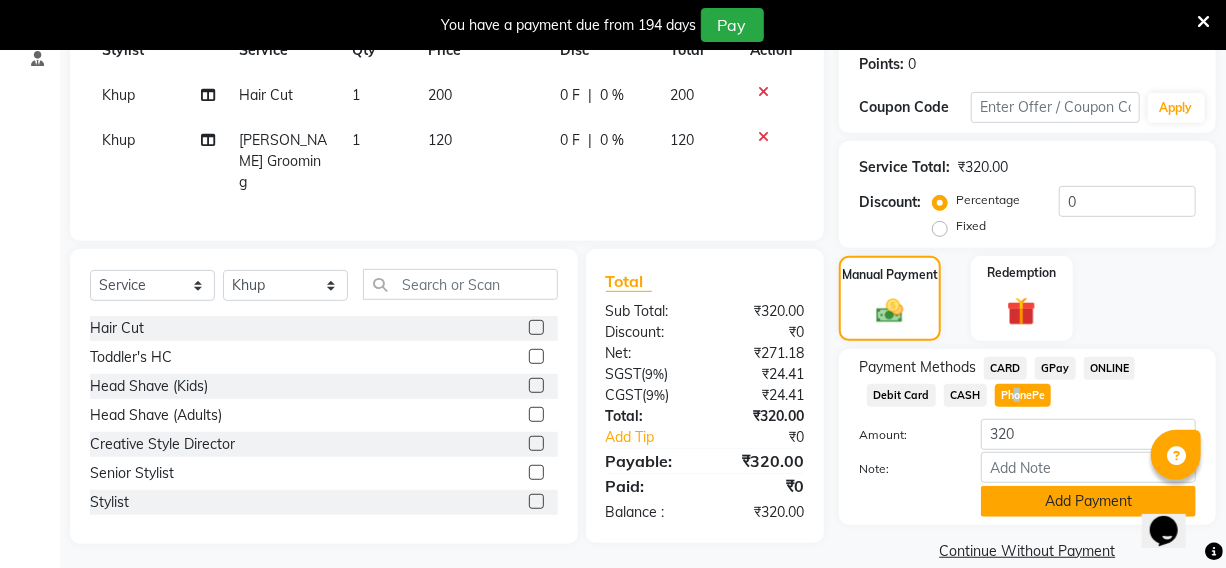 click on "Add Payment" 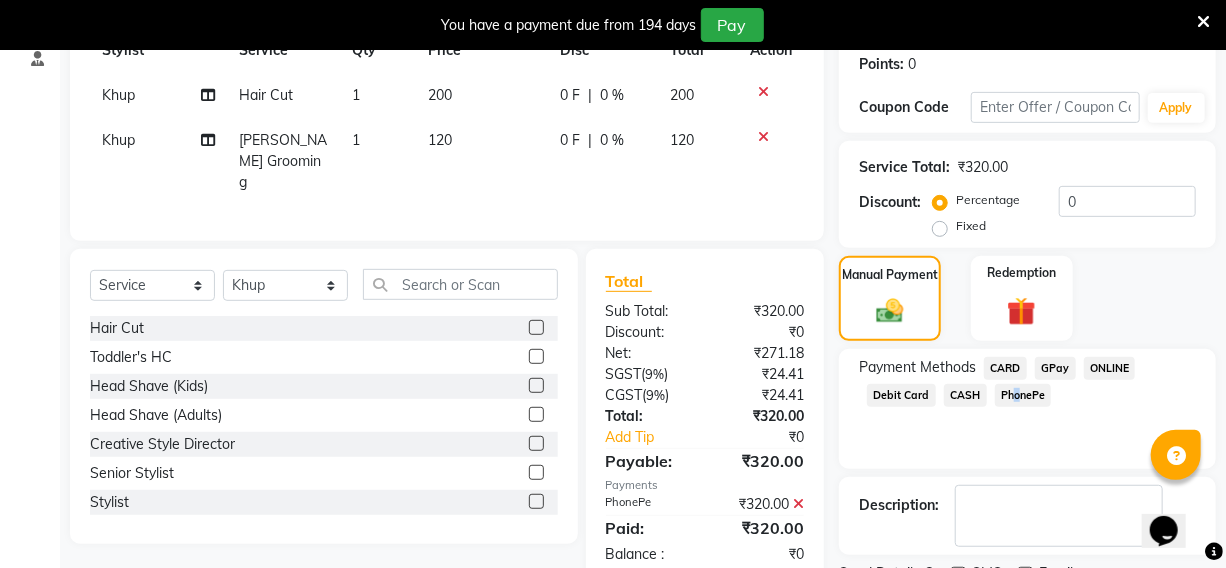scroll, scrollTop: 390, scrollLeft: 0, axis: vertical 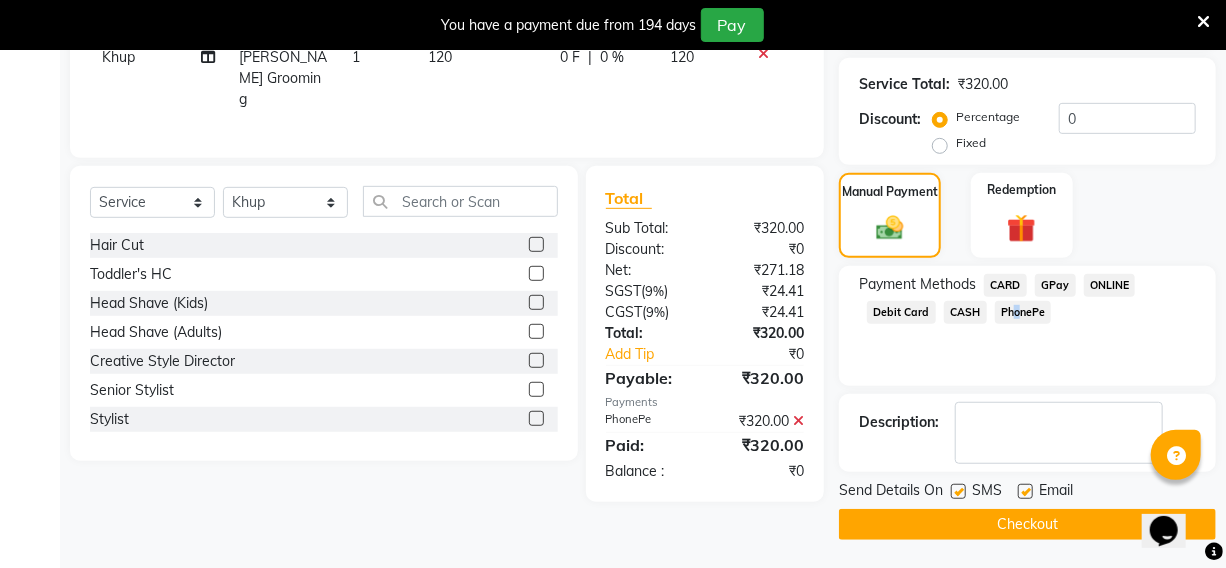 click on "Checkout" 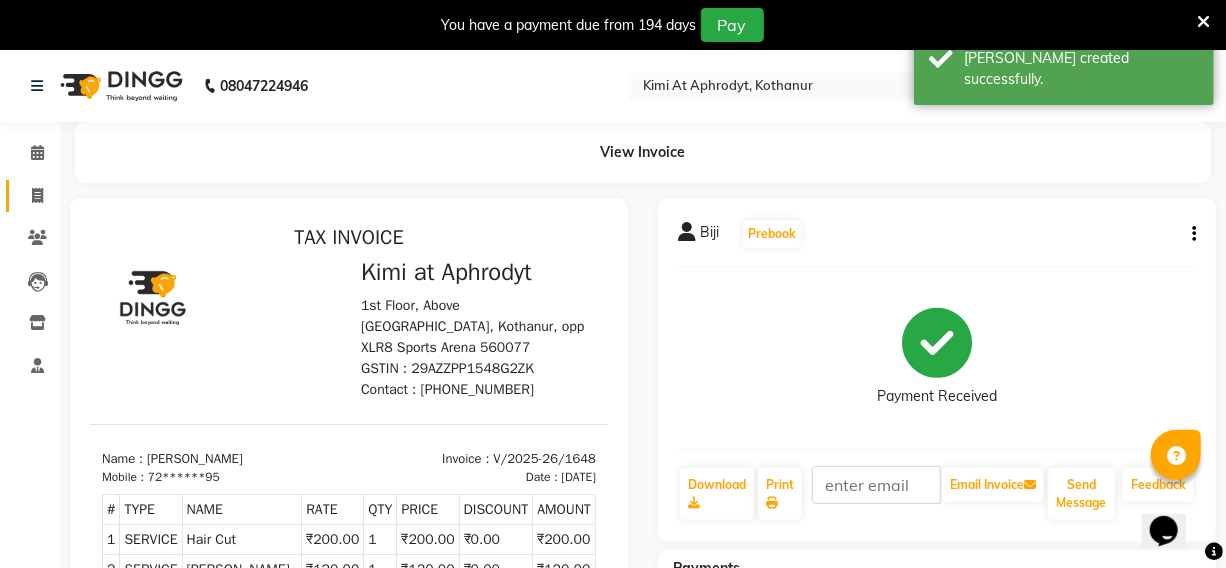scroll, scrollTop: 0, scrollLeft: 0, axis: both 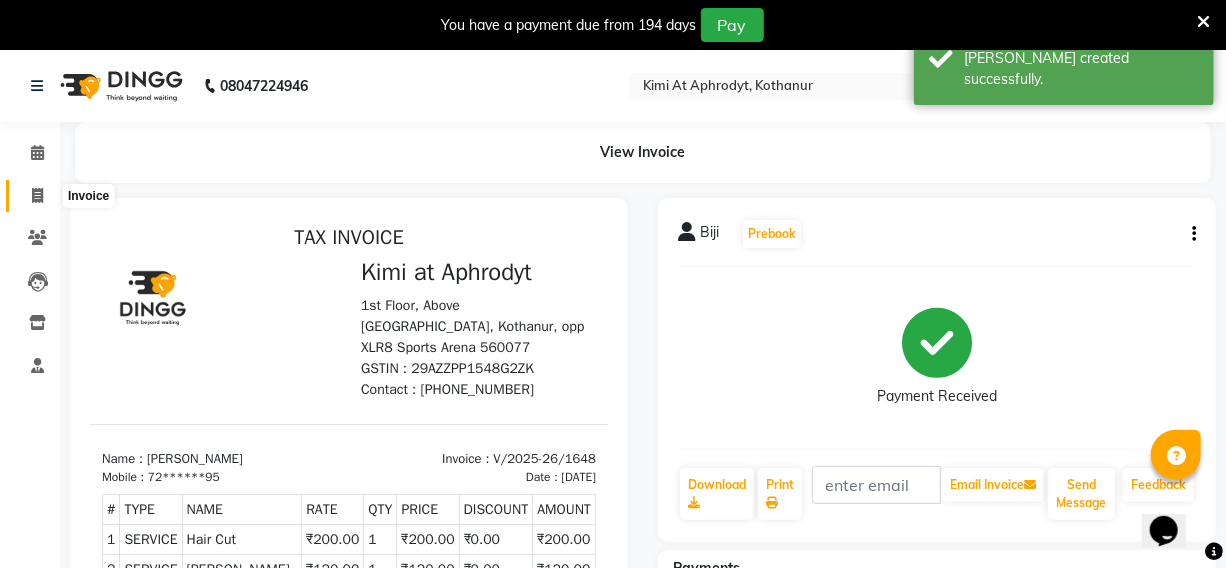 click 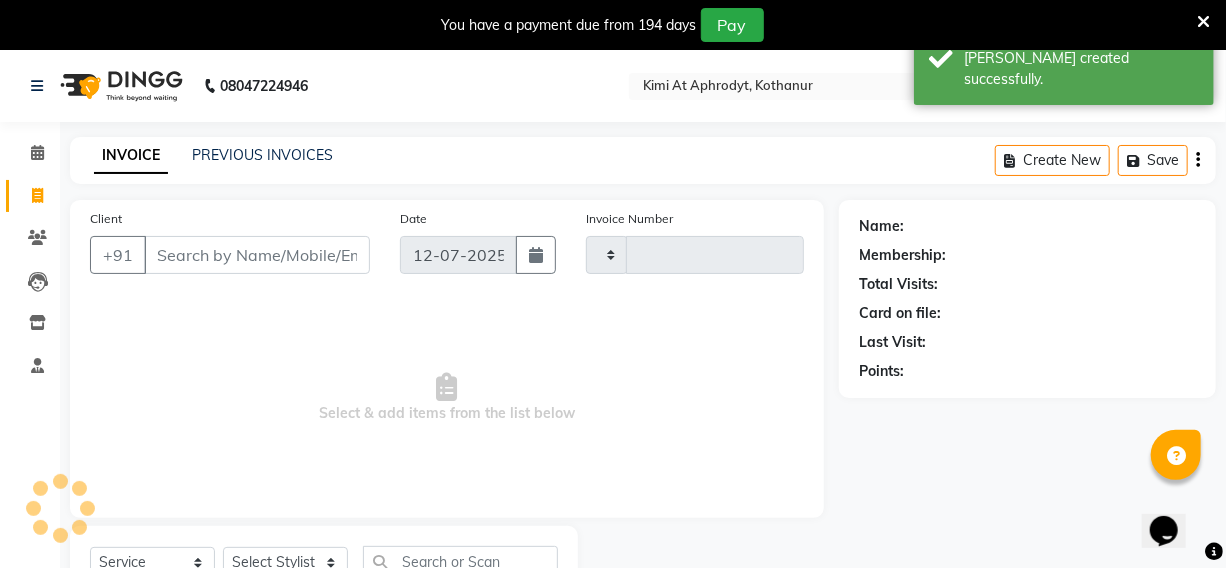 type on "1649" 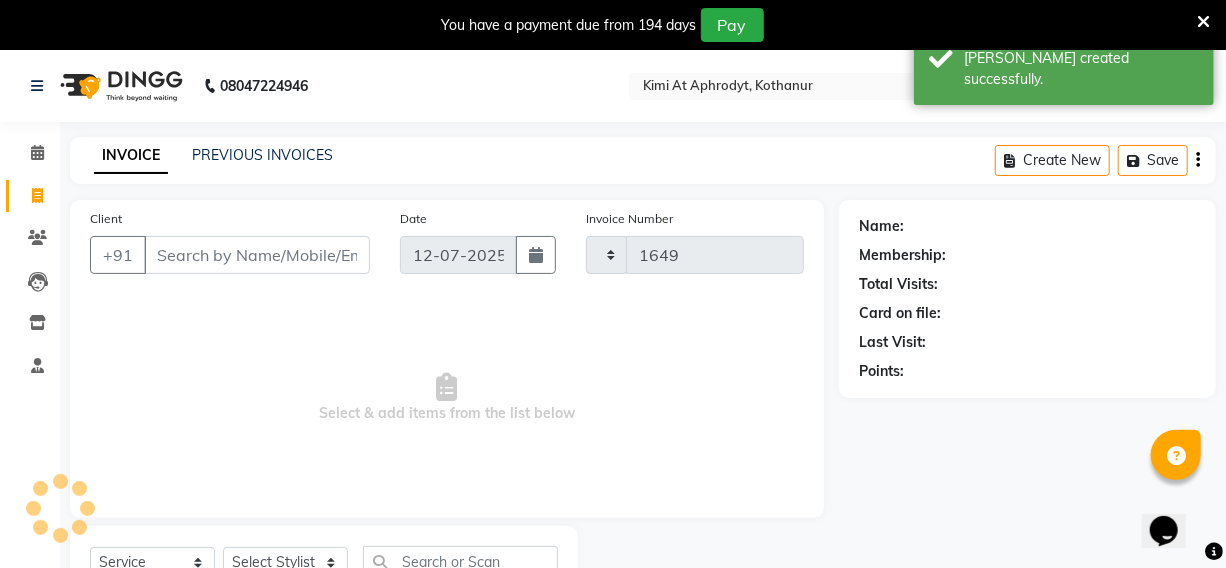scroll, scrollTop: 83, scrollLeft: 0, axis: vertical 